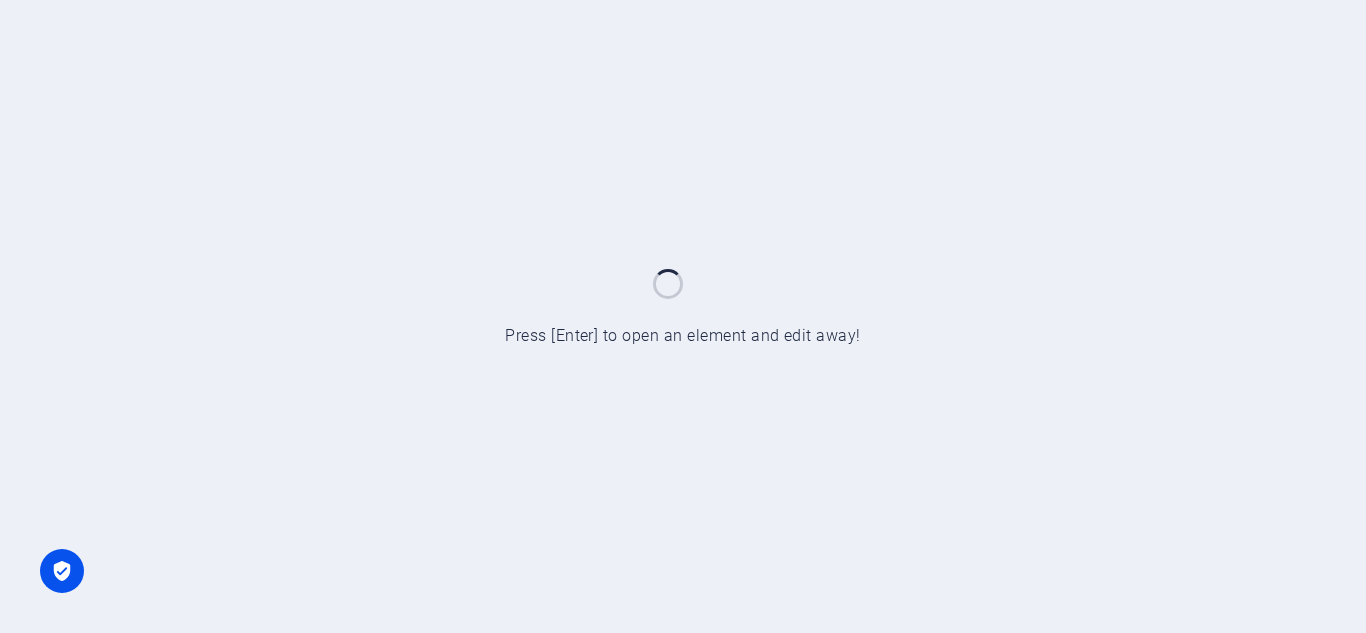 scroll, scrollTop: 0, scrollLeft: 0, axis: both 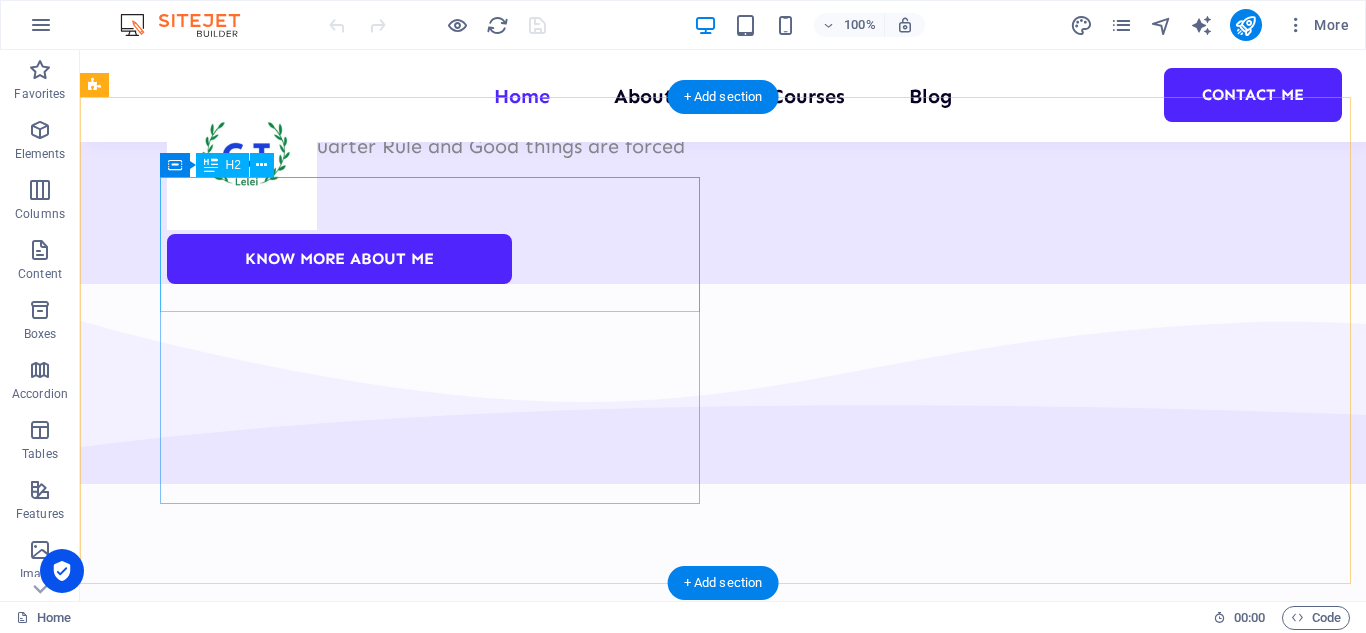 click on "How I Started Writing Books" at bounding box center [660, 5235] 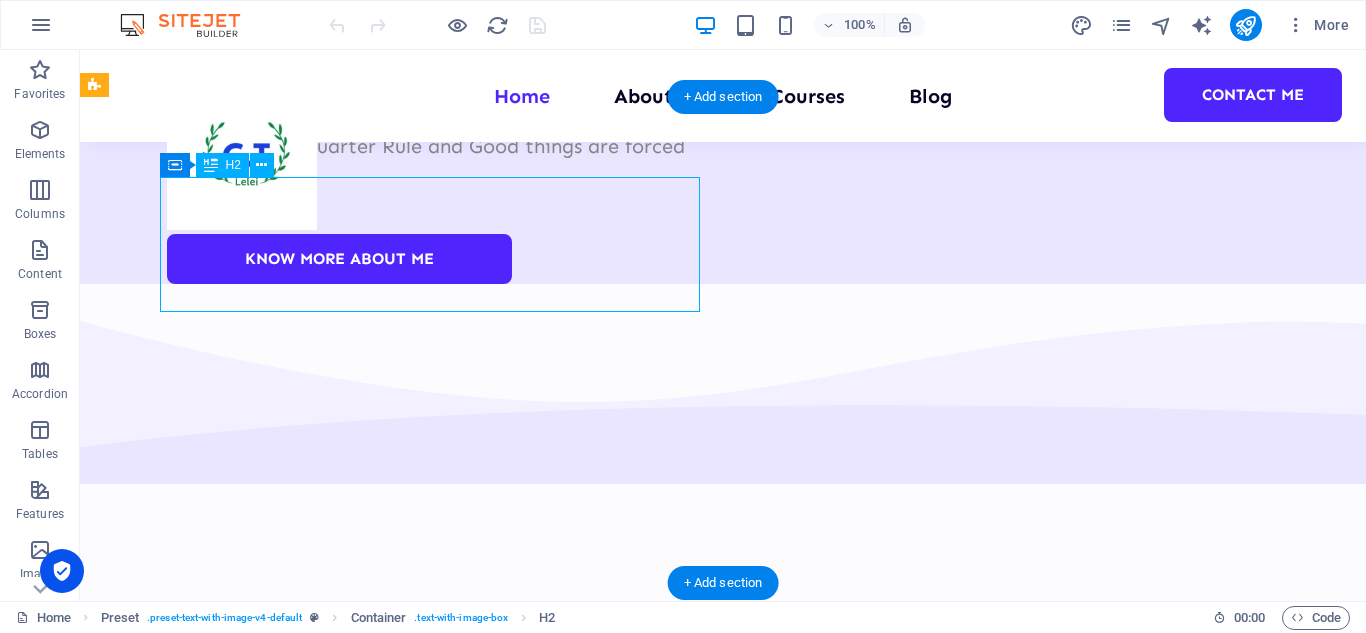 click on "How I Started Writing Books" at bounding box center [660, 5235] 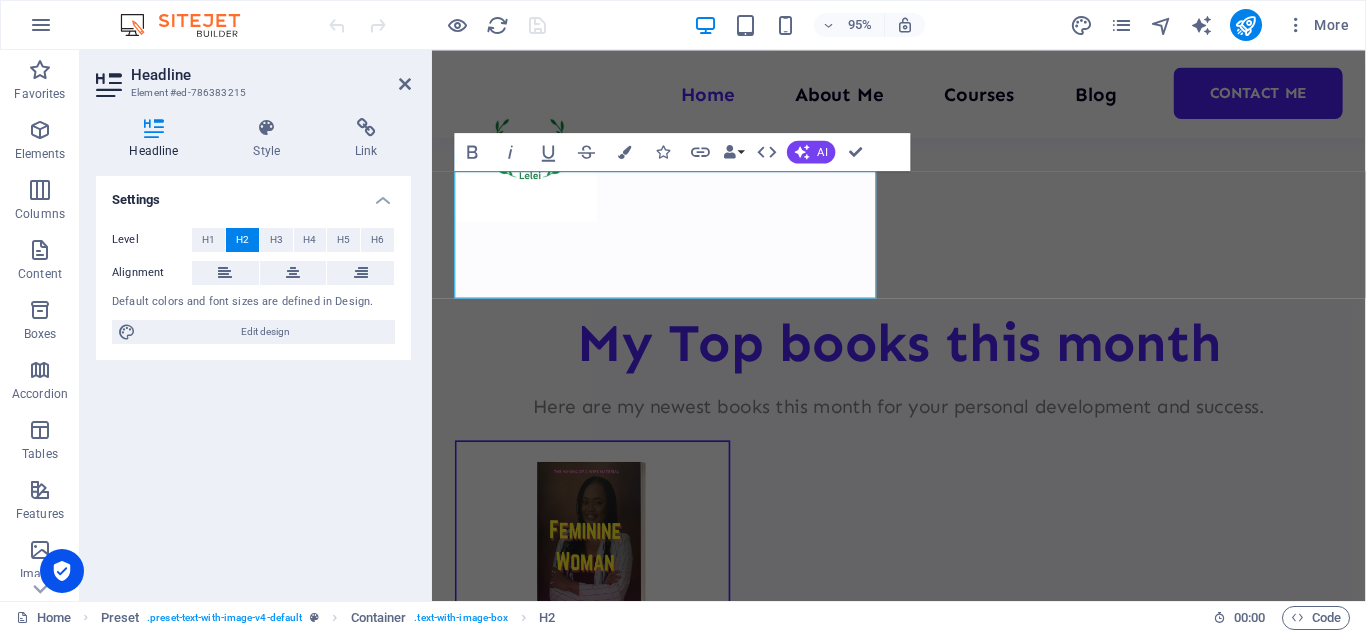 scroll, scrollTop: 4888, scrollLeft: 0, axis: vertical 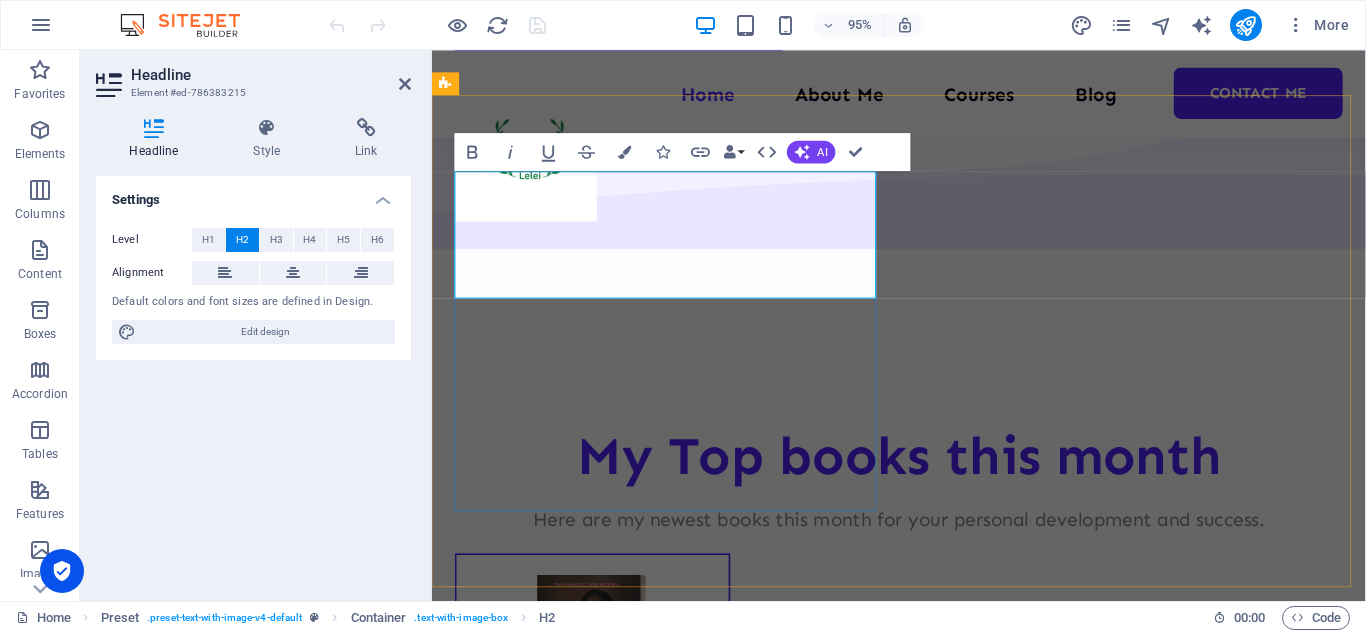 click on "How I Started Writing Books" at bounding box center [923, 4939] 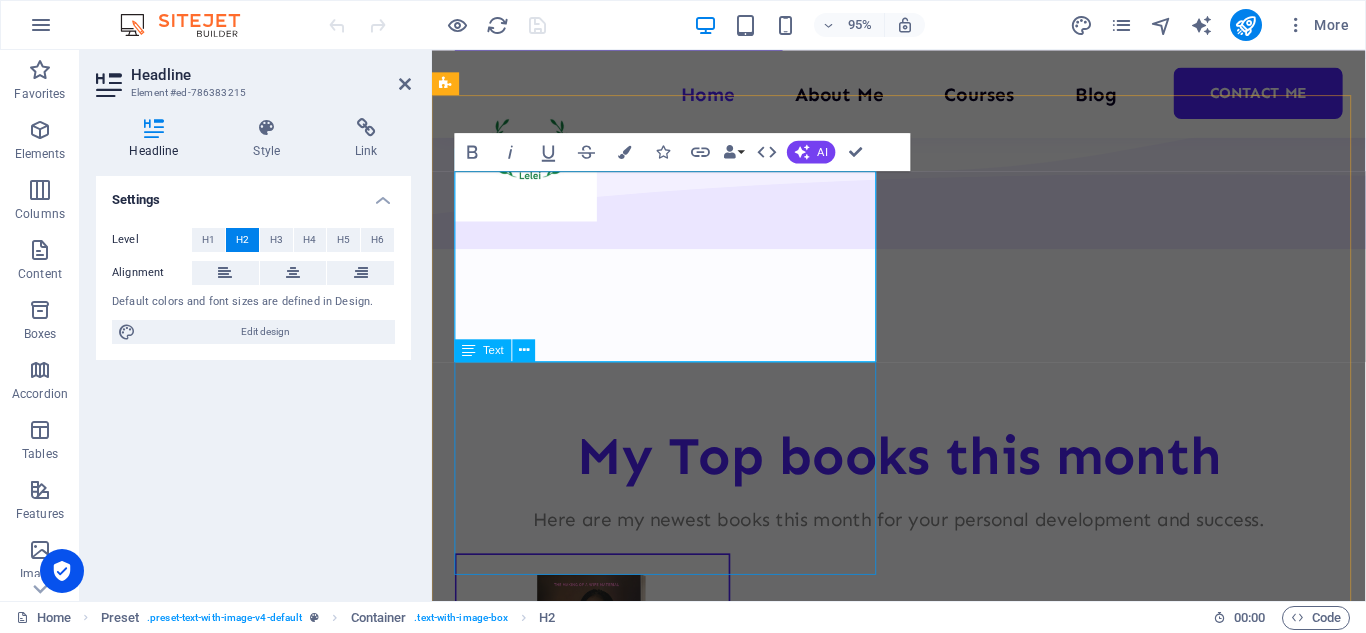 click on "This is my full journey on how I started writing Books; 1. I had my own encyclopedia in Grade 7. 2. I wrote so many poems in [GEOGRAPHIC_DATA]. 3. I wrote articles at  [DOMAIN_NAME]  in [DATE]. 4. My first book was 40 Pages in [DATE]. 5. I have written over 15 books so far." at bounding box center [923, 5136] 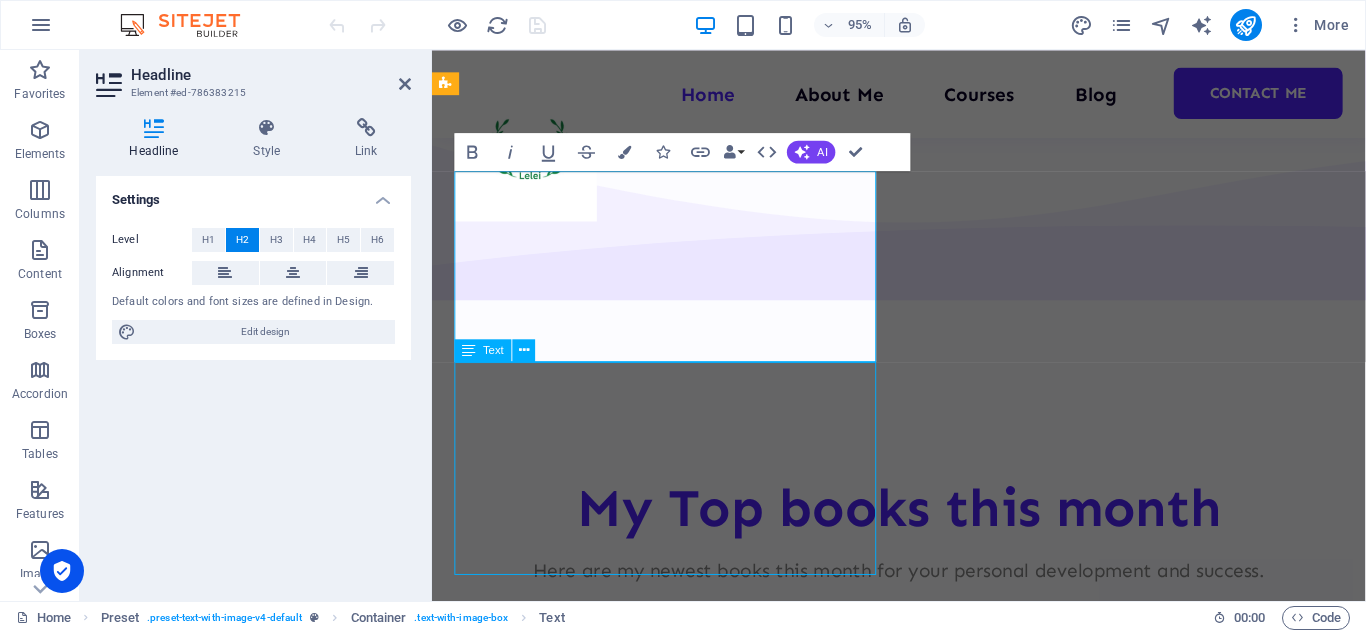 scroll, scrollTop: 5007, scrollLeft: 0, axis: vertical 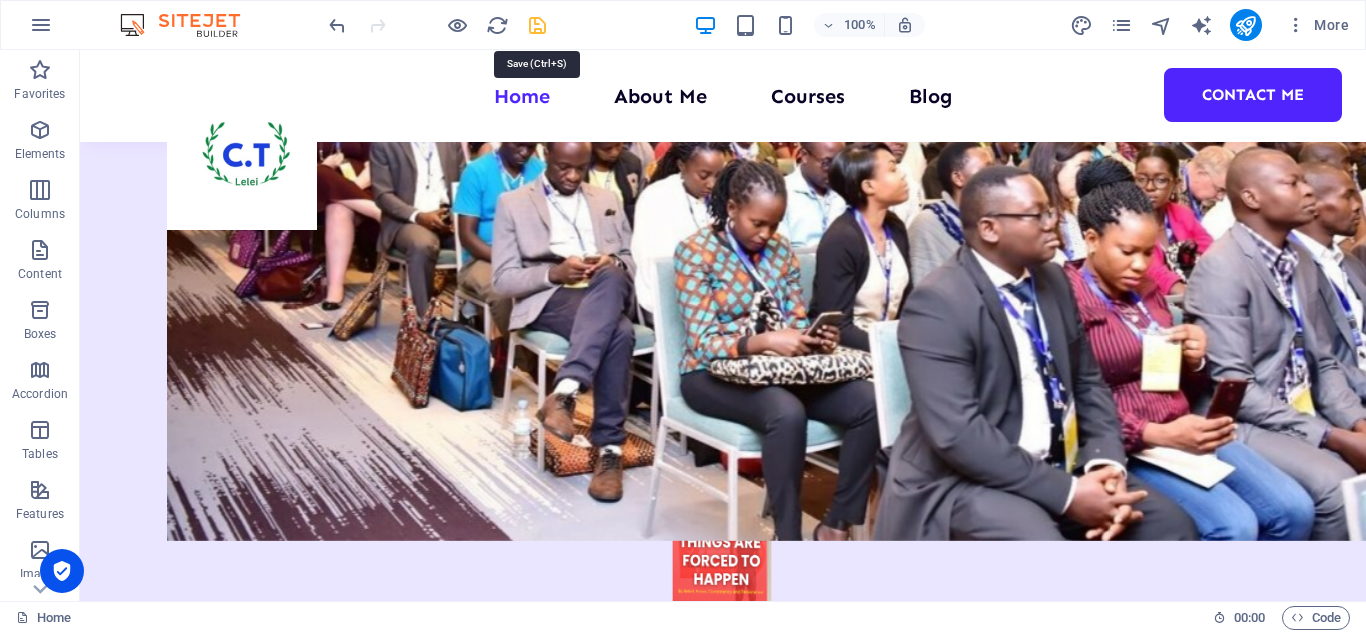 click at bounding box center [537, 25] 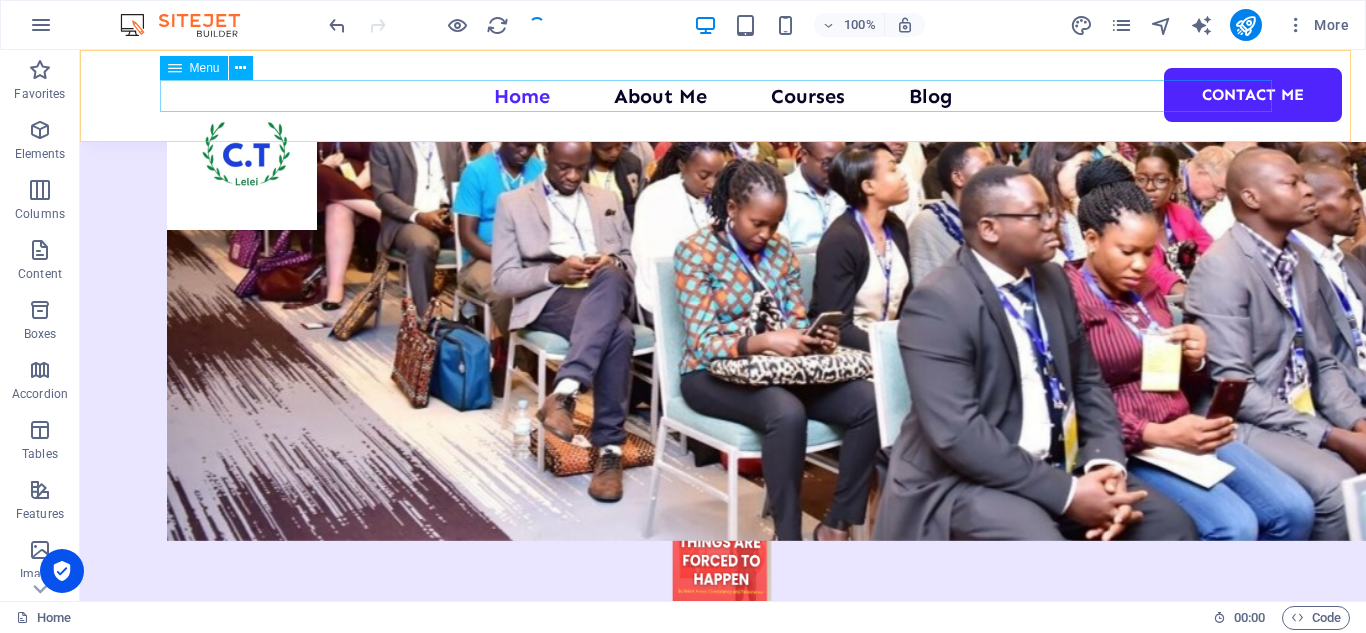 click on "Home About Me Courses Blog Contact Me" at bounding box center (723, 96) 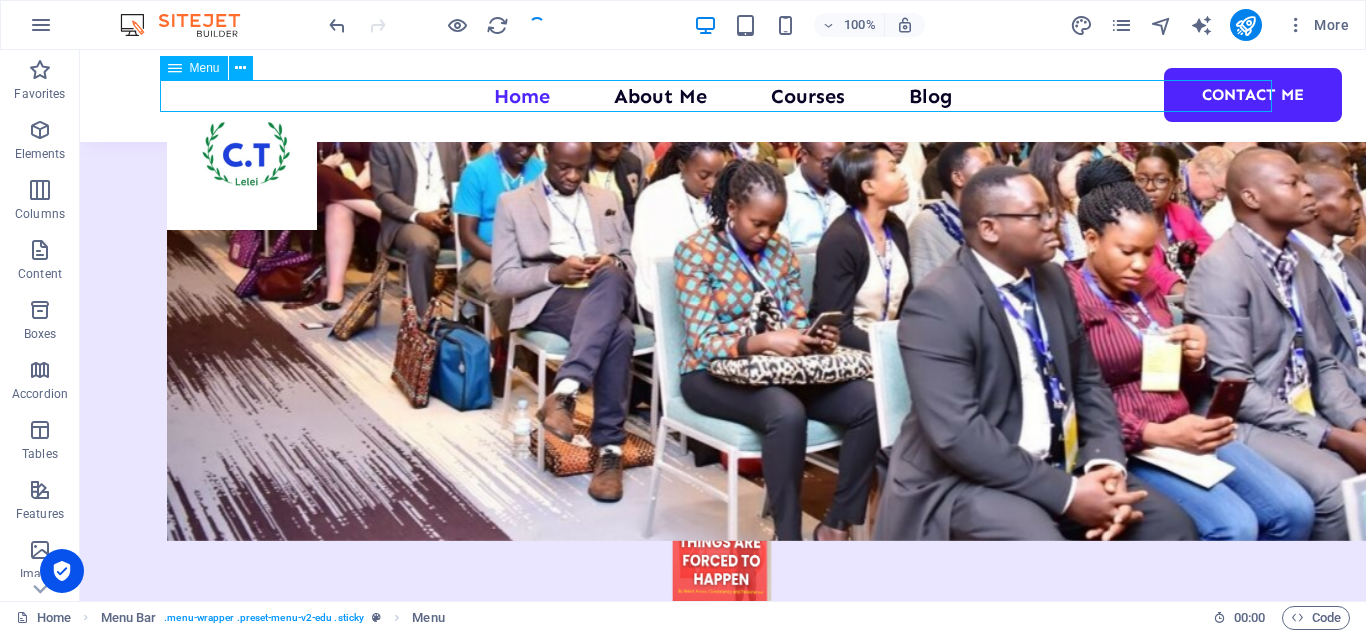 click on "Home About Me Courses Blog Contact Me" at bounding box center (723, 96) 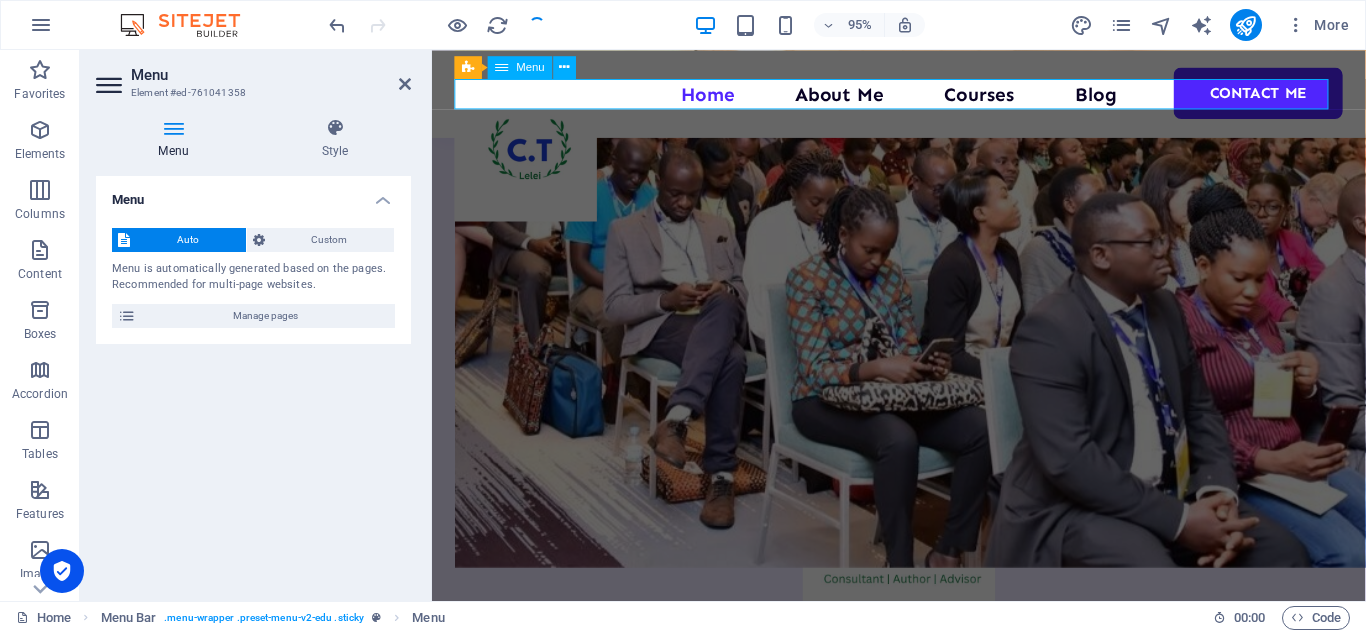 scroll, scrollTop: 1660, scrollLeft: 0, axis: vertical 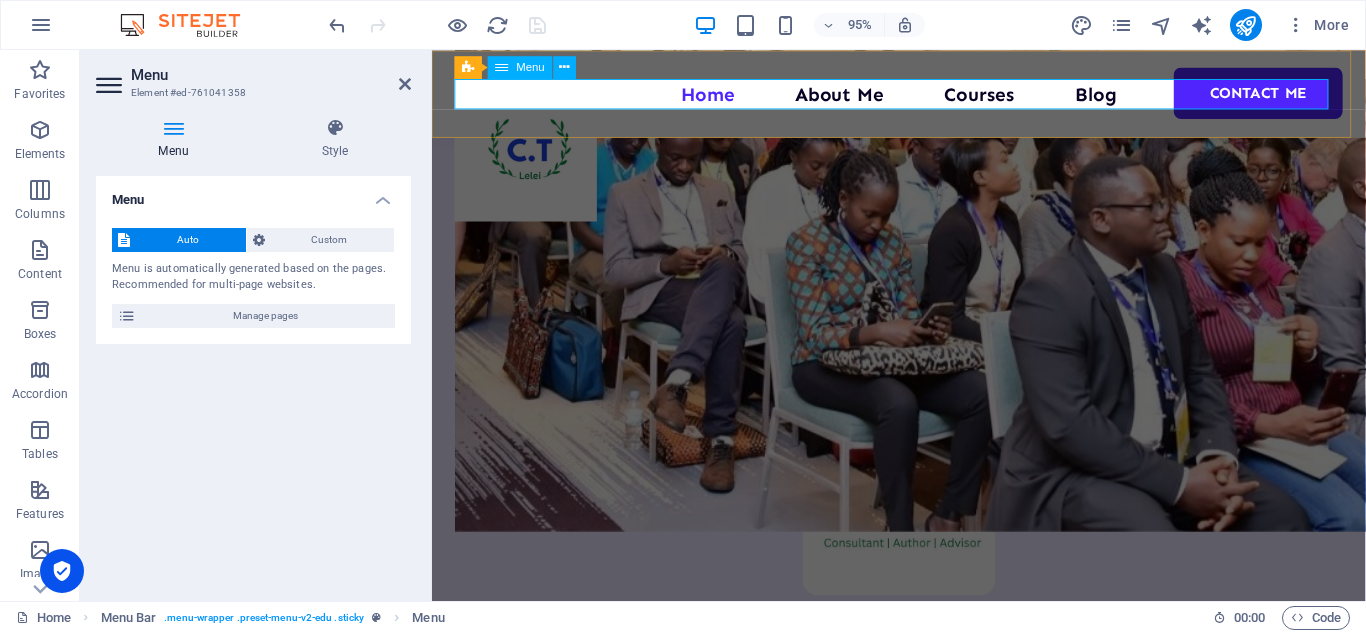 click on "Home About Me Courses Blog Contact Me" at bounding box center [923, 96] 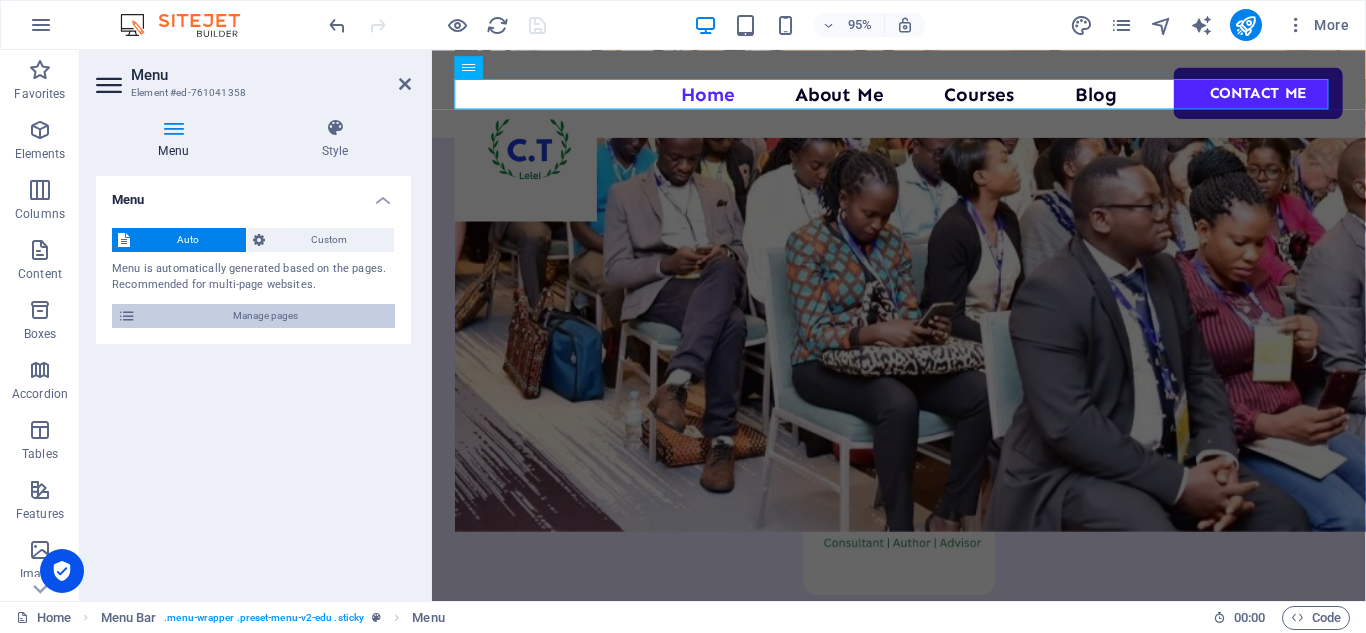 click on "Manage pages" at bounding box center [265, 316] 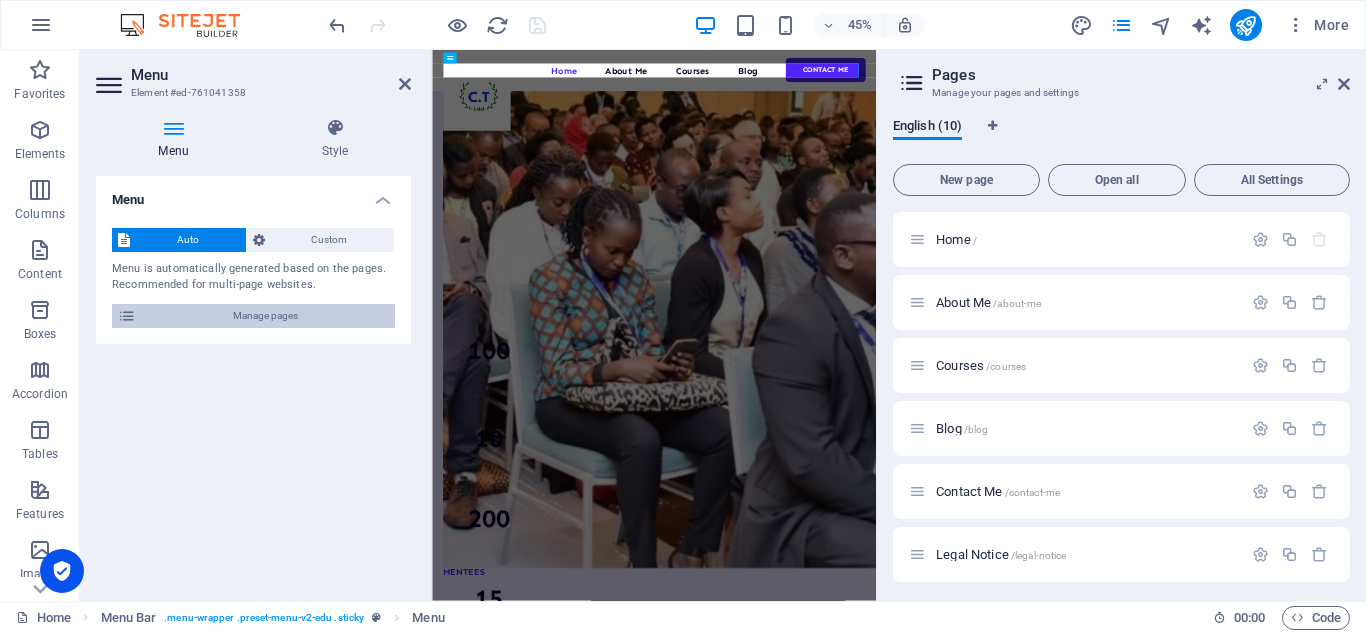 scroll, scrollTop: 1661, scrollLeft: 0, axis: vertical 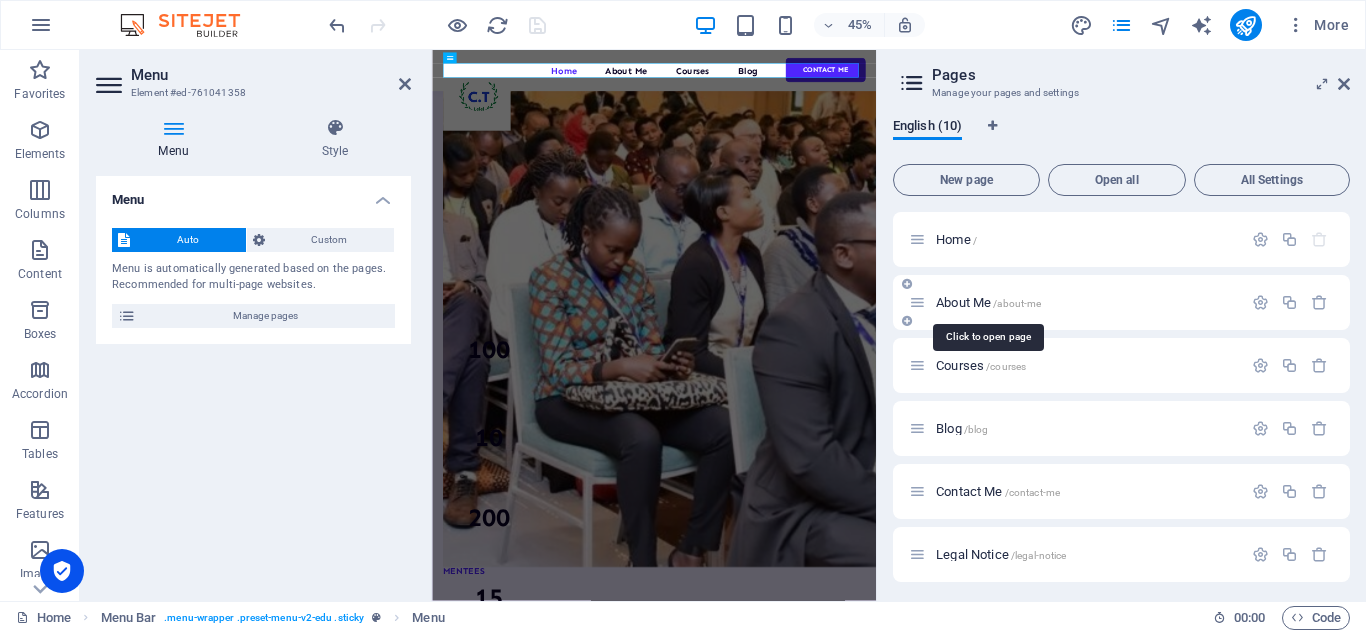 click on "About Me /about-me" at bounding box center (988, 302) 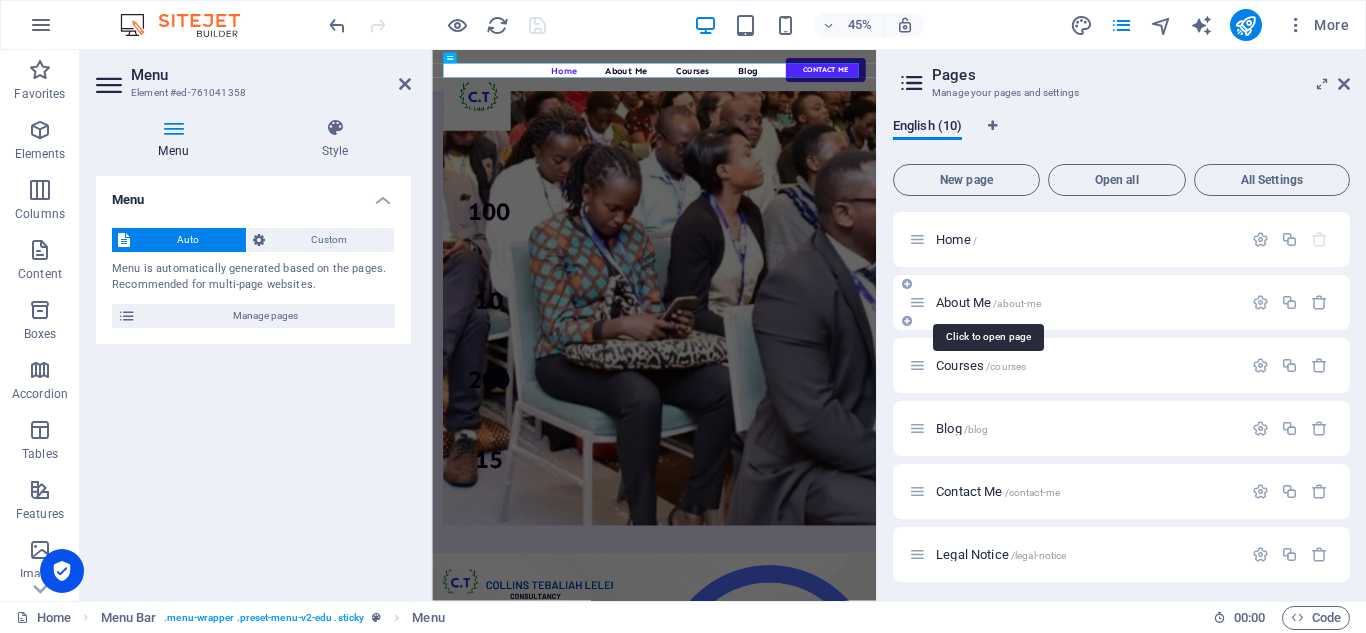scroll, scrollTop: 0, scrollLeft: 0, axis: both 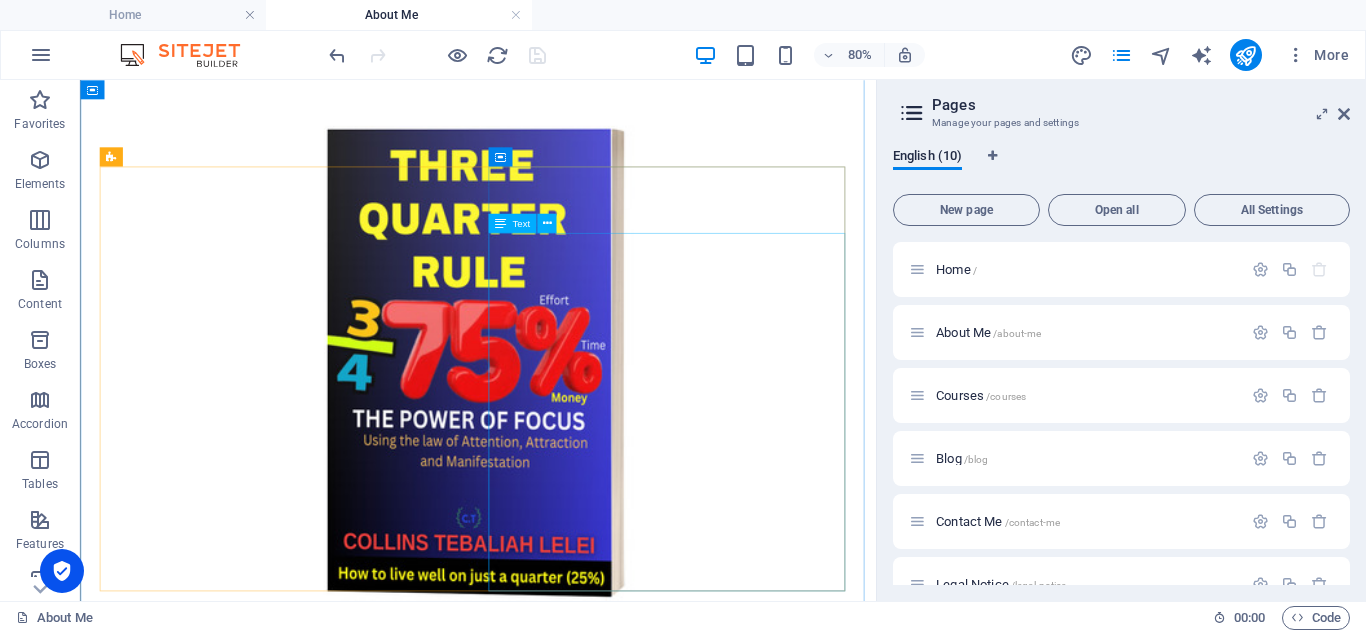 click on "Lorem ipsum dolor sit amet consectetur. Sed habitant turpis vitae curabitur at. Malesuada turpis eleifend elit egestas elit at sem gravida. Egestas commodo eget enim ipsum ligula suspendisse. Pretium morbi aliquet neque consequat magna viverra commodo hendrerit odio. Lorem ipsum dolor sit amet consectetur. Sed habitant turpis vitae curabitur at. Malesuada turpis eleifend elit egestas elit at sem gravida. Egestas commodo eget enim ipsum ligula suspendisse. Pretium morbi aliquet neque consequat magna viverra commodo hendrerit odio." at bounding box center [577, 5258] 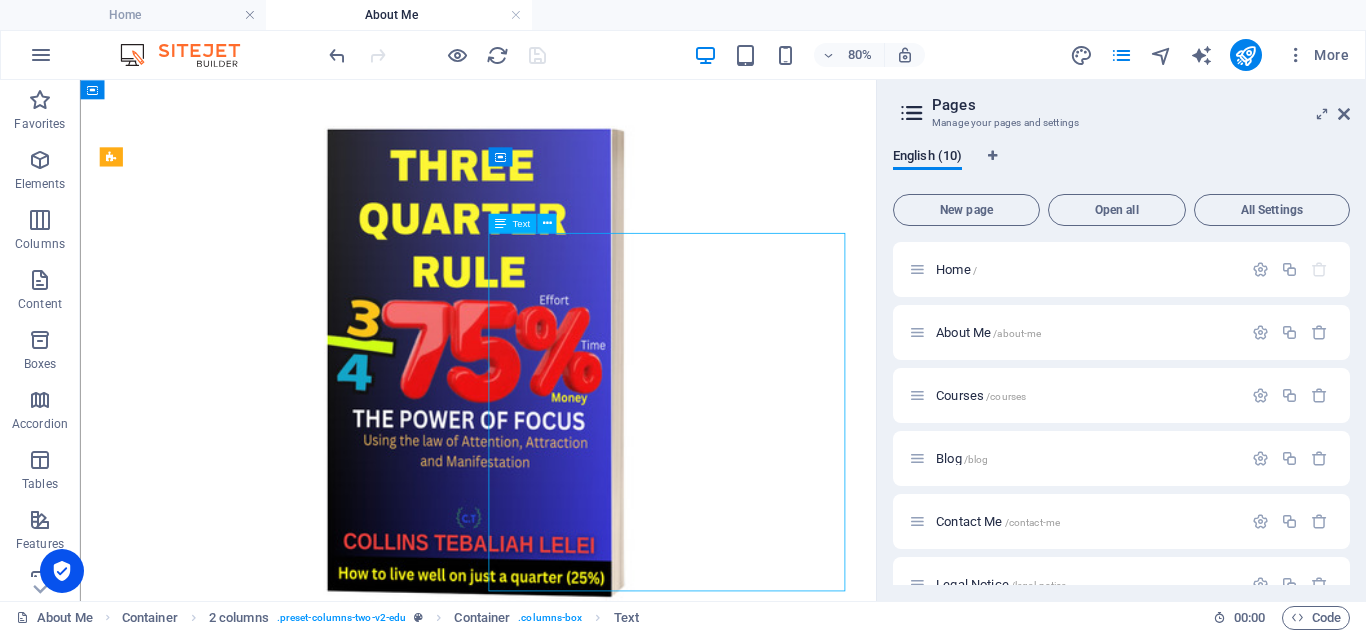 click on "Lorem ipsum dolor sit amet consectetur. Sed habitant turpis vitae curabitur at. Malesuada turpis eleifend elit egestas elit at sem gravida. Egestas commodo eget enim ipsum ligula suspendisse. Pretium morbi aliquet neque consequat magna viverra commodo hendrerit odio. Lorem ipsum dolor sit amet consectetur. Sed habitant turpis vitae curabitur at. Malesuada turpis eleifend elit egestas elit at sem gravida. Egestas commodo eget enim ipsum ligula suspendisse. Pretium morbi aliquet neque consequat magna viverra commodo hendrerit odio." at bounding box center [577, 5258] 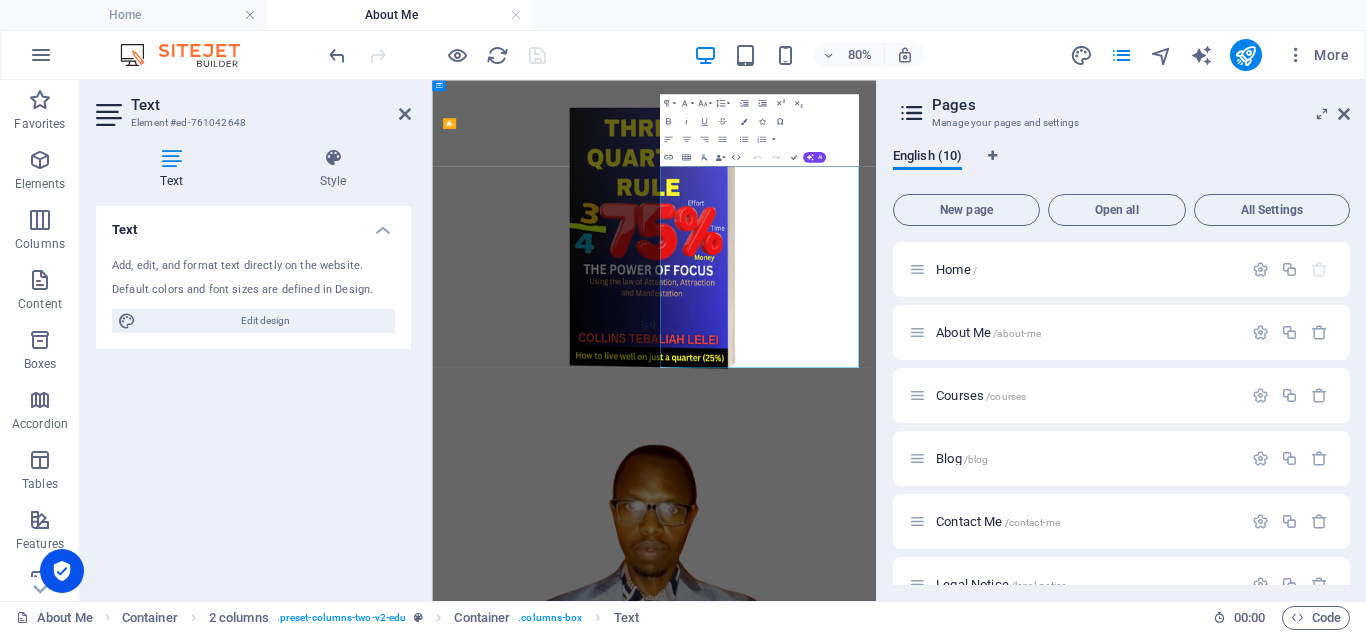 scroll, scrollTop: 1434, scrollLeft: 0, axis: vertical 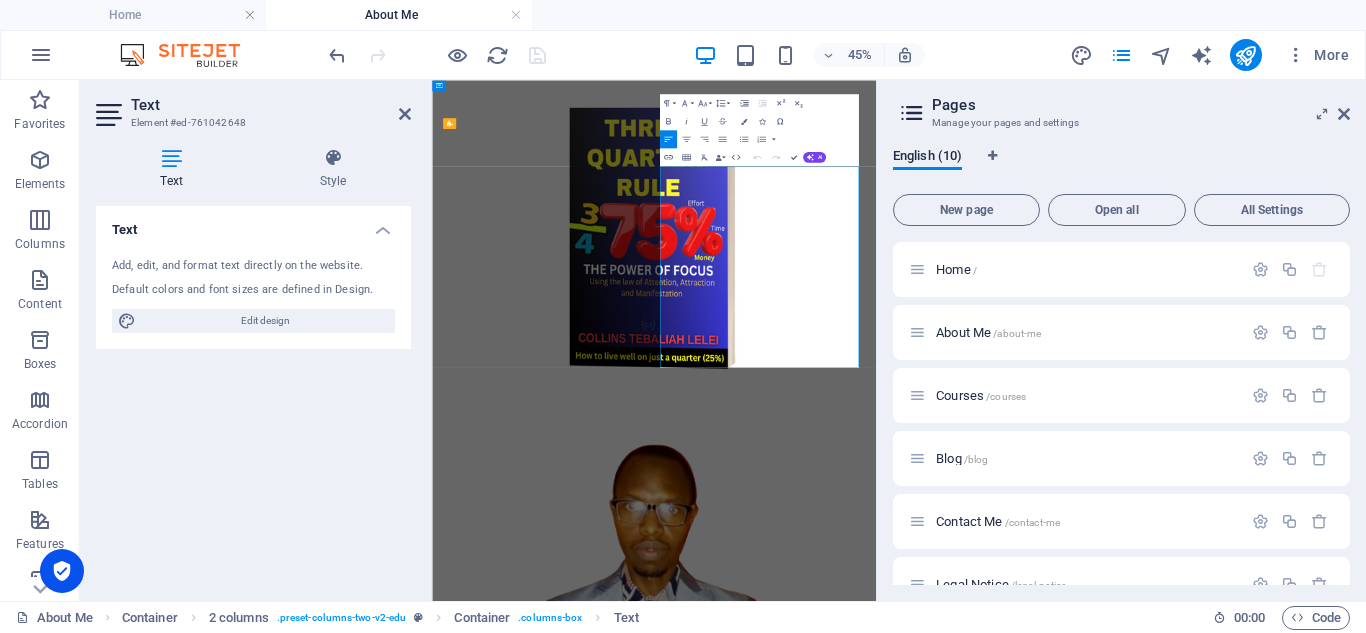 click on "Lorem ipsum dolor sit amet consectetur. Sed habitant turpis vitae curabitur at. Malesuada turpis eleifend elit egestas elit at sem gravida. Egestas commodo eget enim ipsum ligula suspendisse. Pretium morbi aliquet neque consequat magna viverra commodo hendrerit odio." at bounding box center [925, 5254] 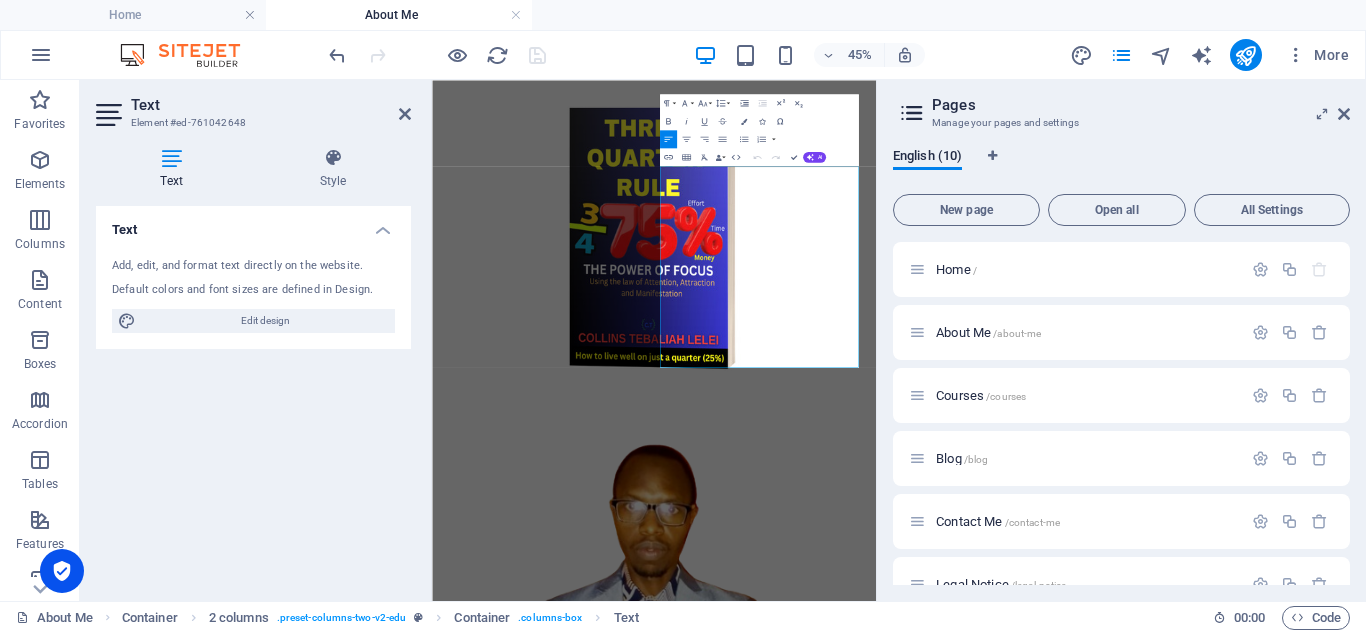 click on "English (10)" at bounding box center (1121, 167) 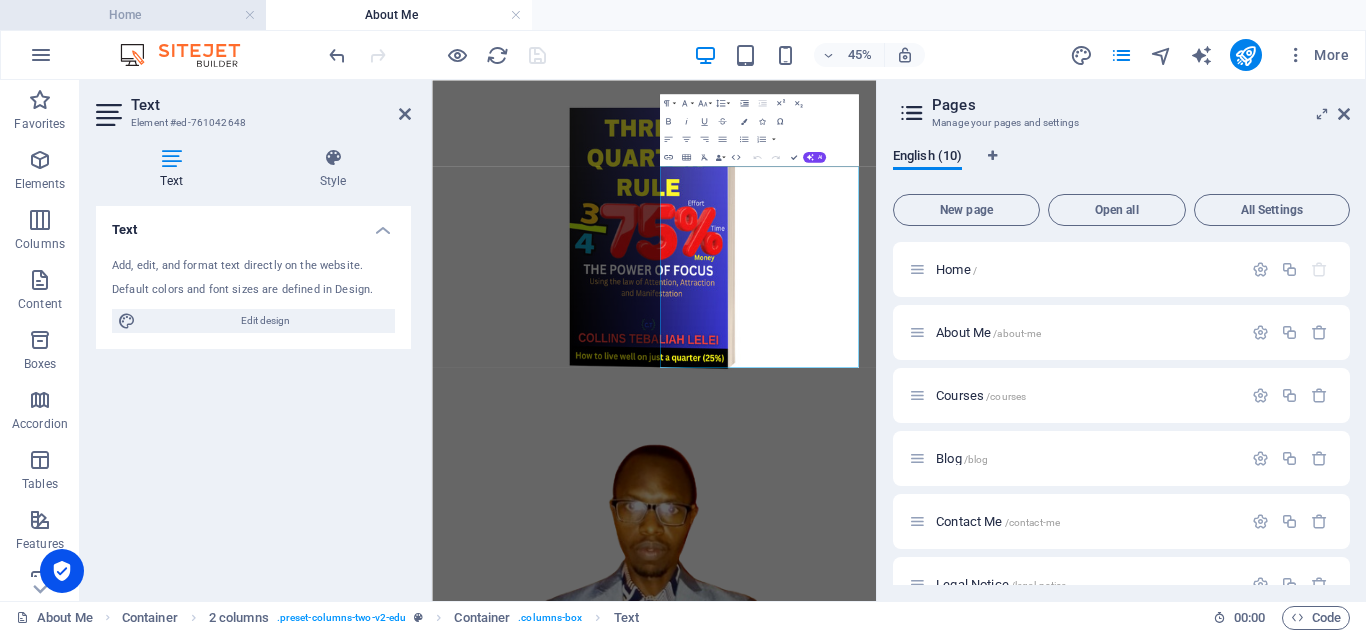 click on "Home" at bounding box center [133, 15] 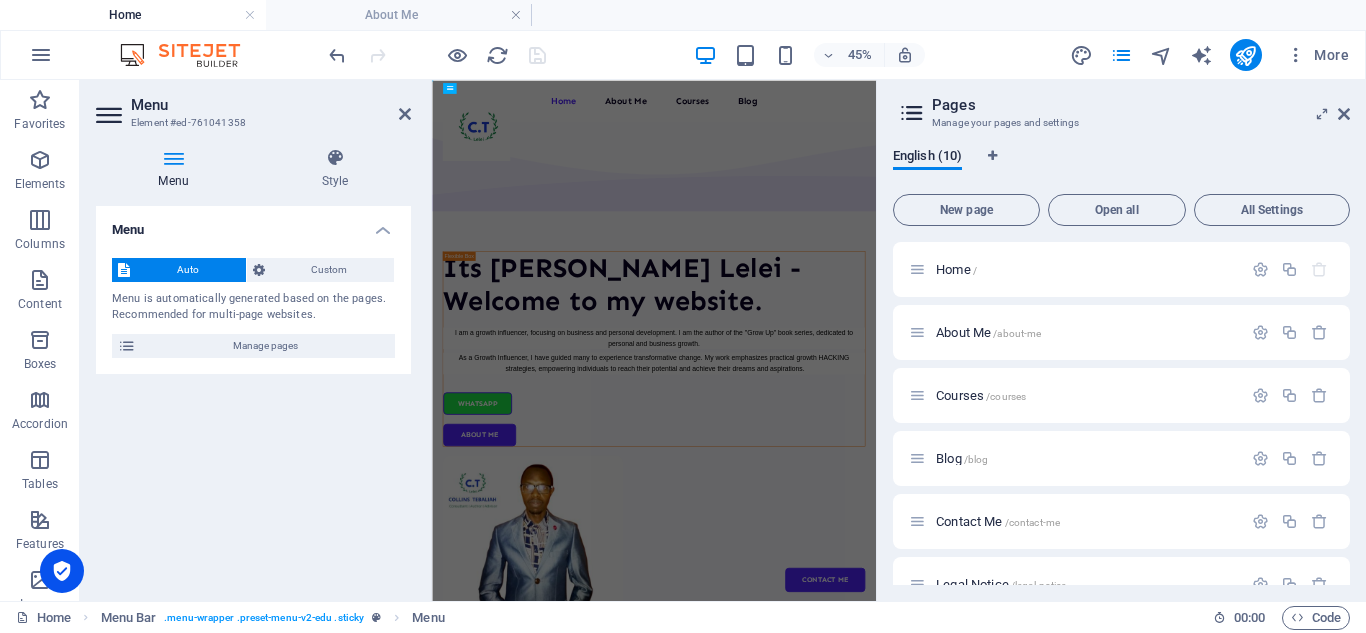scroll, scrollTop: 0, scrollLeft: 0, axis: both 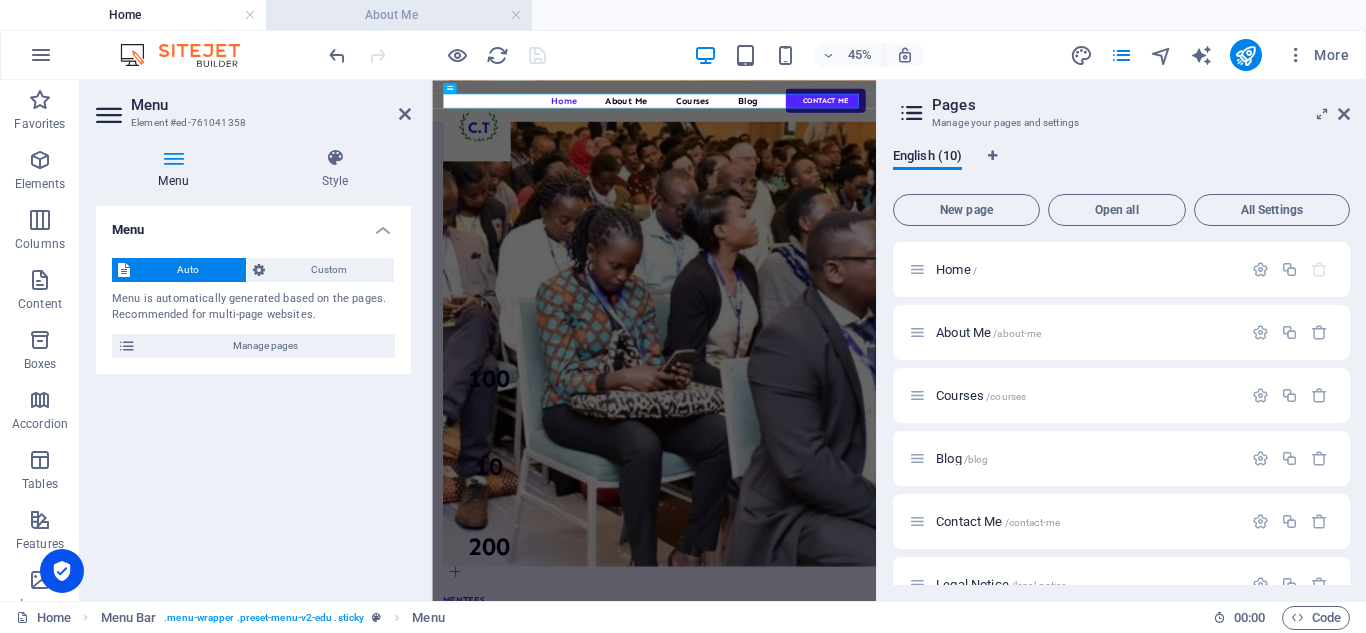 click on "About Me" at bounding box center (399, 15) 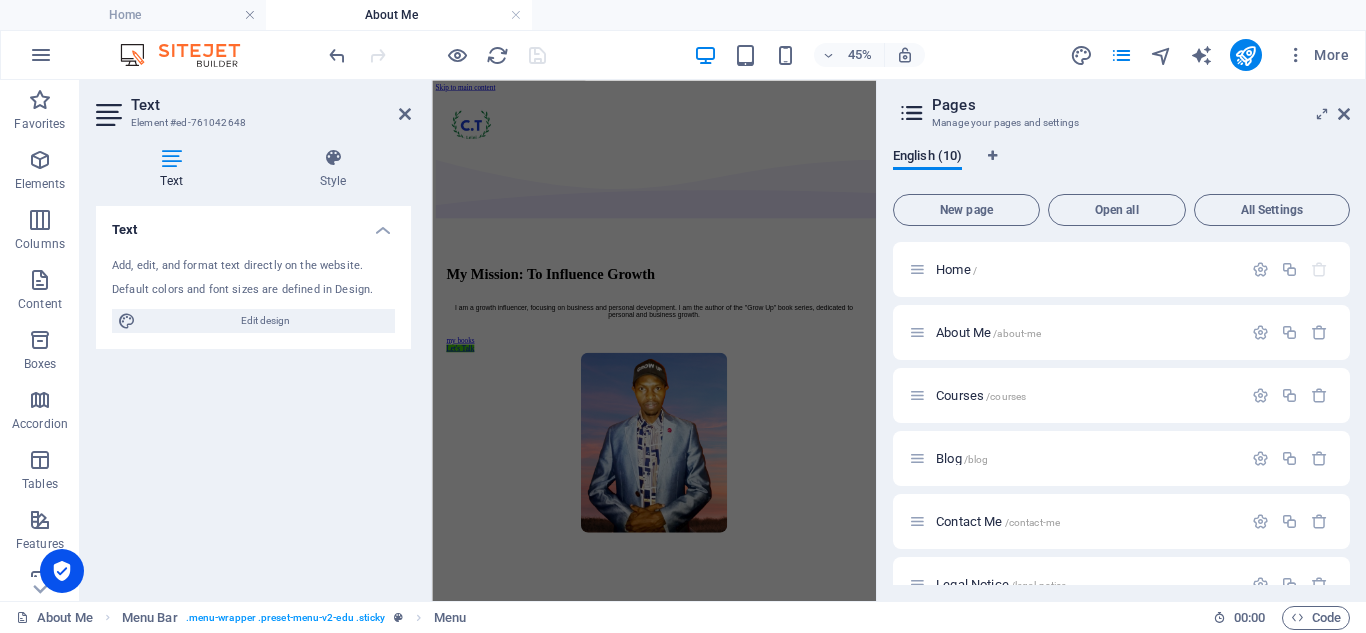 scroll, scrollTop: 1434, scrollLeft: 0, axis: vertical 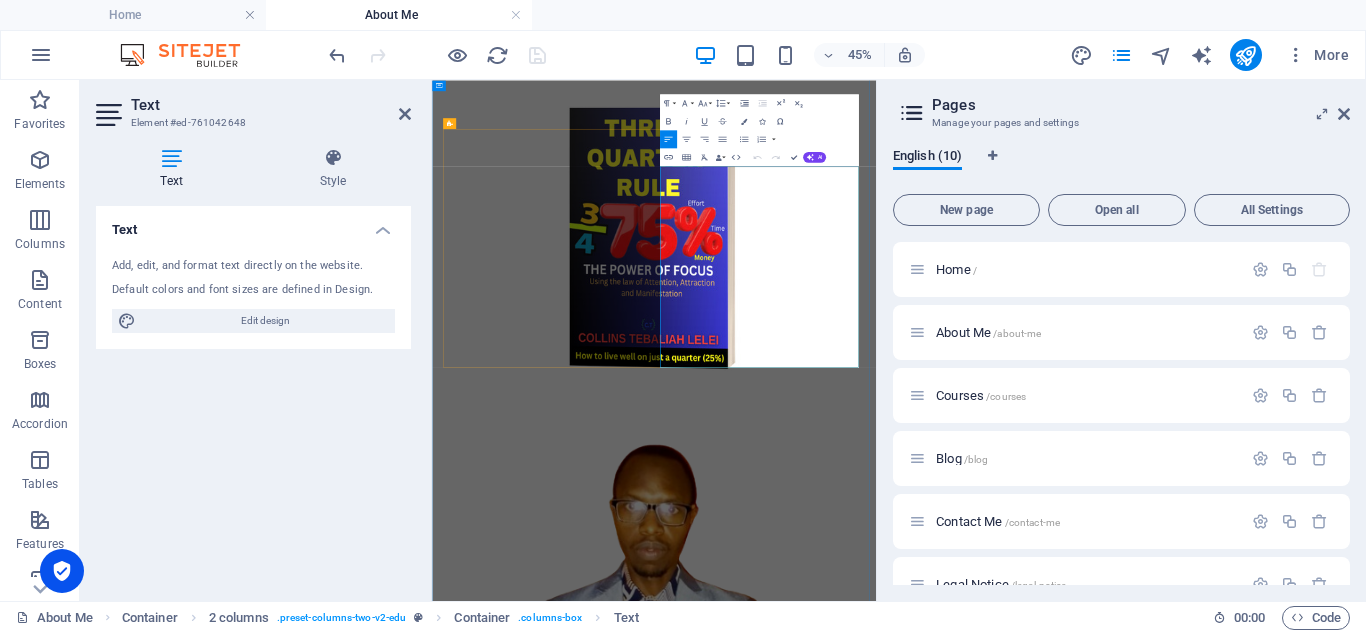 click on "Lorem ipsum dolor sit amet consectetur. Sed habitant turpis vitae curabitur at. Malesuada turpis eleifend elit egestas elit at sem gravida. Egestas commodo eget enim ipsum ligula suspendisse. Pretium morbi aliquet neque consequat magna viverra commodo hendrerit odio." at bounding box center (925, 5202) 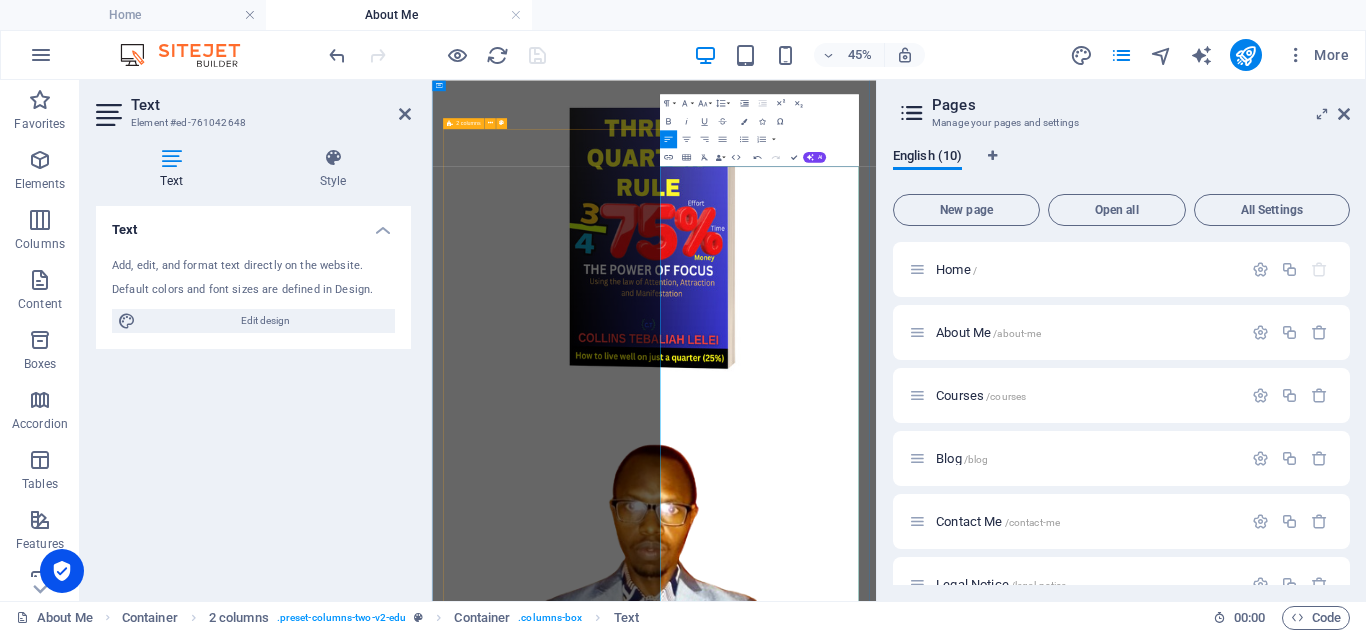 click on "How I started My journey to becoming a growth influencer is rooted in real-world experience, particularly through the crucible of entrepreneurship. Before I began guiding others, I navigated a challenging path of my own: I experienced significant setbacks,  failing in 10 different businesses . However, these failures were not endpoints; they were invaluable lessons. It was through these experiences that I gained profound insights into what truly drives success. I meticulously learned from my mistakes, particularly identifying critical weaknesses in: Poor systems:  Recognizing the necessity of robust, scalable operational frameworks. Ineffective resource management:  Understanding how to optimally allocate and utilize capital, time, and talent. Misunderstanding marketplace dynamics:  Gaining a deep comprehension of market trends, customer needs, and competitive landscapes. It was only after integrating these hard-won lessons that I began to see breakthroughs, ultimately  succeeding in two businesses" at bounding box center [925, 5045] 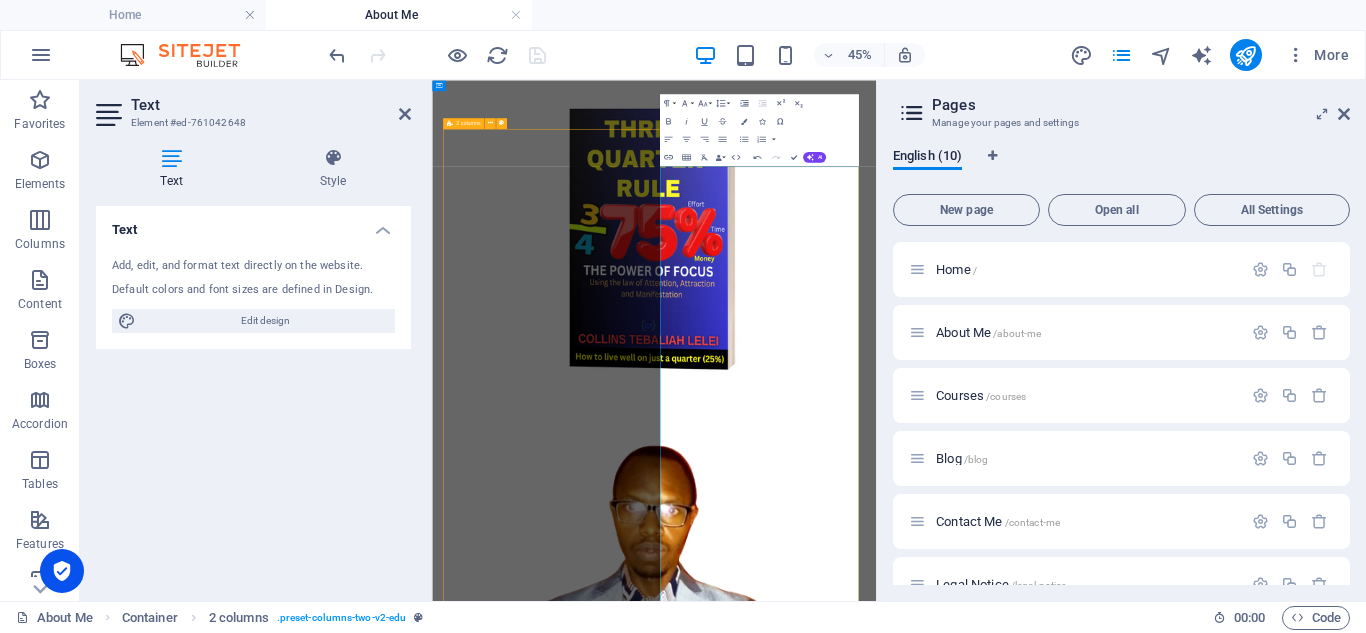 scroll, scrollTop: 1436, scrollLeft: 0, axis: vertical 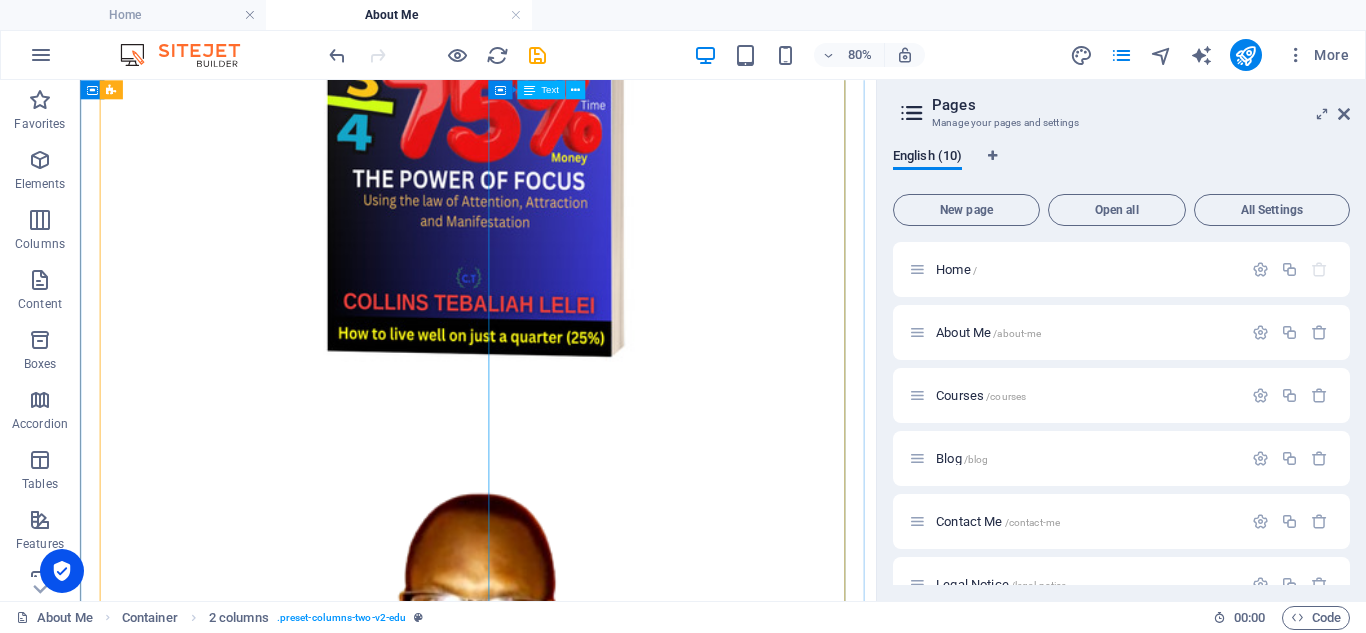 click on "My journey to becoming a growth influencer is rooted in real-world experience, particularly through the crucible of entrepreneurship. Before I began guiding others, I navigated a challenging path of my own: I experienced significant setbacks,  failing in 10 different businesses . However, these failures were not endpoints; they were invaluable lessons. It was through these experiences that I gained profound insights into what truly drives success. I meticulously learned from my mistakes, particularly identifying critical weaknesses in: Poor systems:  Recognizing the necessity of robust, scalable operational frameworks. Ineffective resource management:  Understanding how to optimally allocate and utilize capital, time, and talent. Misunderstanding marketplace dynamics:  Gaining a deep comprehension of market trends, customer needs, and competitive landscapes. It was only after integrating these hard-won lessons that I began to see breakthroughs, ultimately  succeeding in two businesses" at bounding box center (577, 5062) 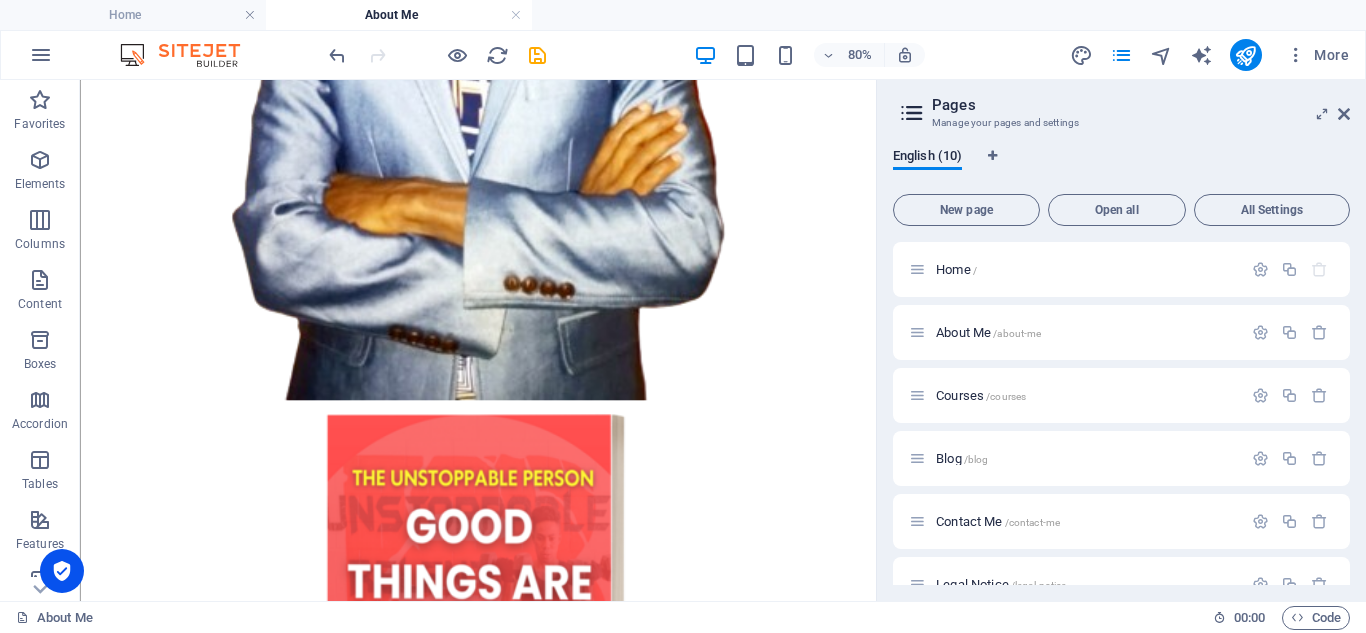scroll, scrollTop: 2730, scrollLeft: 0, axis: vertical 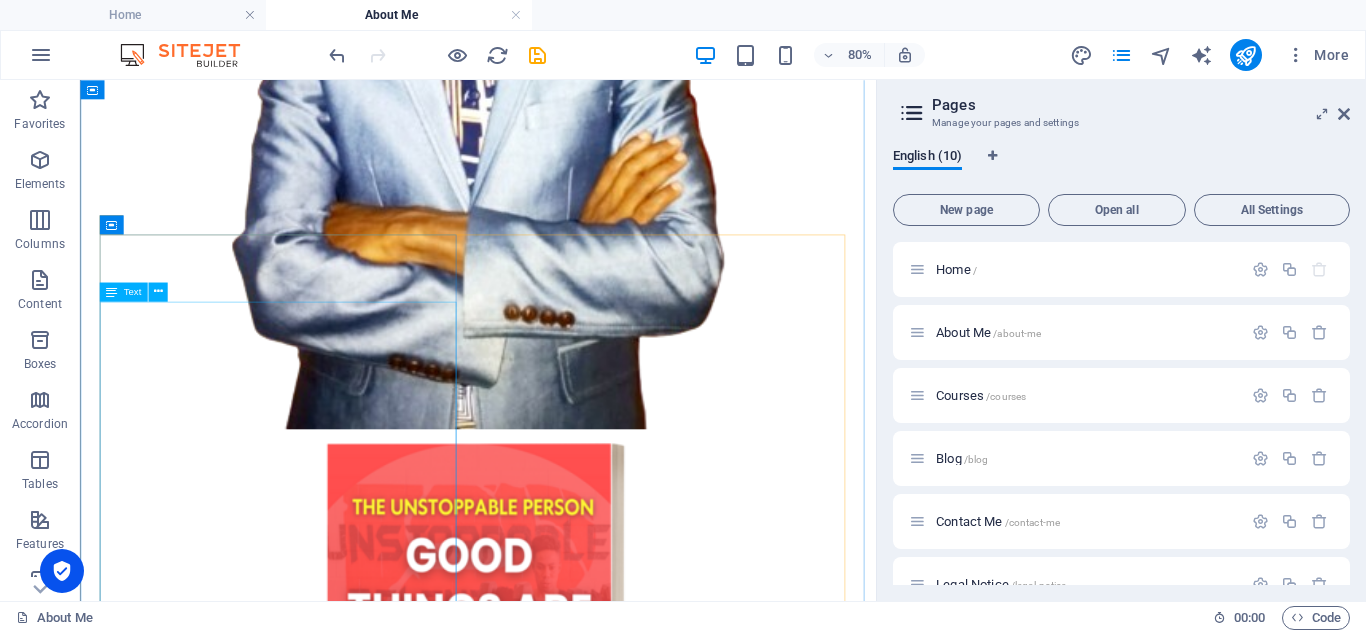 click on "Lorem ipsum dolor sit amet consectetur. Sed habitant turpis vitae curabitur at. Malesuada turpis eleifend elit egestas elit at sem gravida. Egestas commodo eget enim ipsum ligula suspendisse. Pretium morbi aliquet neque consequat magna viverra commodo hendrerit odio. Lorem ipsum dolor sit amet consectetur. Sed habitant turpis vitae curabitur at. Malesuada turpis eleifend elit egestas elit at sem gravida. Egestas commodo eget enim ipsum ligula suspendisse. Pretium morbi aliquet neque consequat magna viverra commodo hendrerit odio." at bounding box center [577, 4929] 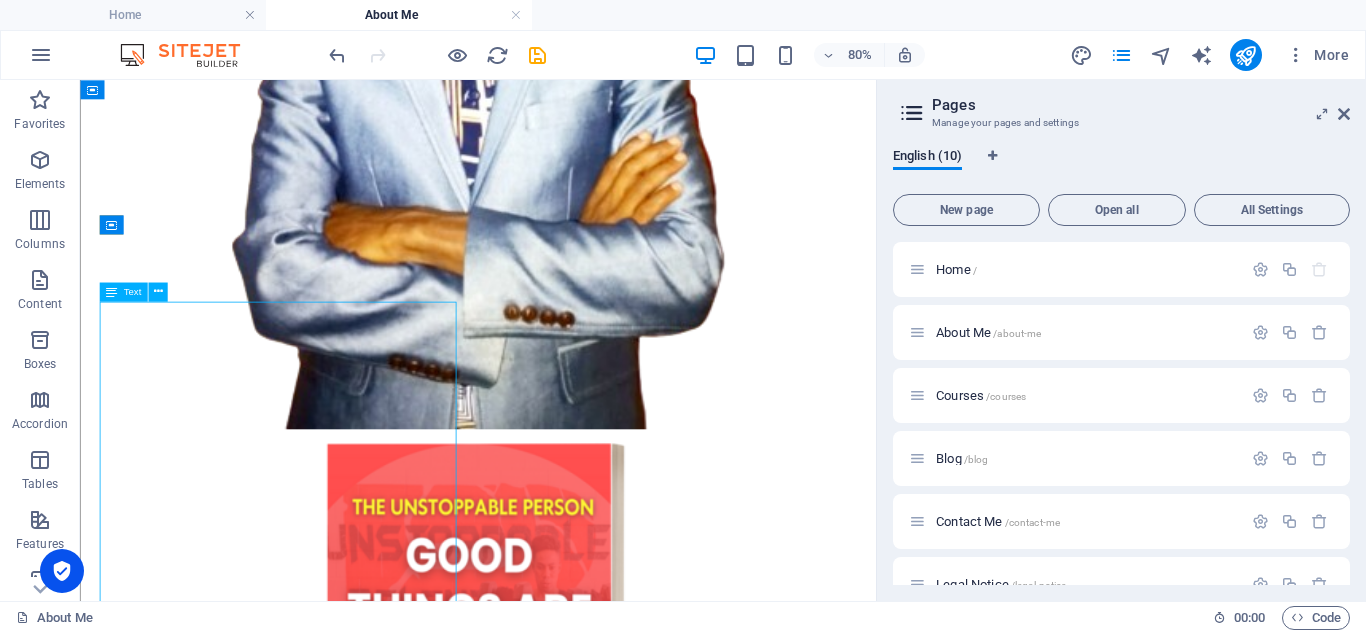click on "Lorem ipsum dolor sit amet consectetur. Sed habitant turpis vitae curabitur at. Malesuada turpis eleifend elit egestas elit at sem gravida. Egestas commodo eget enim ipsum ligula suspendisse. Pretium morbi aliquet neque consequat magna viverra commodo hendrerit odio. Lorem ipsum dolor sit amet consectetur. Sed habitant turpis vitae curabitur at. Malesuada turpis eleifend elit egestas elit at sem gravida. Egestas commodo eget enim ipsum ligula suspendisse. Pretium morbi aliquet neque consequat magna viverra commodo hendrerit odio." at bounding box center (577, 4929) 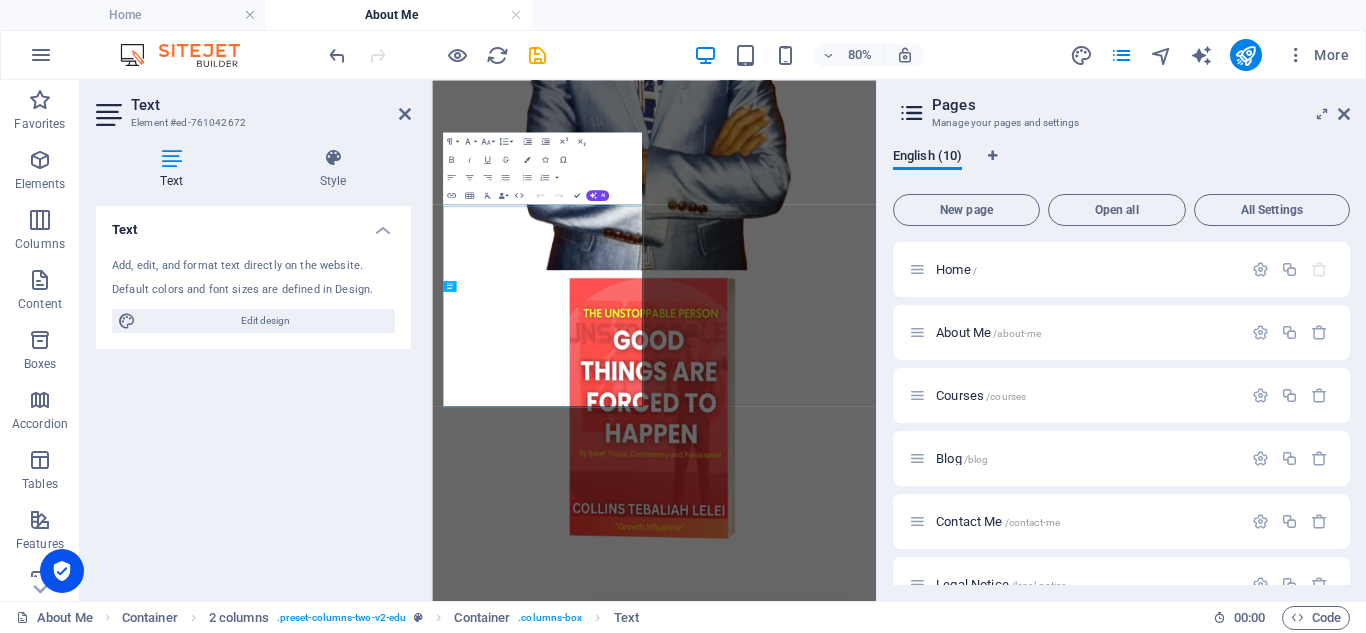scroll, scrollTop: 2728, scrollLeft: 0, axis: vertical 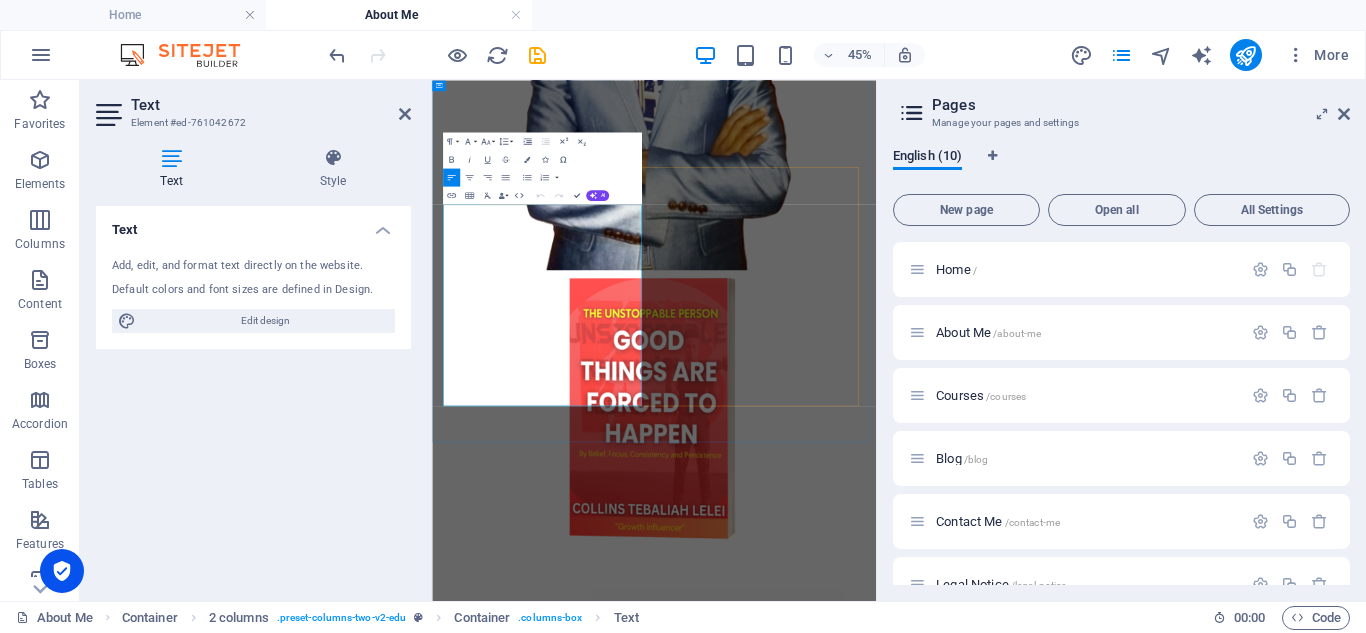 click on "Lorem ipsum dolor sit amet consectetur. Sed habitant turpis vitae curabitur at. Malesuada turpis eleifend elit egestas elit at sem gravida. Egestas commodo eget enim ipsum ligula suspendisse. Pretium morbi aliquet neque consequat magna viverra commodo hendrerit odio." at bounding box center (925, 4925) 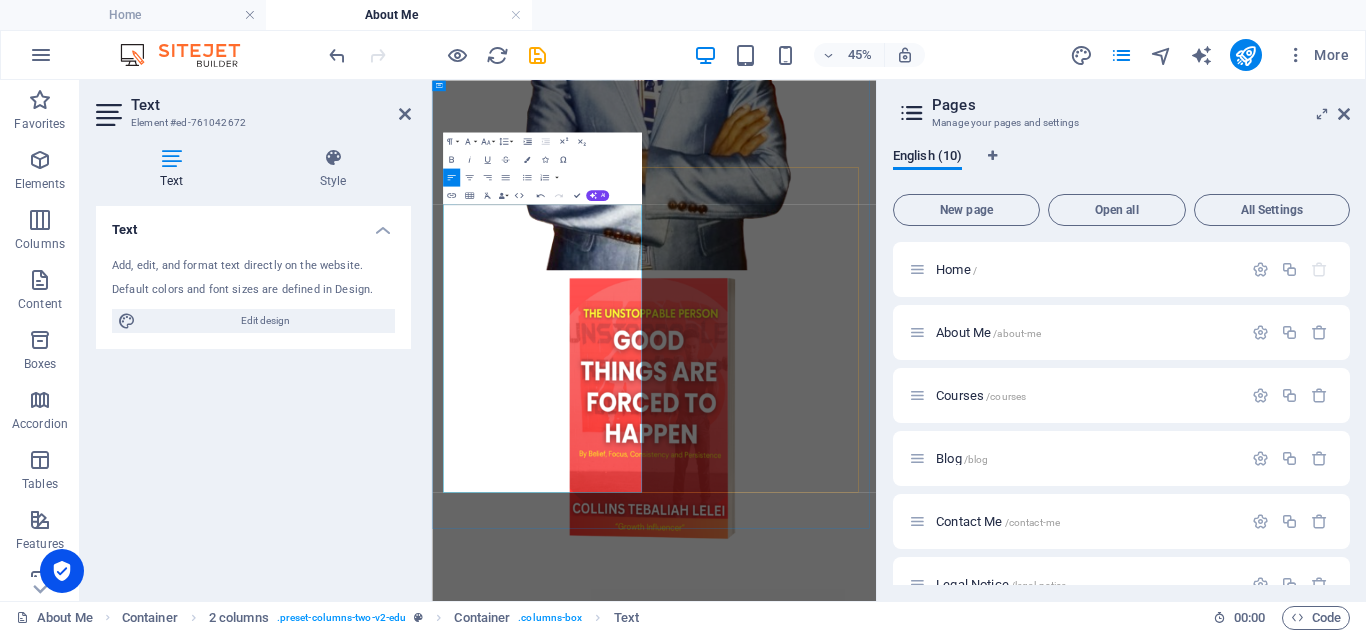 click on "My story so far As an  author , my insights are encapsulated in over 15 "Growth" books, including the "Grow Up" series, "Three Quarter Rule," and "Good Things Are Forced to Happen." My writing journey began in Grade 7 with an encyclopedia, progressed through high school poetry, and professional articles on [DOMAIN_NAME], leading to my first 40-page book in [DATE]. Beyond influencing and writing, I am an active  businessman , leading ventures like Leyworld Group LLC, Speedpro Shipping, VDS Africa, Leymart Express, Gifta FX, CT Consultancy, and Pathwalkers Mission Int'l. My diverse business experience across cars, technology, consulting, and financial markets enriches my perspective, allowing me to guide others towards transformative change and help them achieve their dreams and aspirations." at bounding box center [925, 4639] 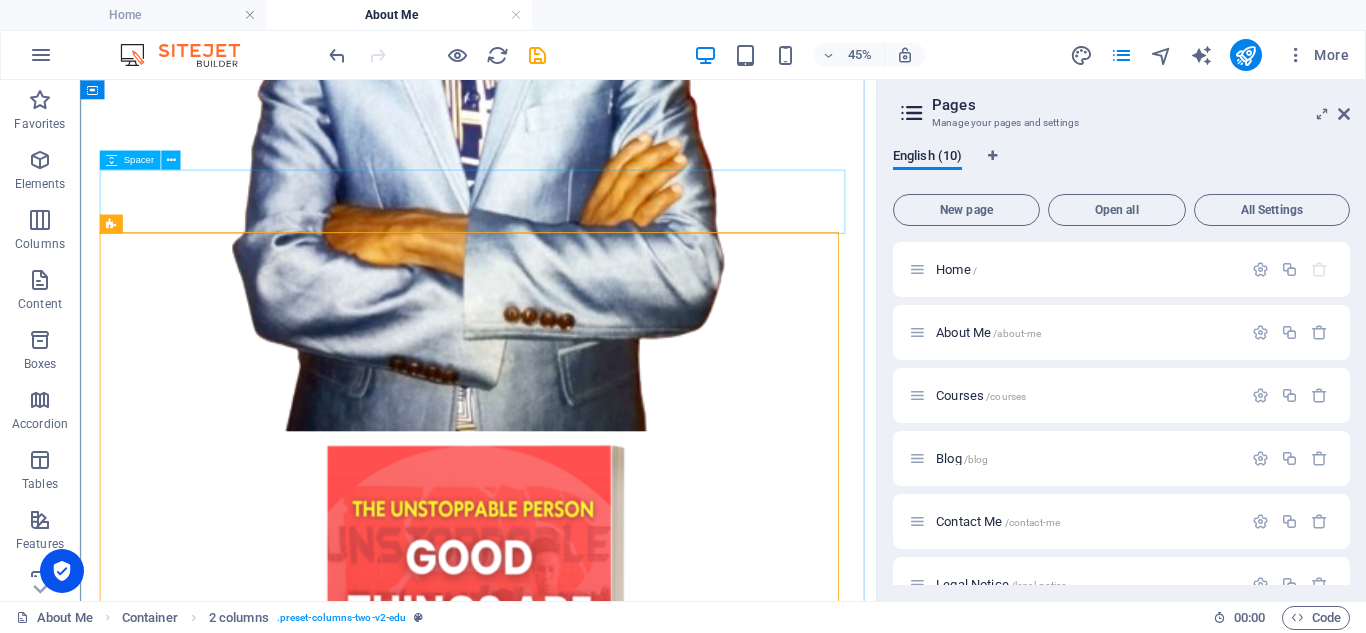 scroll, scrollTop: 2731, scrollLeft: 0, axis: vertical 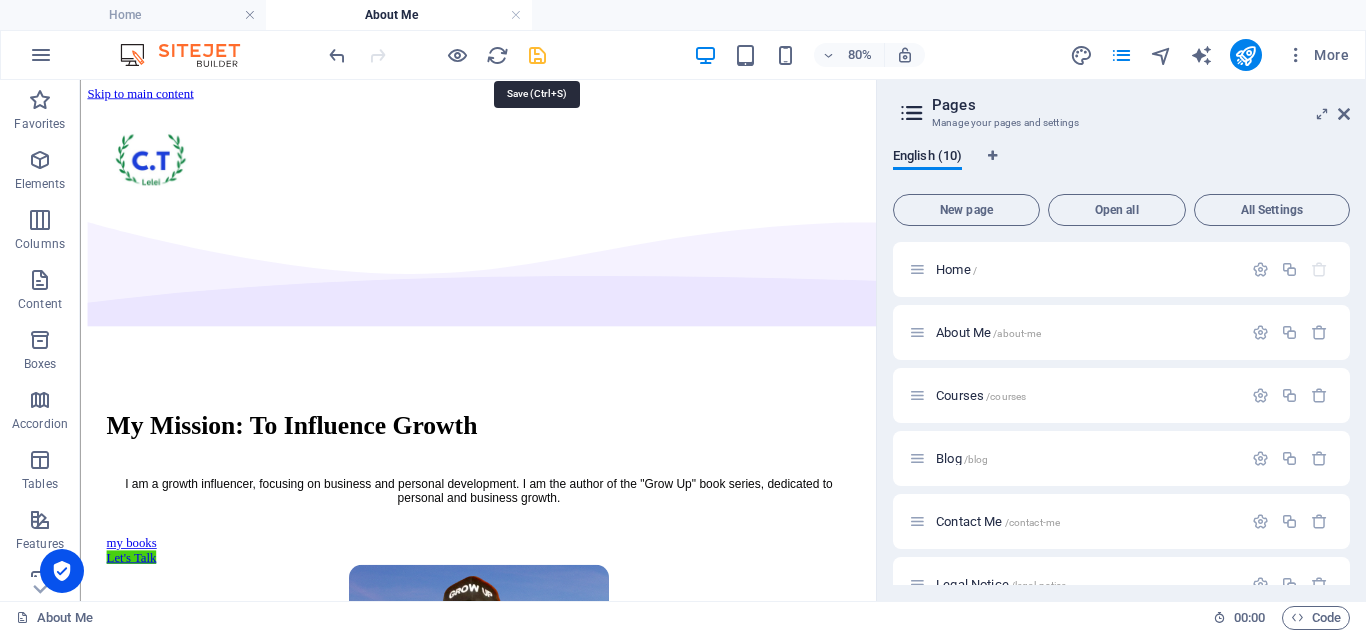 click at bounding box center (537, 55) 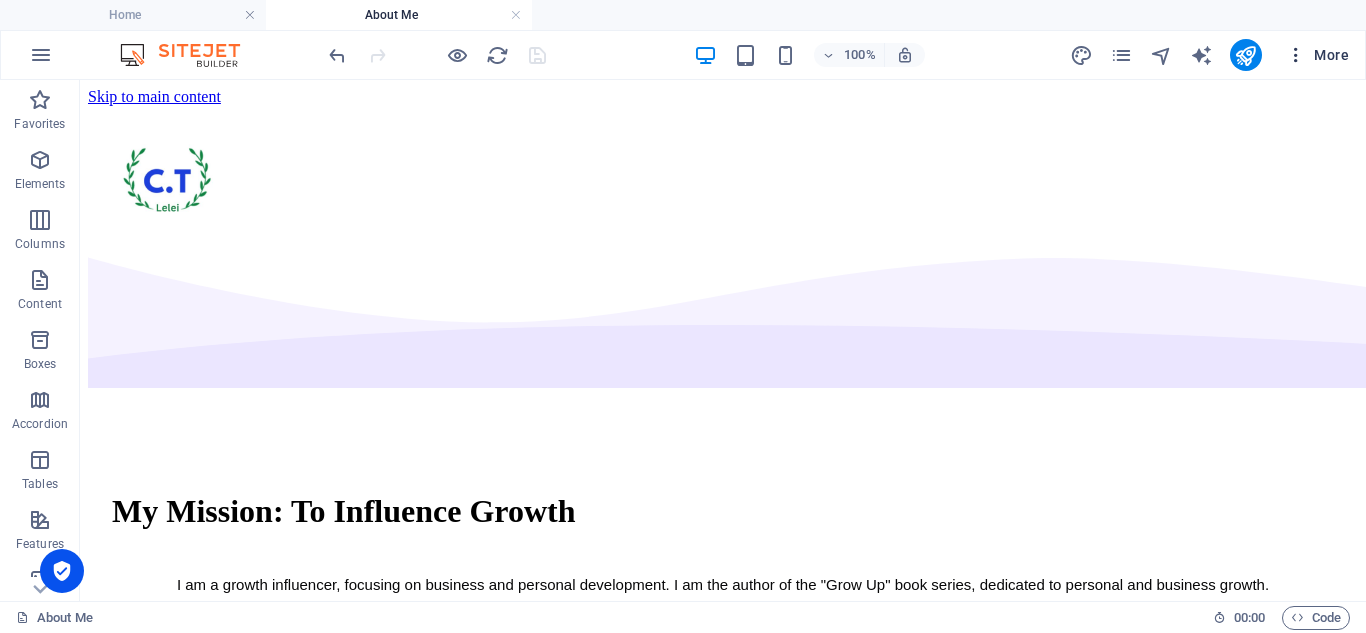 click on "More" at bounding box center (1317, 55) 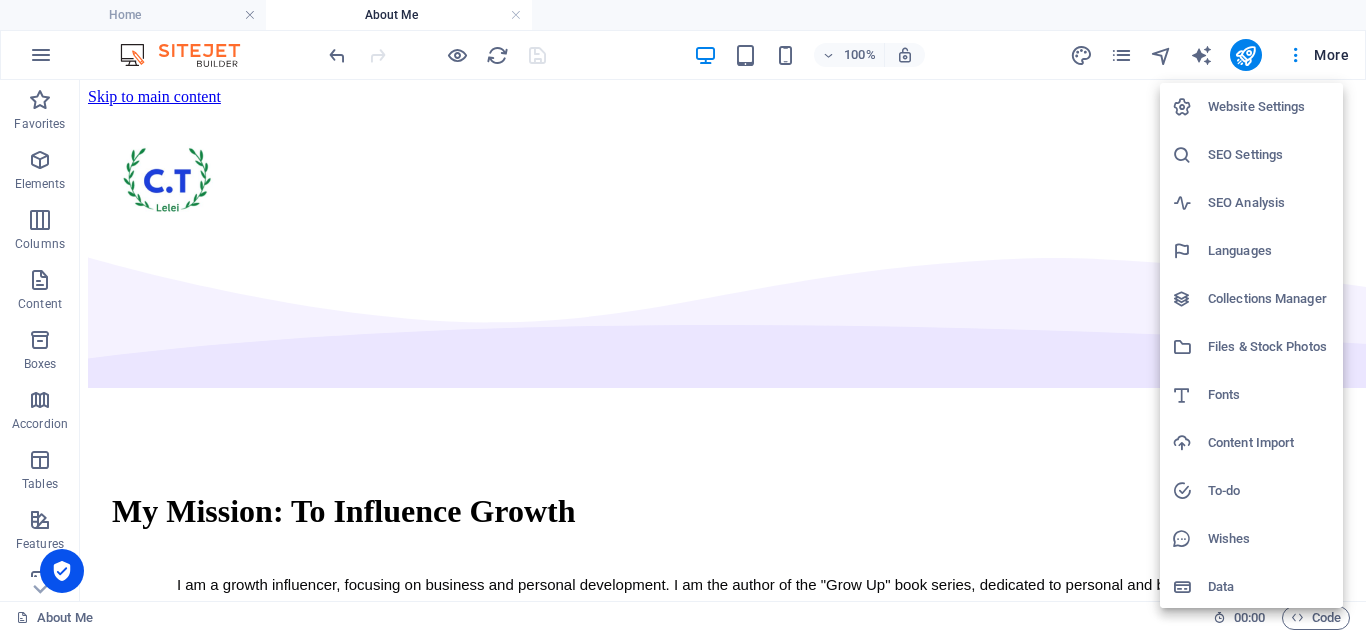 drag, startPoint x: 1355, startPoint y: 131, endPoint x: 1355, endPoint y: 142, distance: 11 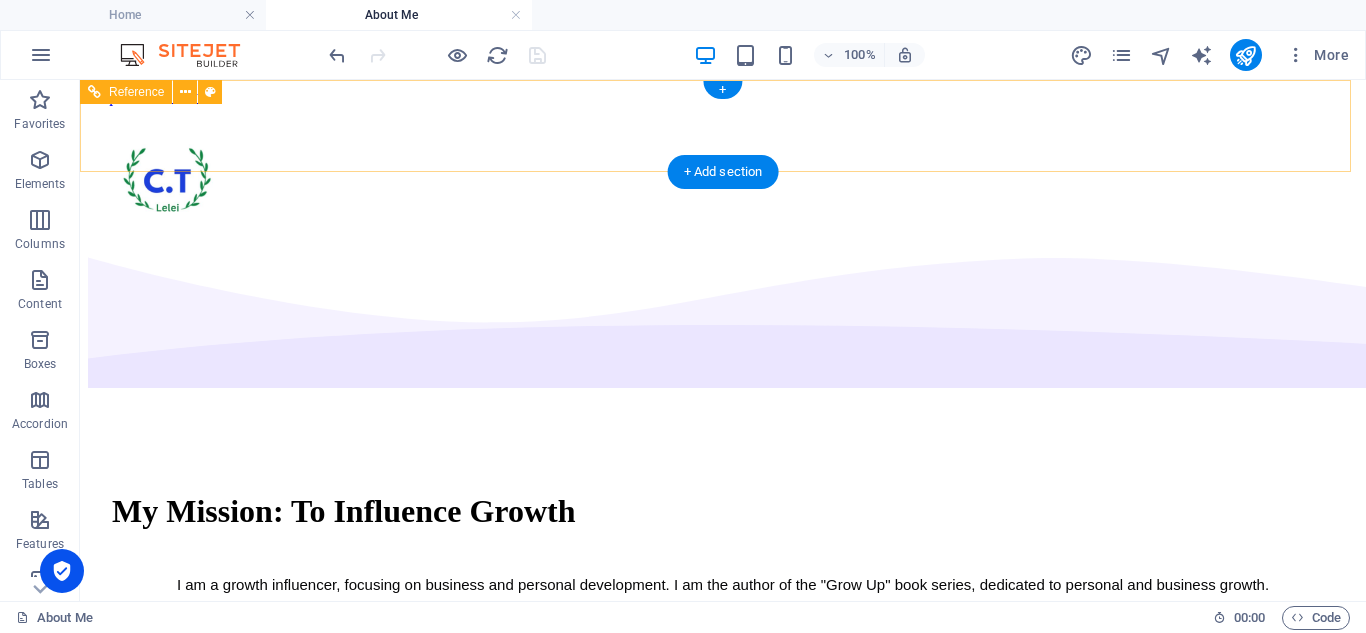 click on "Home About Me Courses Blog Contact Me" at bounding box center (723, 167) 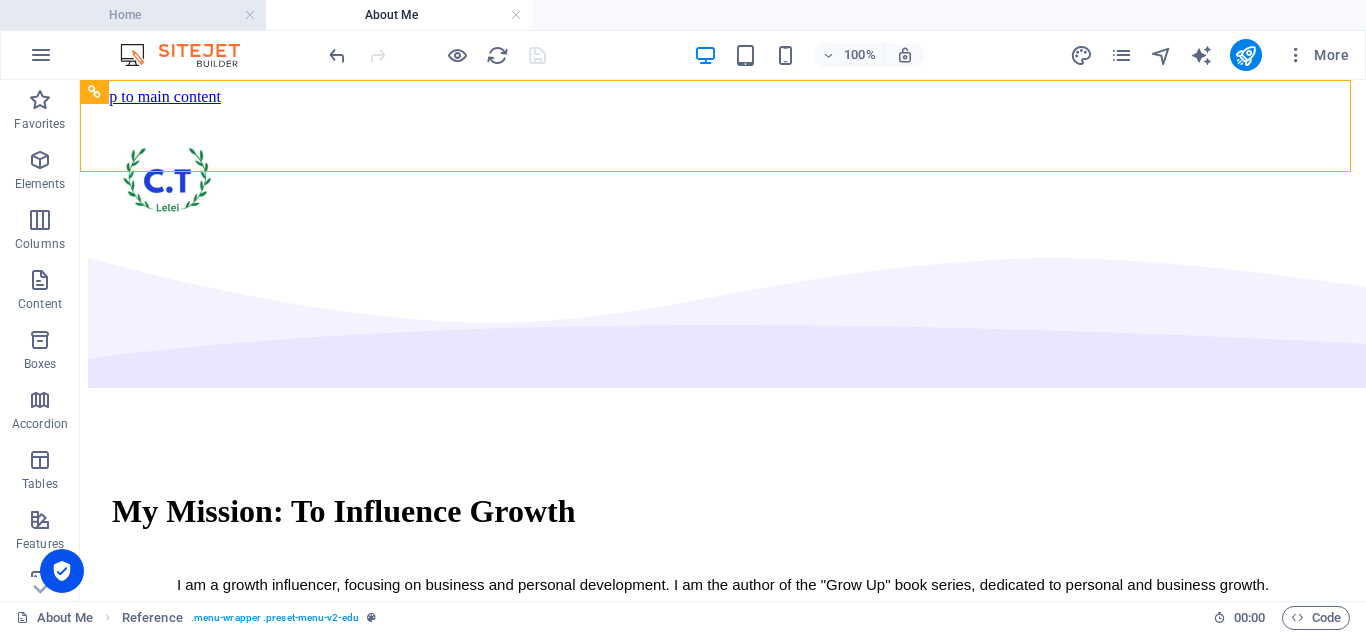 click on "Home" at bounding box center (133, 15) 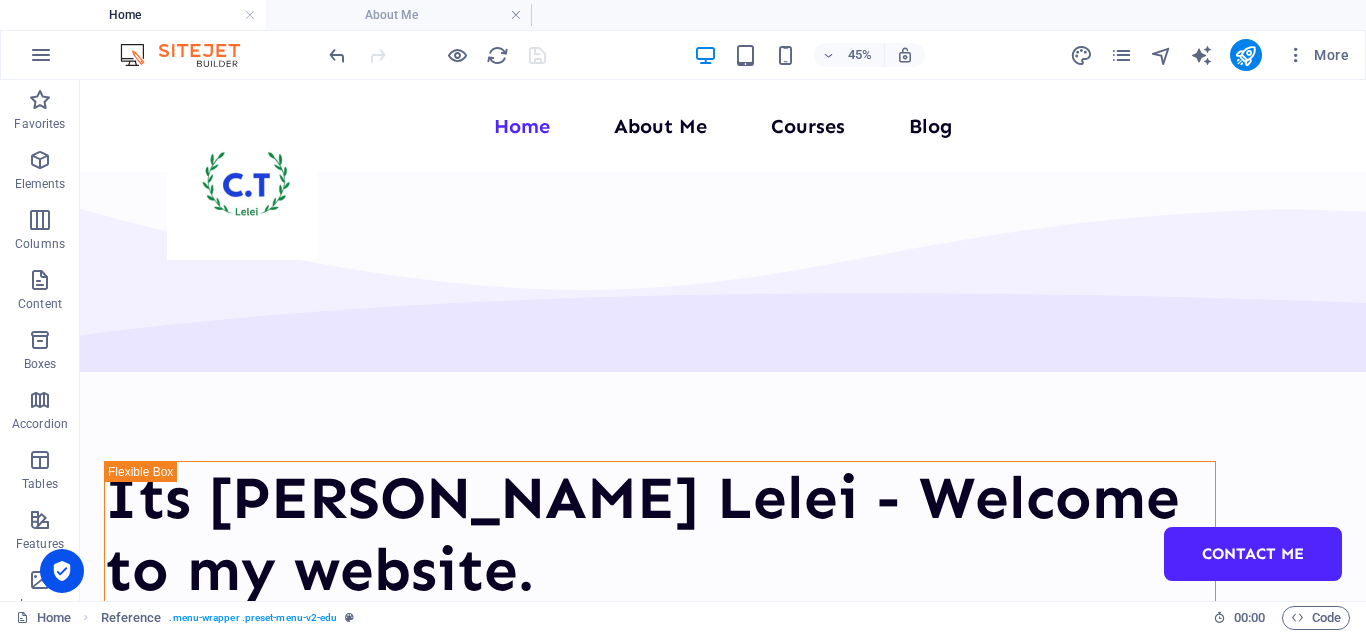scroll, scrollTop: 1665, scrollLeft: 0, axis: vertical 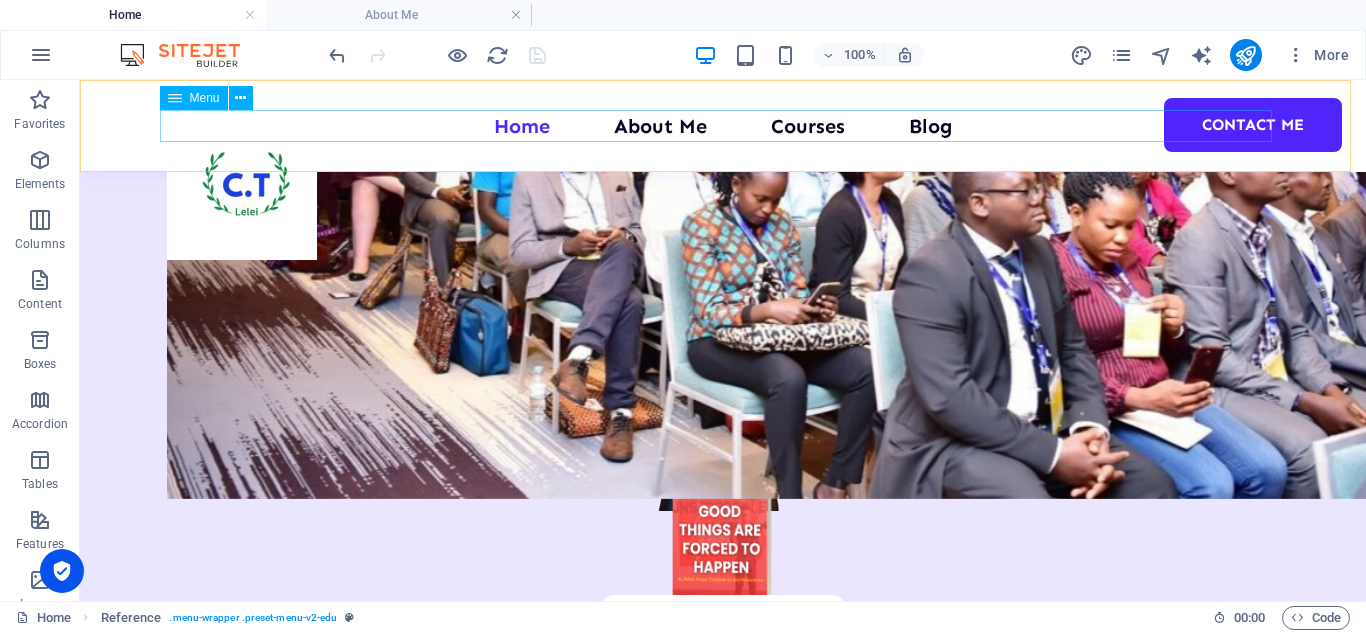 click on "Home About Me Courses Blog Contact Me" at bounding box center [723, 126] 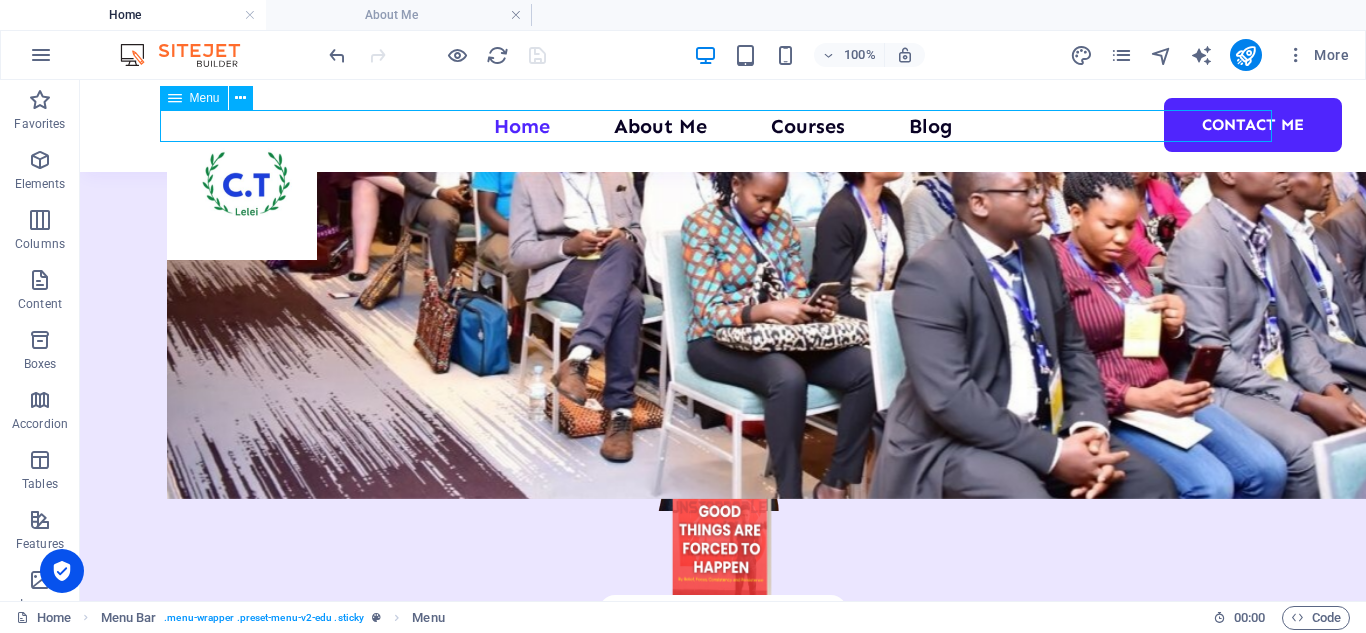 click on "Home About Me Courses Blog Contact Me" at bounding box center (723, 126) 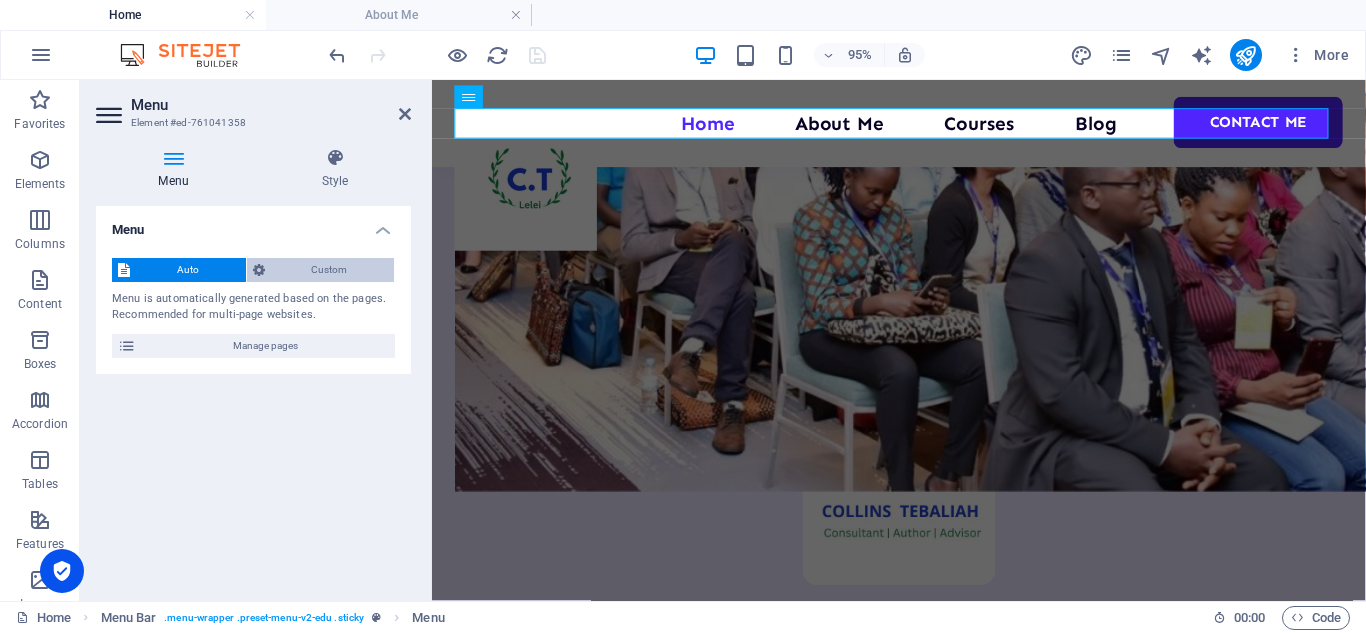 click on "Custom" at bounding box center [330, 270] 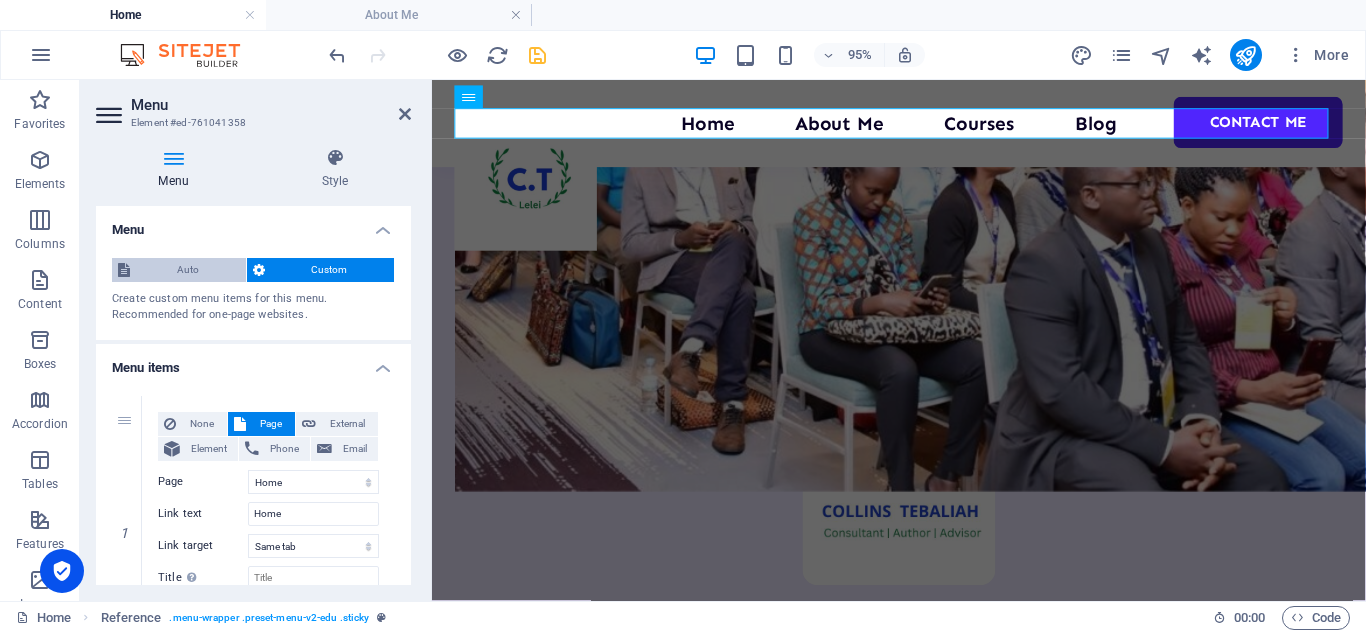 click on "Auto" at bounding box center [188, 270] 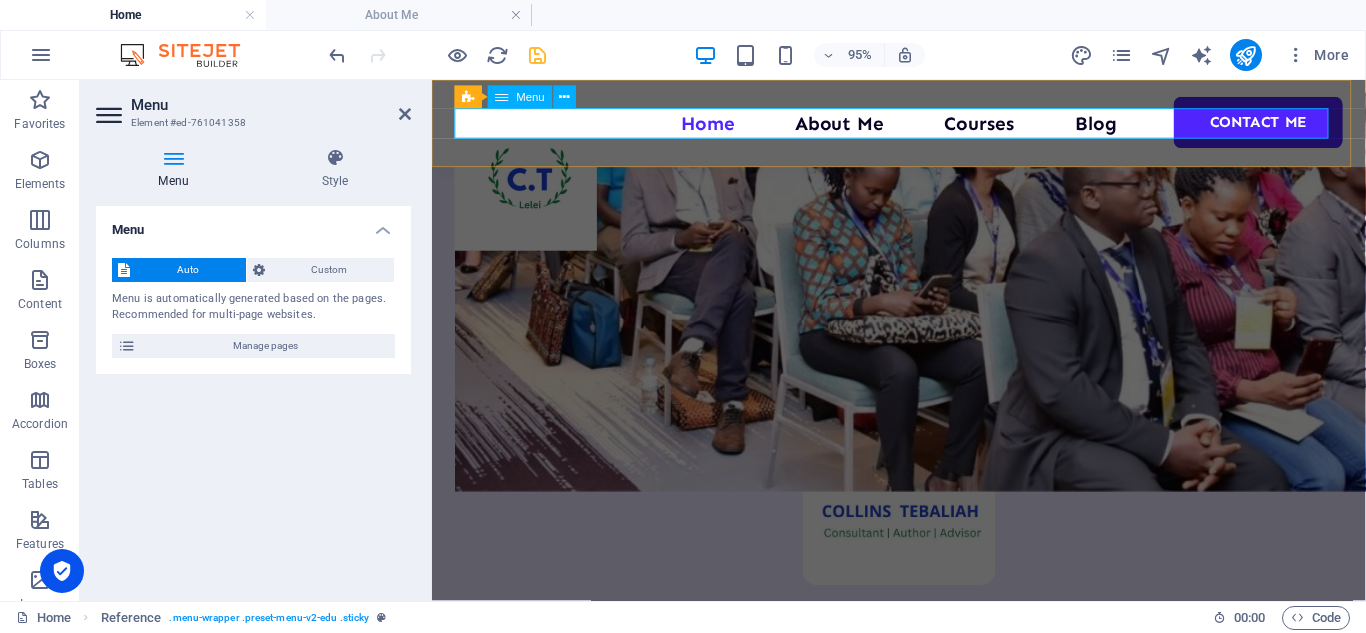 click on "Home About Me Courses Blog Contact Me" at bounding box center (923, 126) 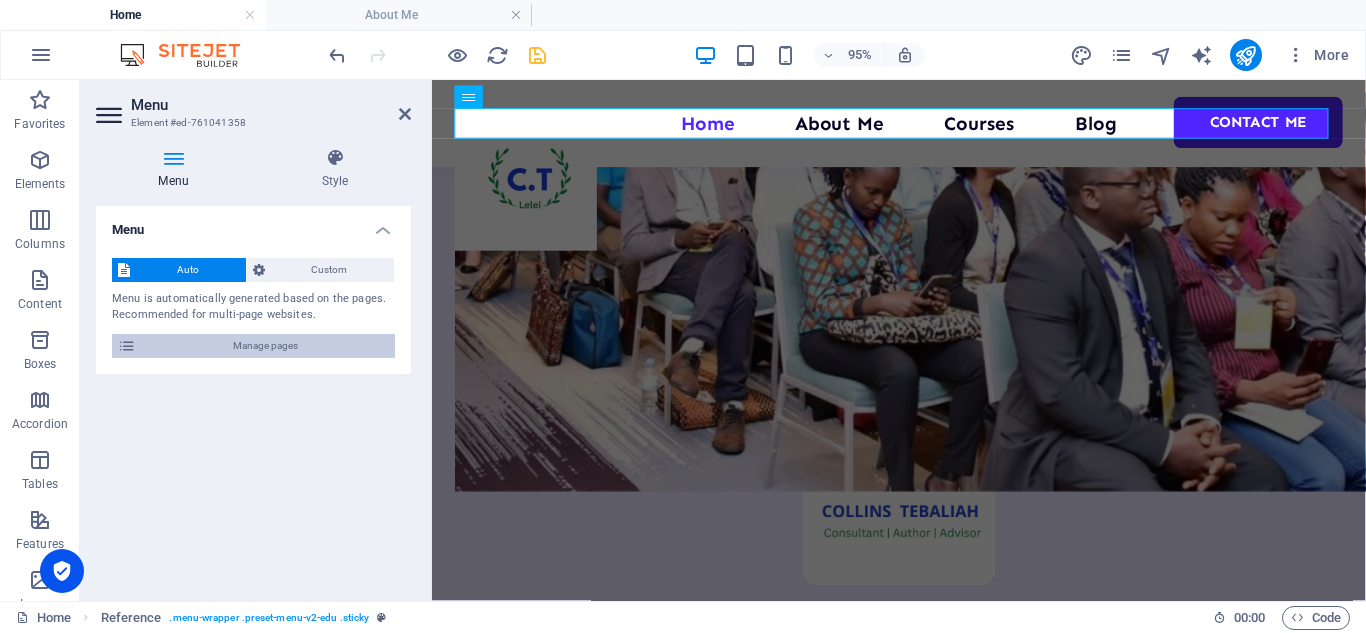 click on "Manage pages" at bounding box center (265, 346) 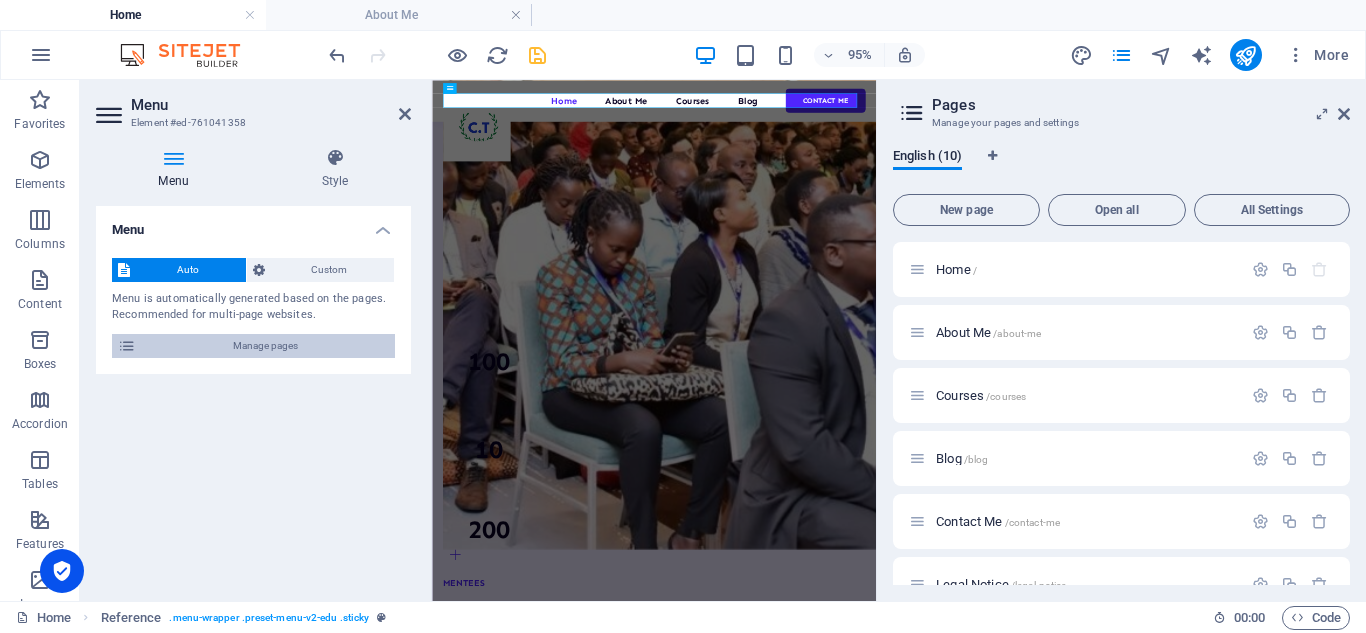 scroll, scrollTop: 1703, scrollLeft: 0, axis: vertical 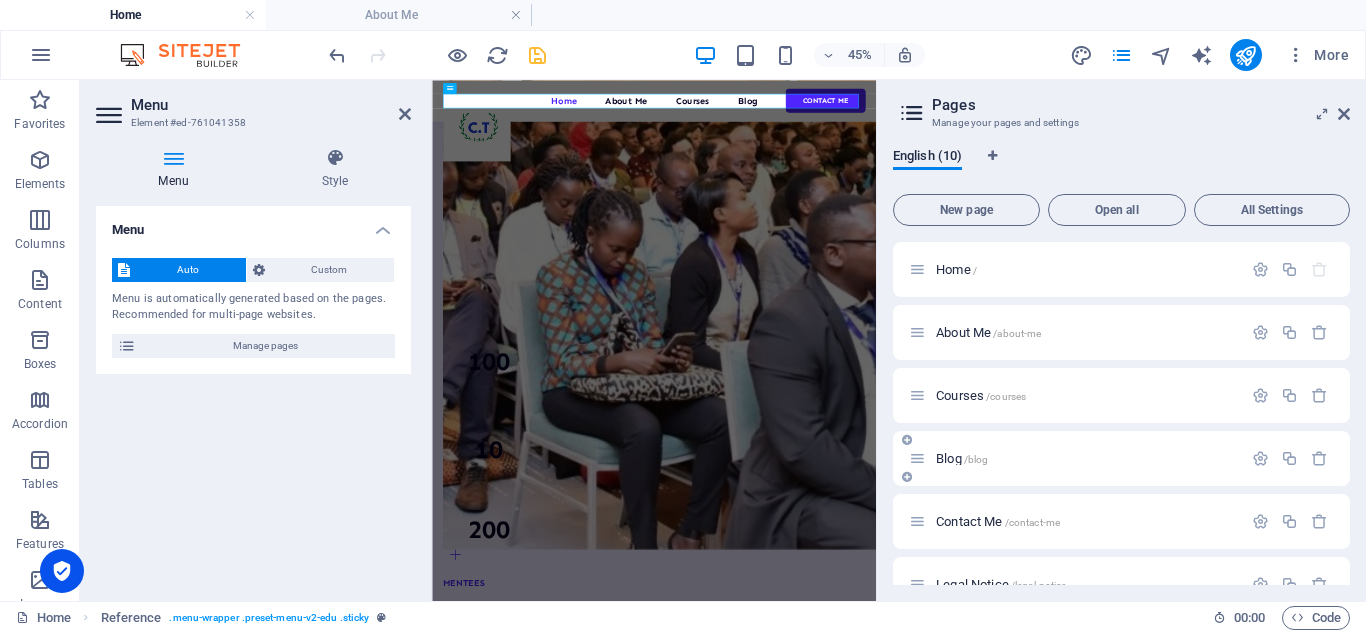 click on "/blog" at bounding box center [976, 459] 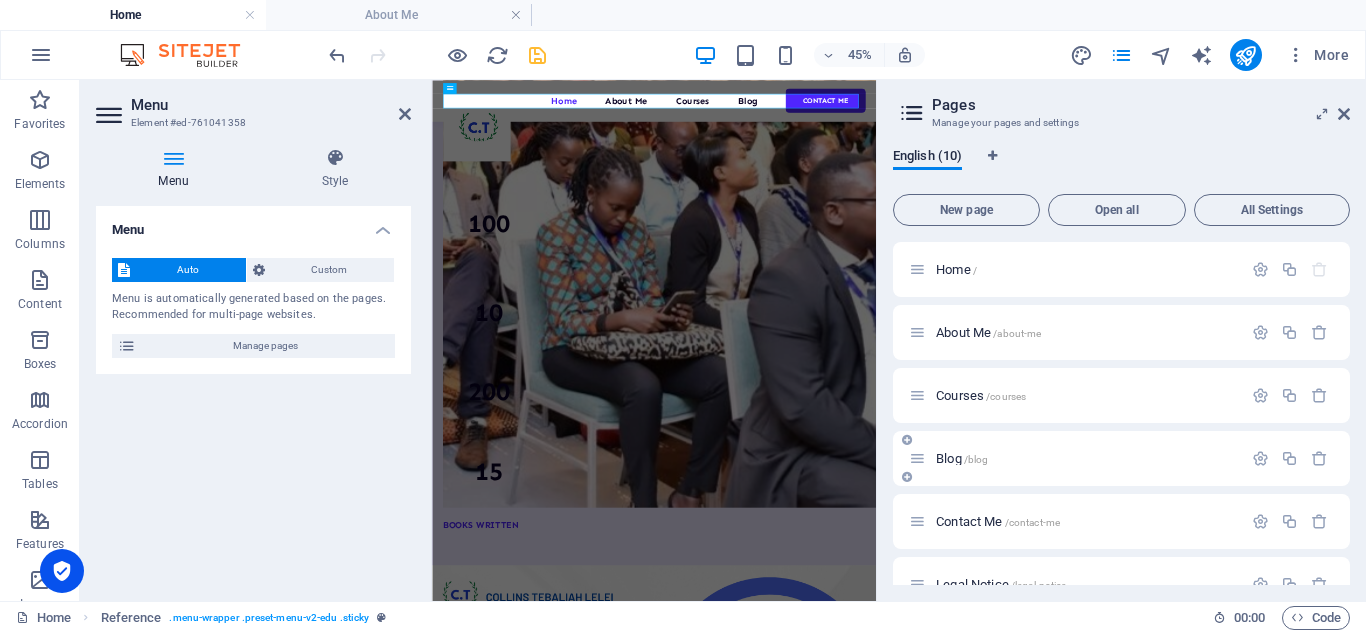 scroll, scrollTop: 0, scrollLeft: 0, axis: both 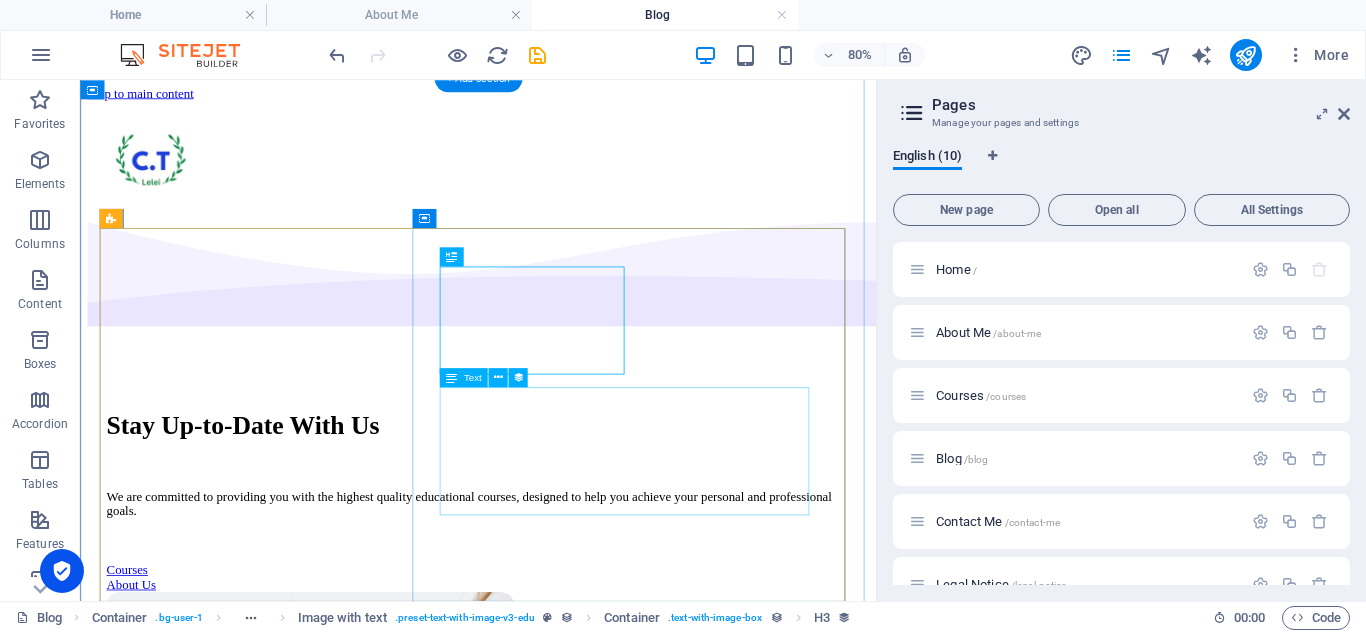 click on "Lorem ipsum dolor sit amet, consectetur adipiscing elit, sed do eiusmod tempor incididunt ut labore et dolore magna aliqua. Ut enim ad minim veniam, quis nostrud exercitation." at bounding box center [577, 1660] 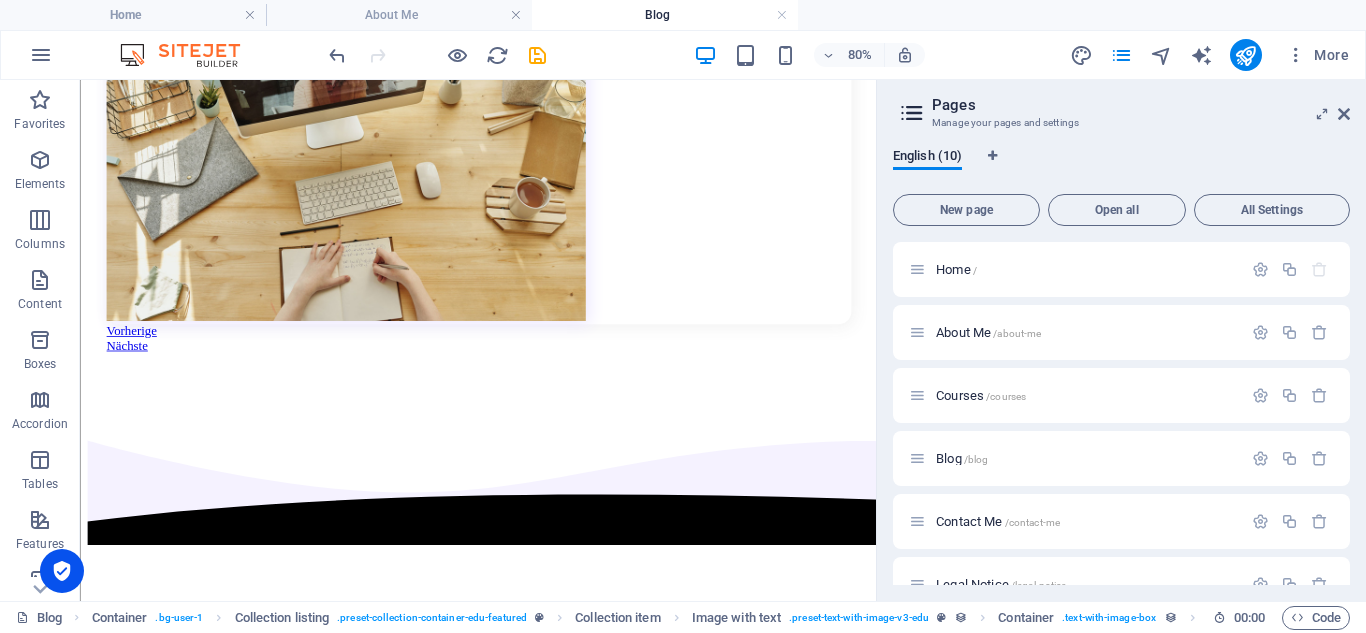 scroll, scrollTop: 1888, scrollLeft: 0, axis: vertical 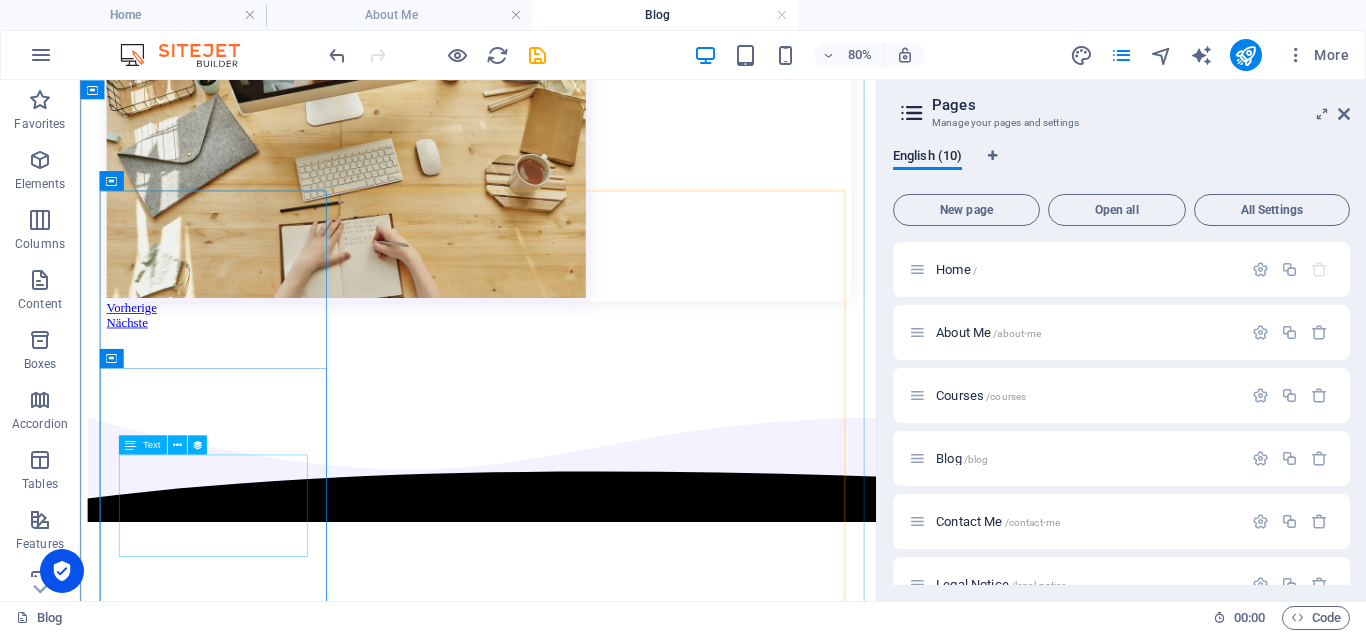 click on "Lorem ipsum dolor sit amet, consectetur adipiscing elit, sed do eiusmod tempor..." at bounding box center [577, 1849] 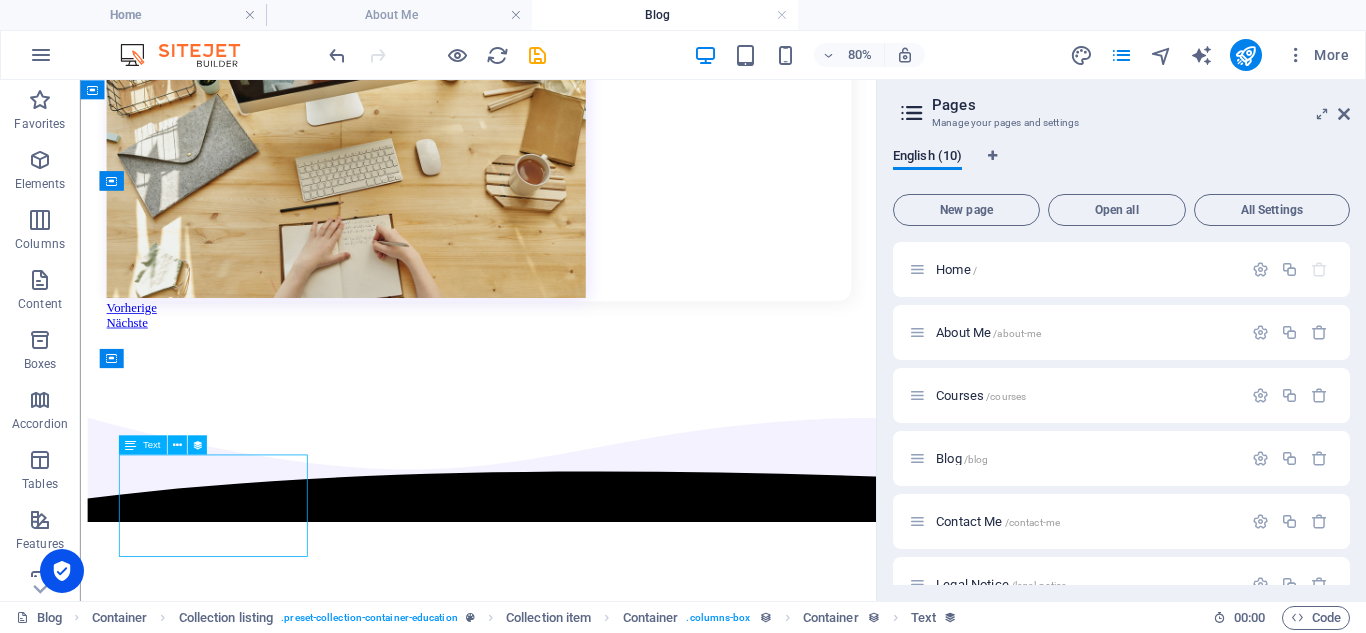 click on "Lorem ipsum dolor sit amet, consectetur adipiscing elit, sed do eiusmod tempor..." at bounding box center (577, 1849) 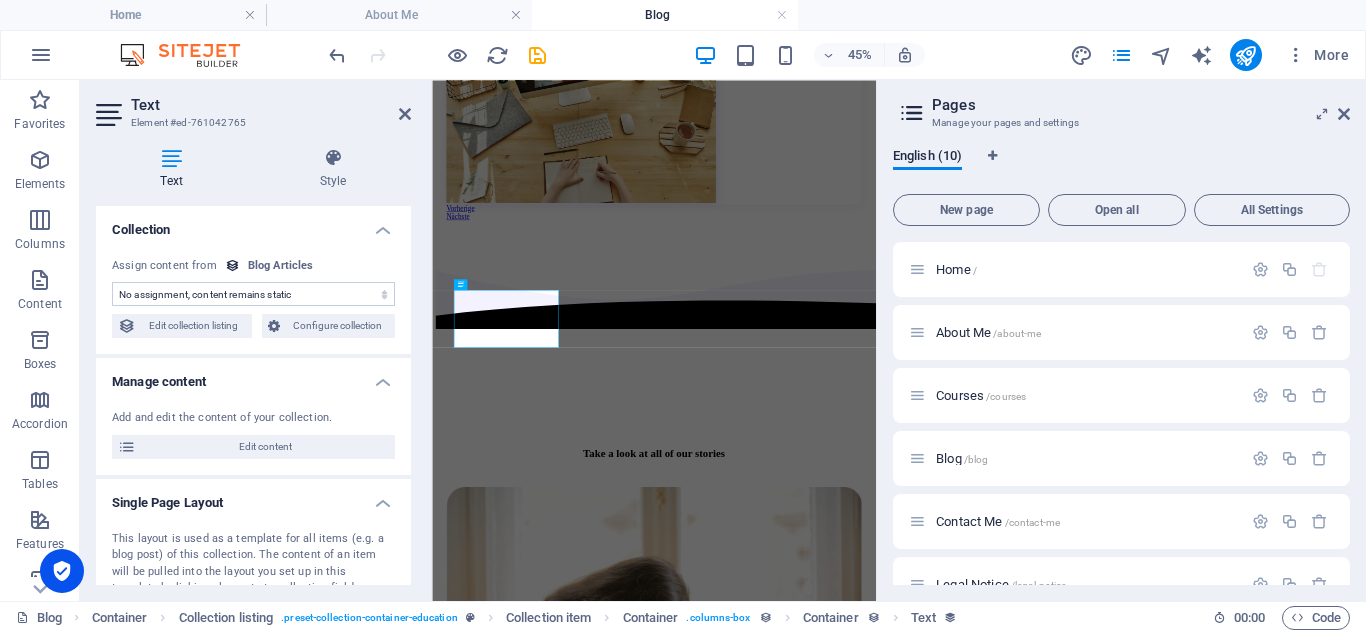 select on "article-short-intro" 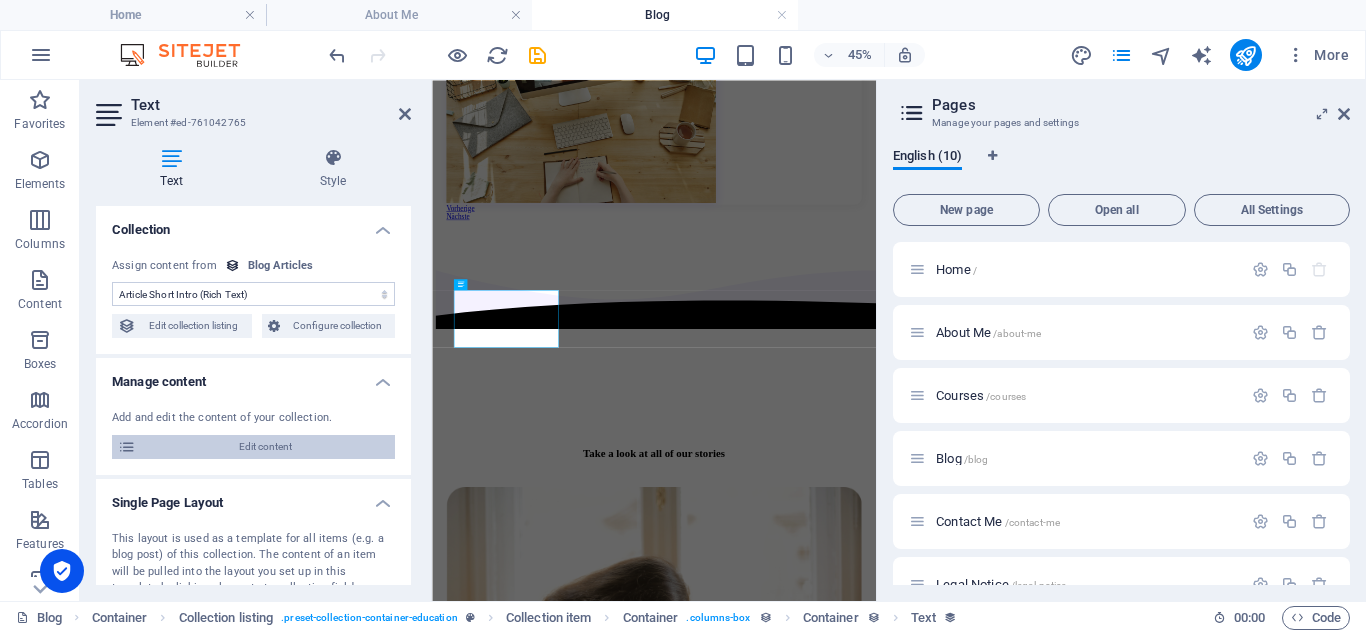 click on "Edit content" at bounding box center [265, 447] 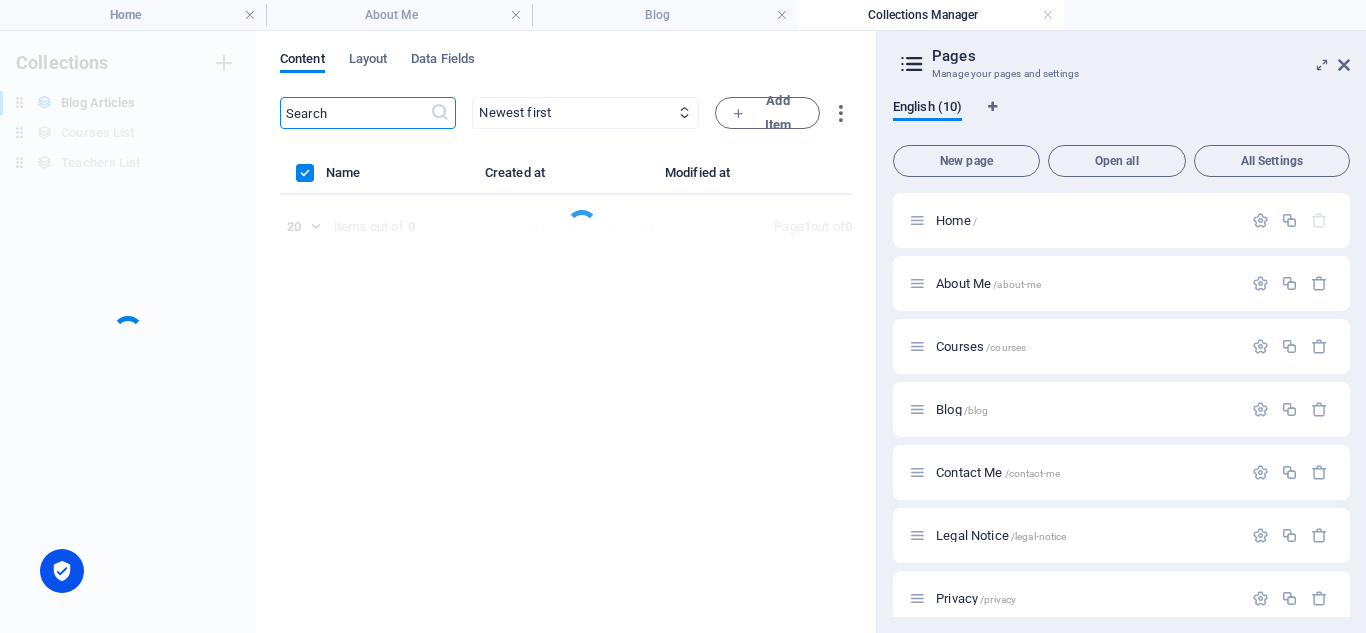 scroll, scrollTop: 0, scrollLeft: 0, axis: both 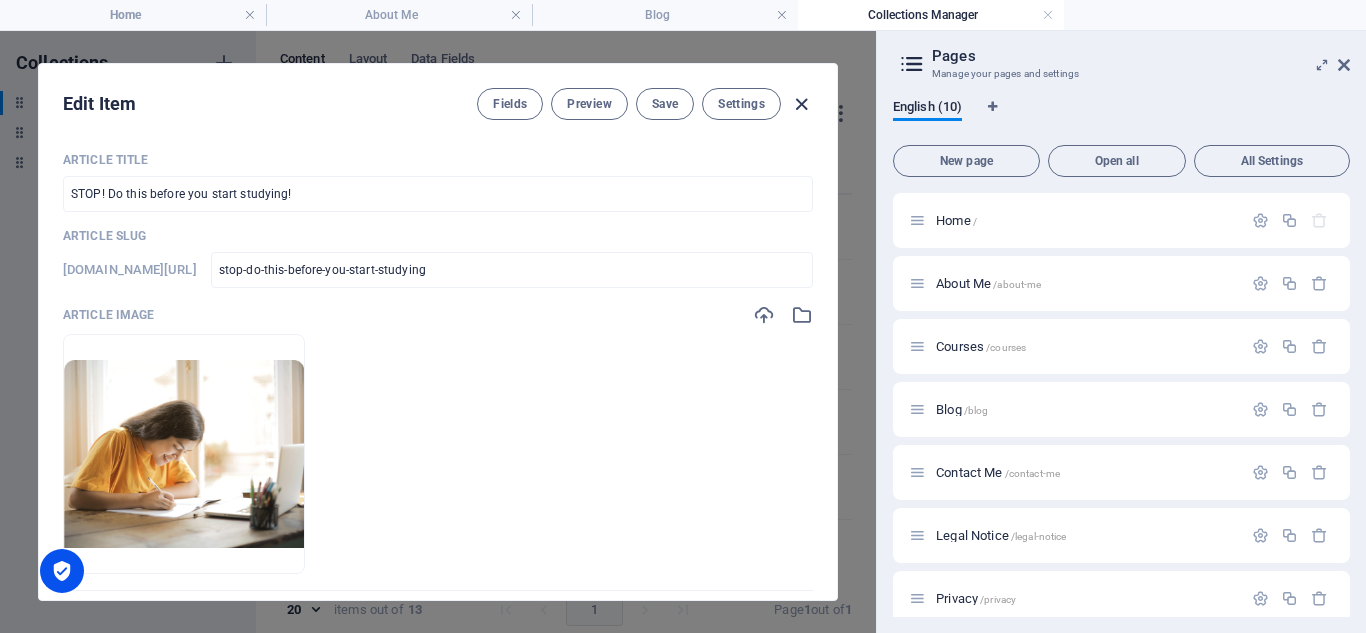 click at bounding box center [801, 104] 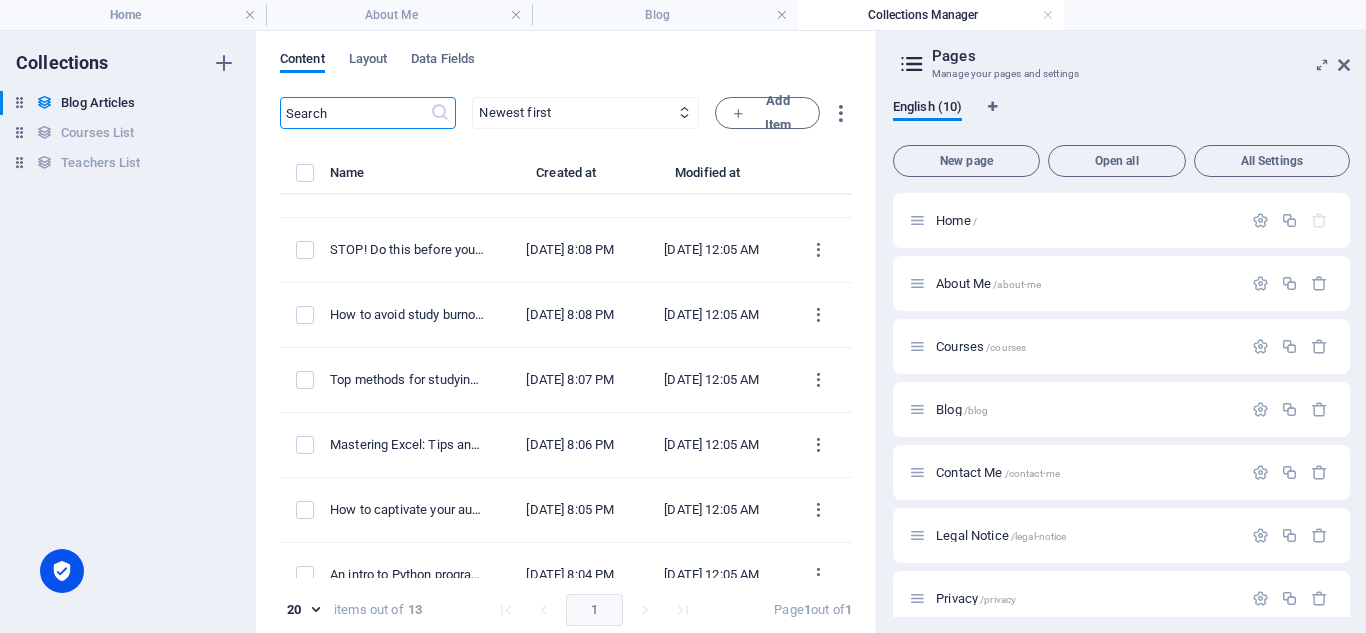 scroll, scrollTop: 0, scrollLeft: 0, axis: both 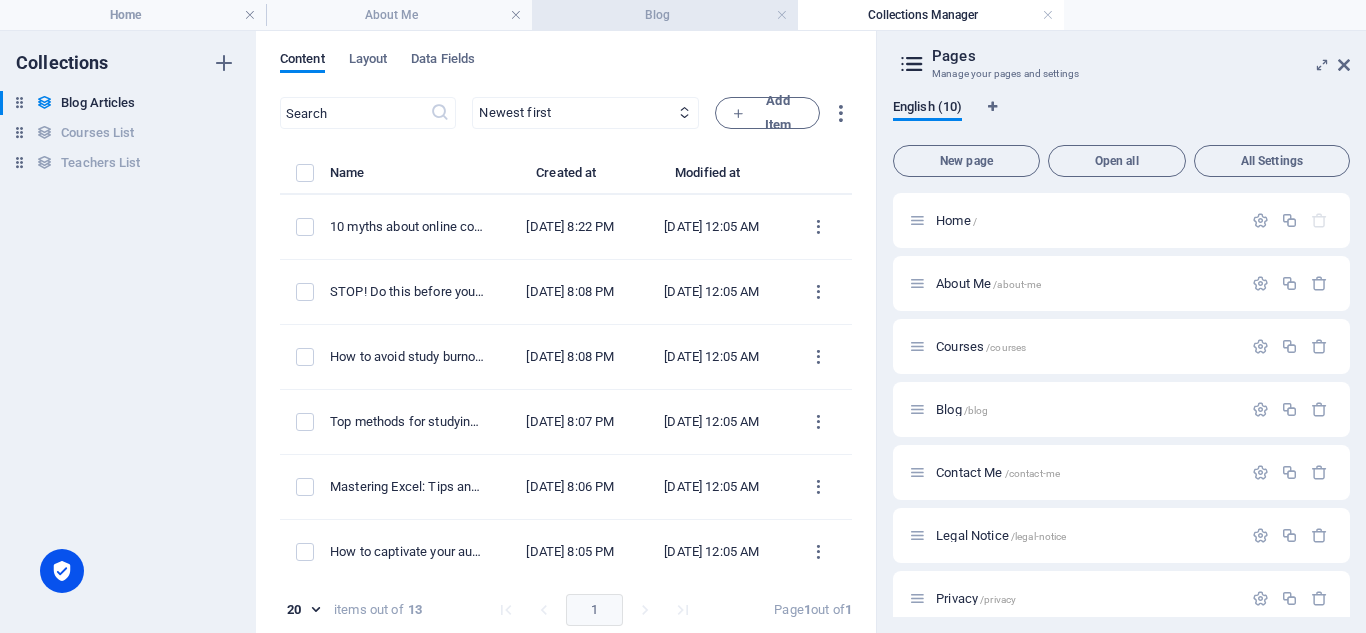 click on "Blog" at bounding box center [665, 15] 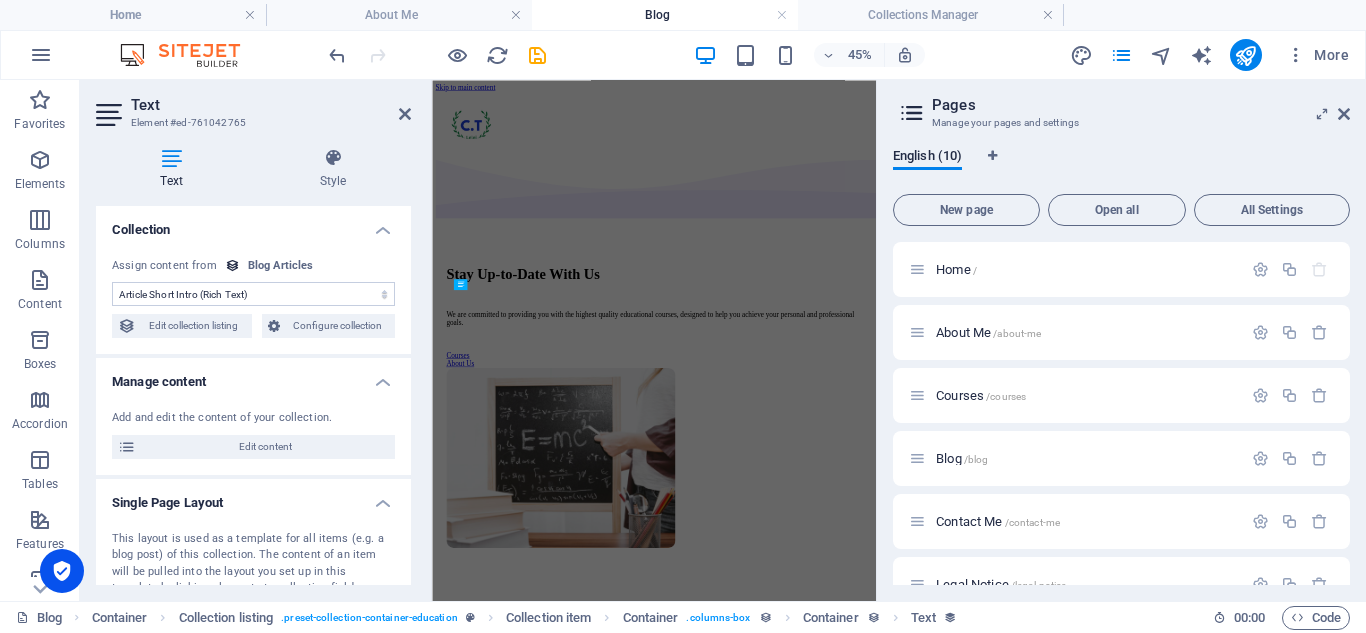 scroll, scrollTop: 1888, scrollLeft: 0, axis: vertical 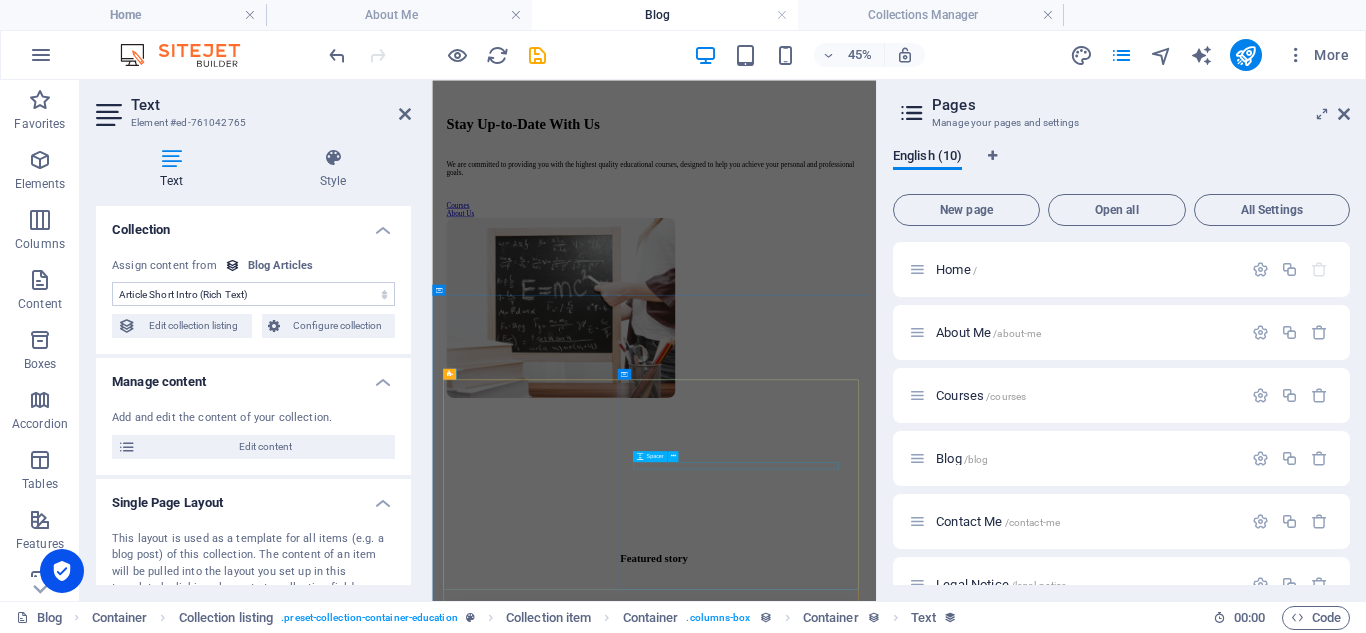 click at bounding box center (925, 1284) 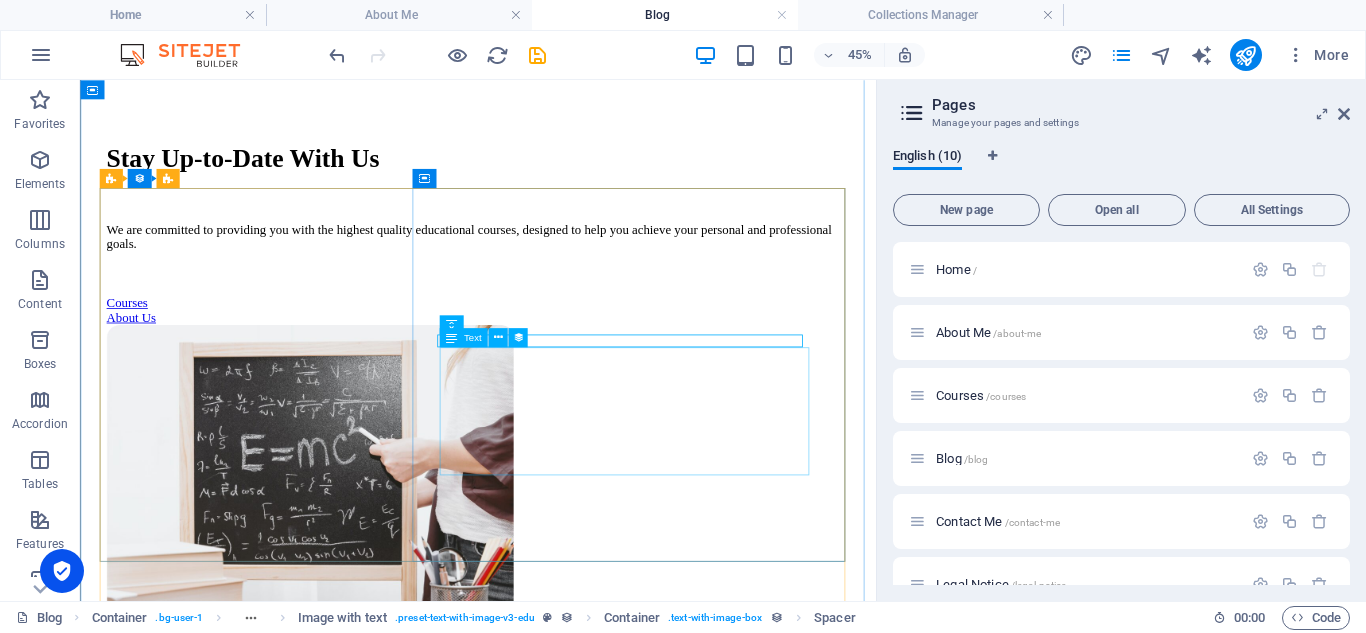 scroll, scrollTop: 864, scrollLeft: 0, axis: vertical 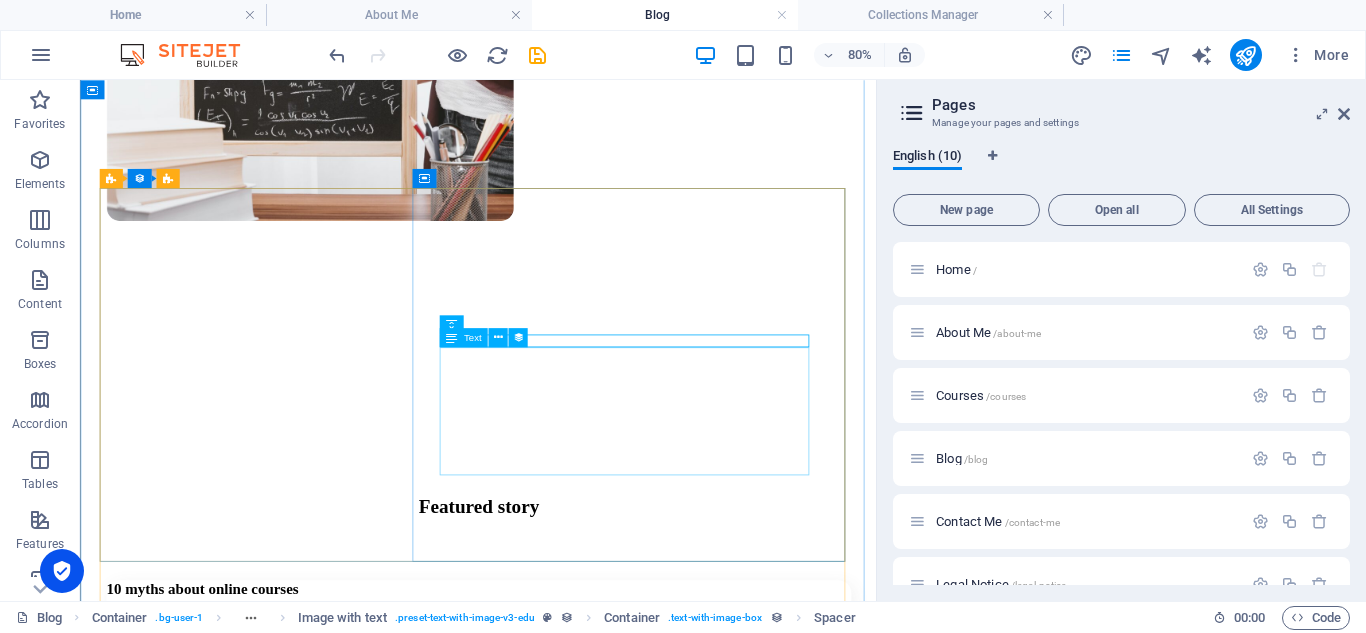 click on "Lorem ipsum dolor sit amet, consectetur adipiscing elit, sed do eiusmod tempor incididunt ut labore et dolore magna aliqua. Ut enim ad minim veniam, quis nostrud exercitation." at bounding box center [577, 796] 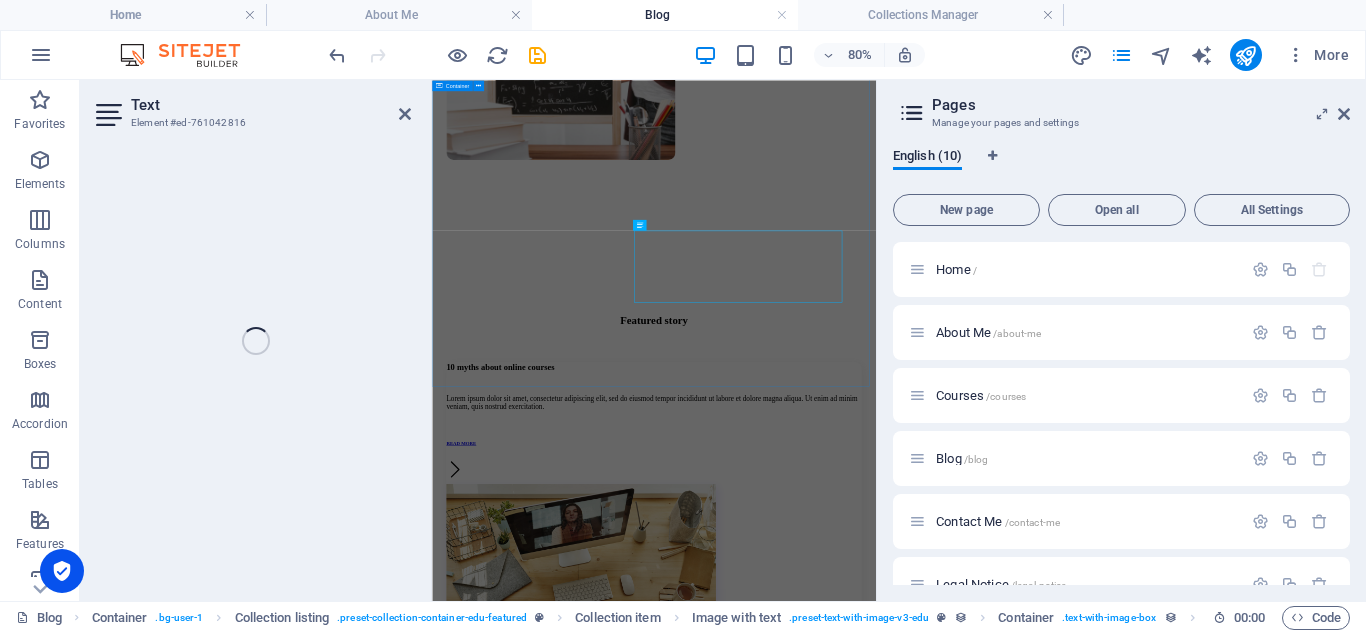 drag, startPoint x: 1039, startPoint y: 451, endPoint x: 729, endPoint y: 739, distance: 423.13593 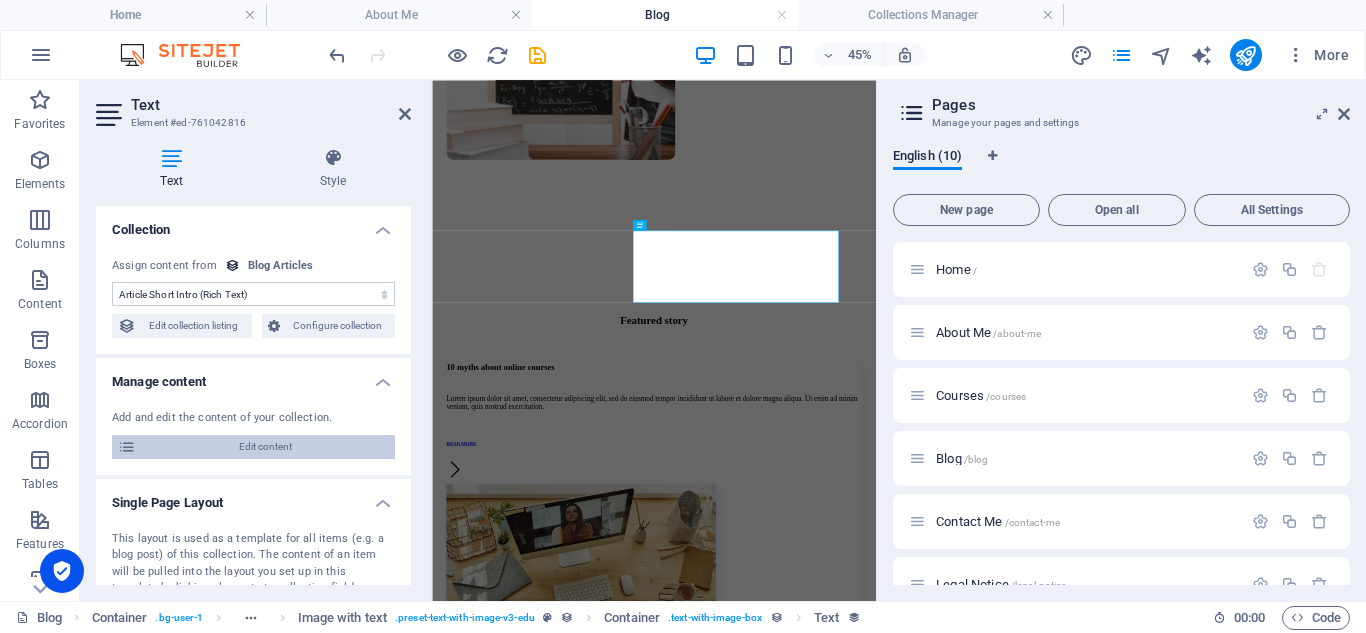 click on "Edit content" at bounding box center [265, 447] 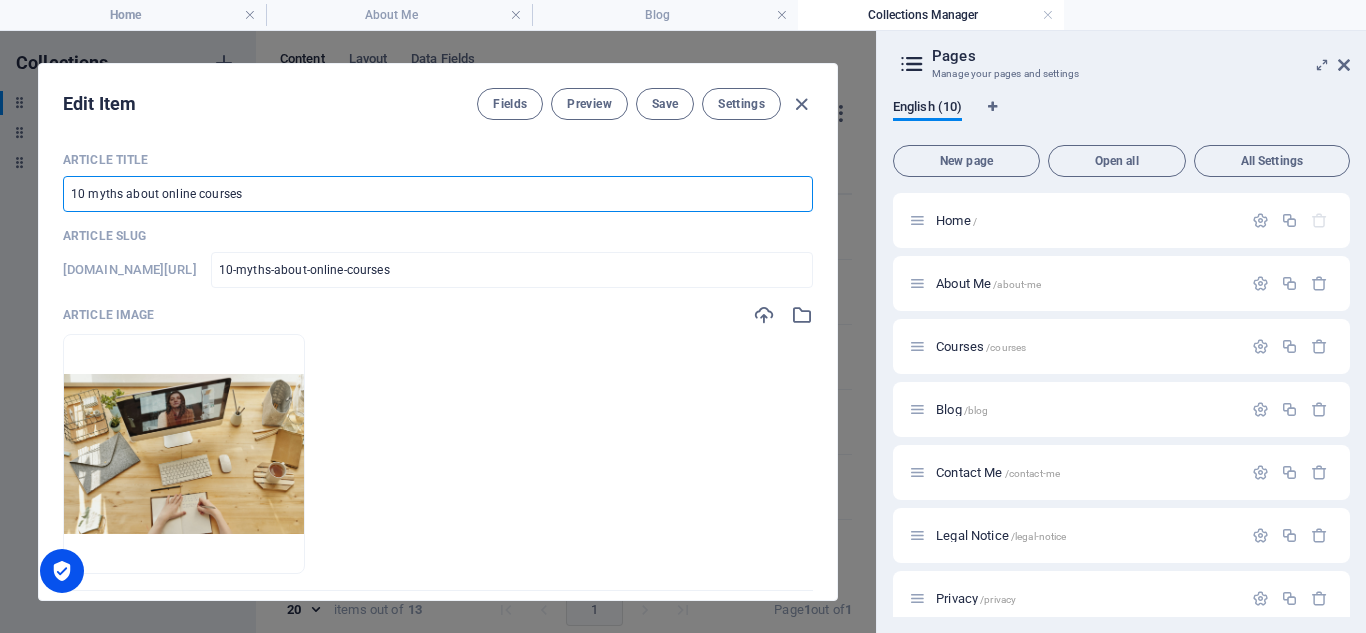 click on "10 myths about online courses" at bounding box center [438, 194] 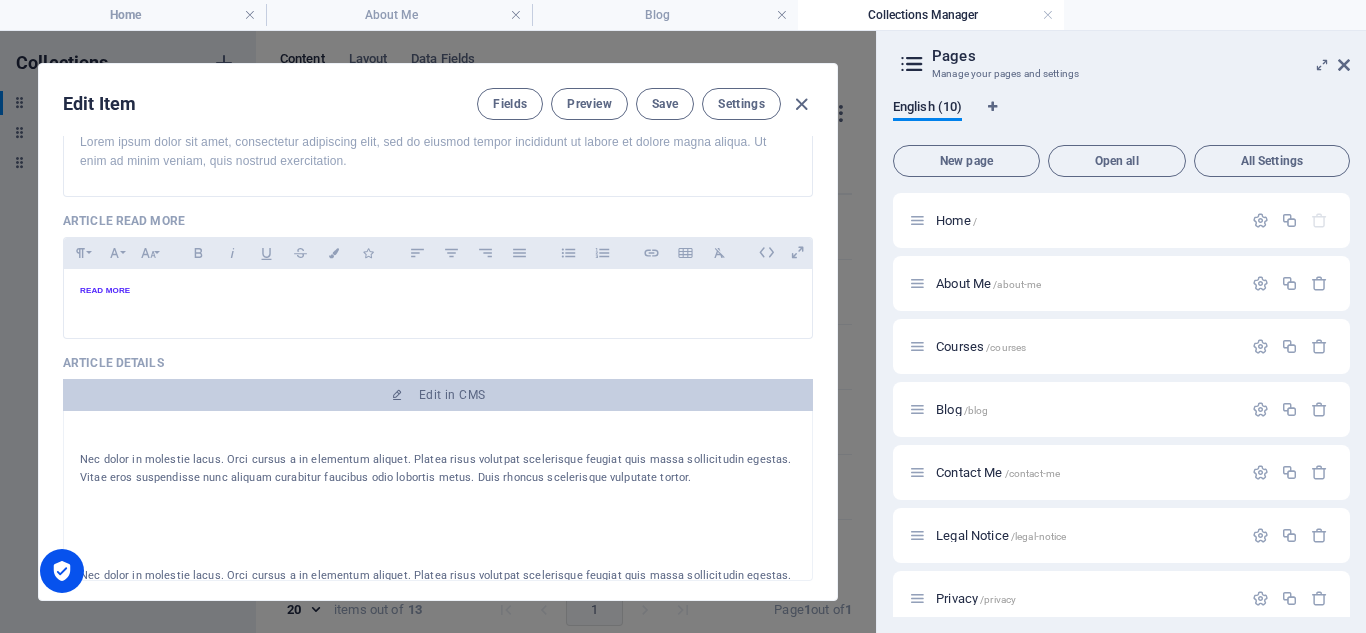 scroll, scrollTop: 556, scrollLeft: 0, axis: vertical 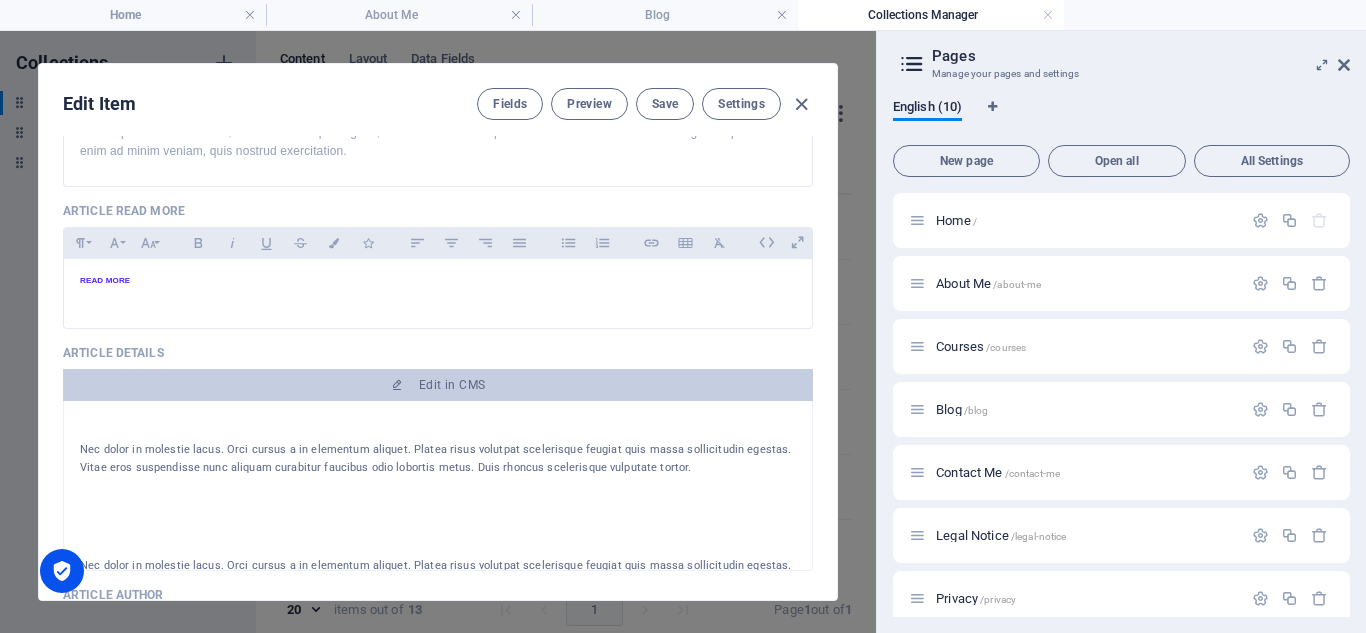 click at bounding box center (438, 429) 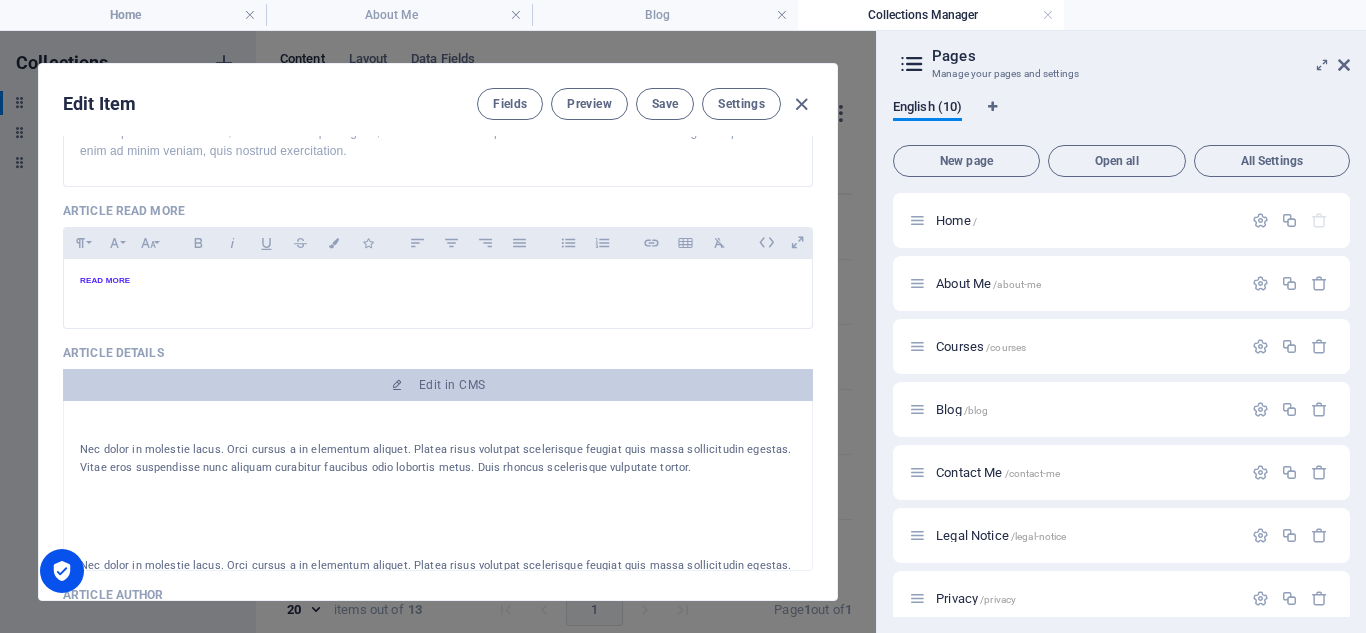 click on "Nec dolor in molestie lacus. Orci cursus a in elementum aliquet. Platea risus volutpat scelerisque feugiat quis massa sollicitudin egestas. Vitae eros suspendisse nunc aliquam curabitur faucibus odio lobortis metus. Duis rhoncus scelerisque vulputate tortor." at bounding box center (438, 459) 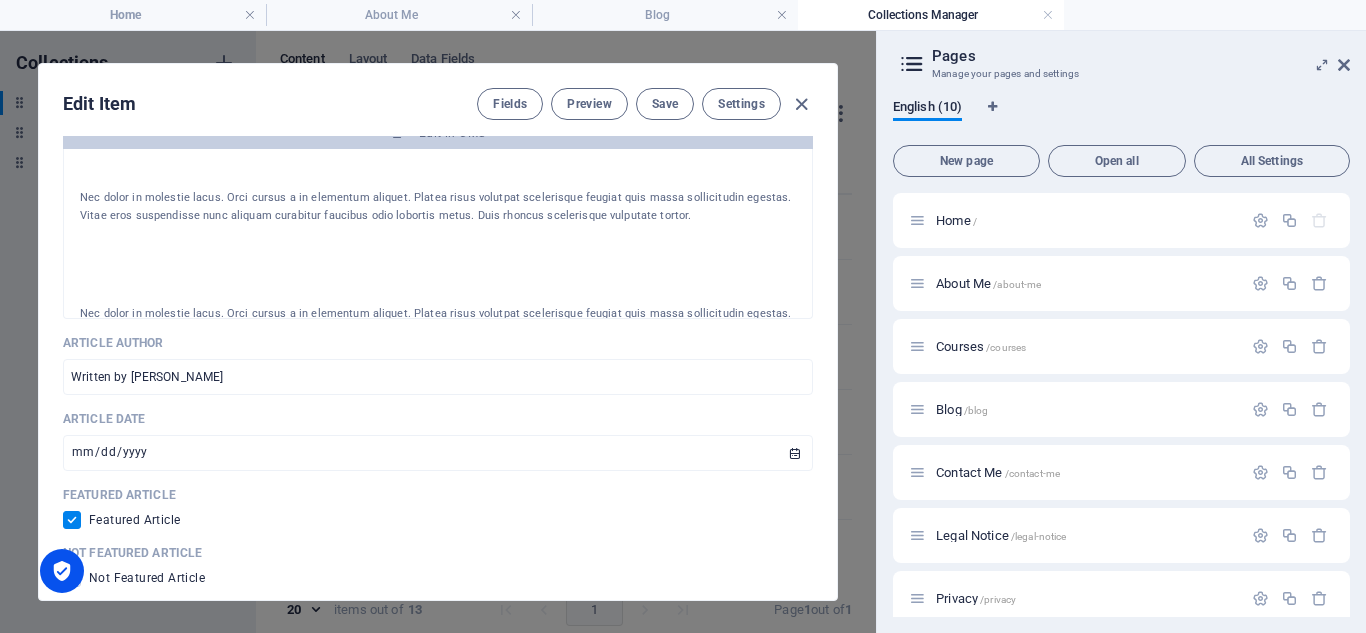 scroll, scrollTop: 744, scrollLeft: 0, axis: vertical 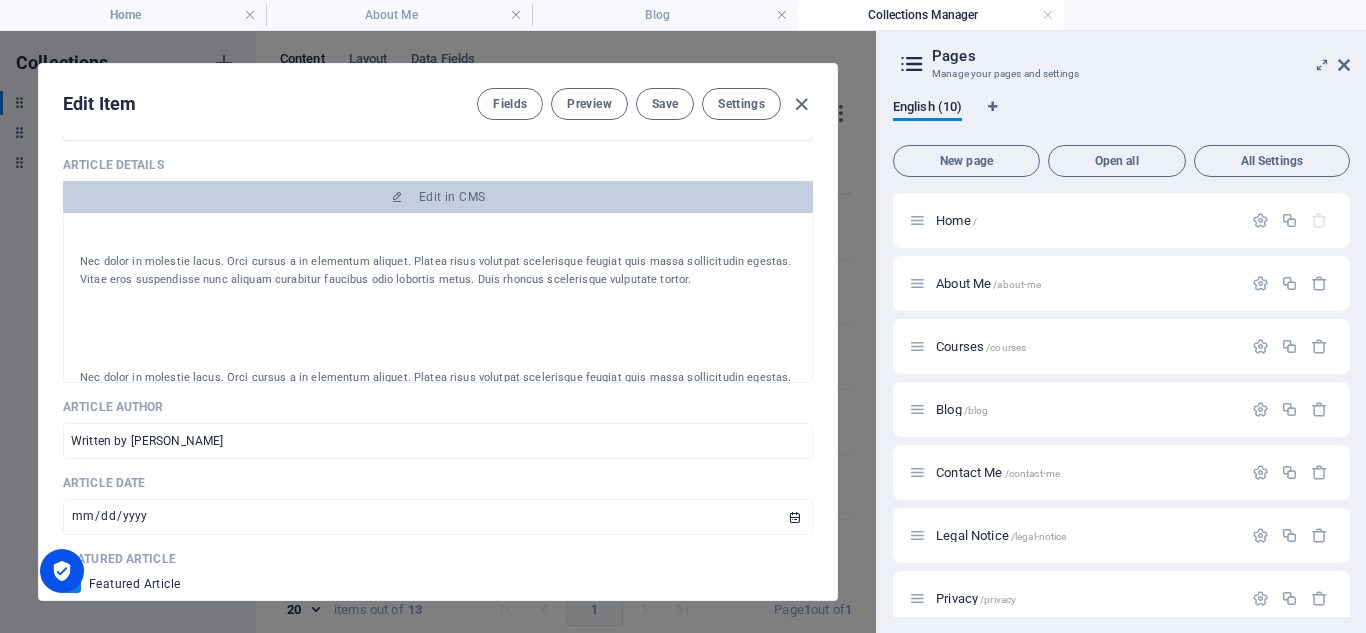 click at bounding box center [438, 329] 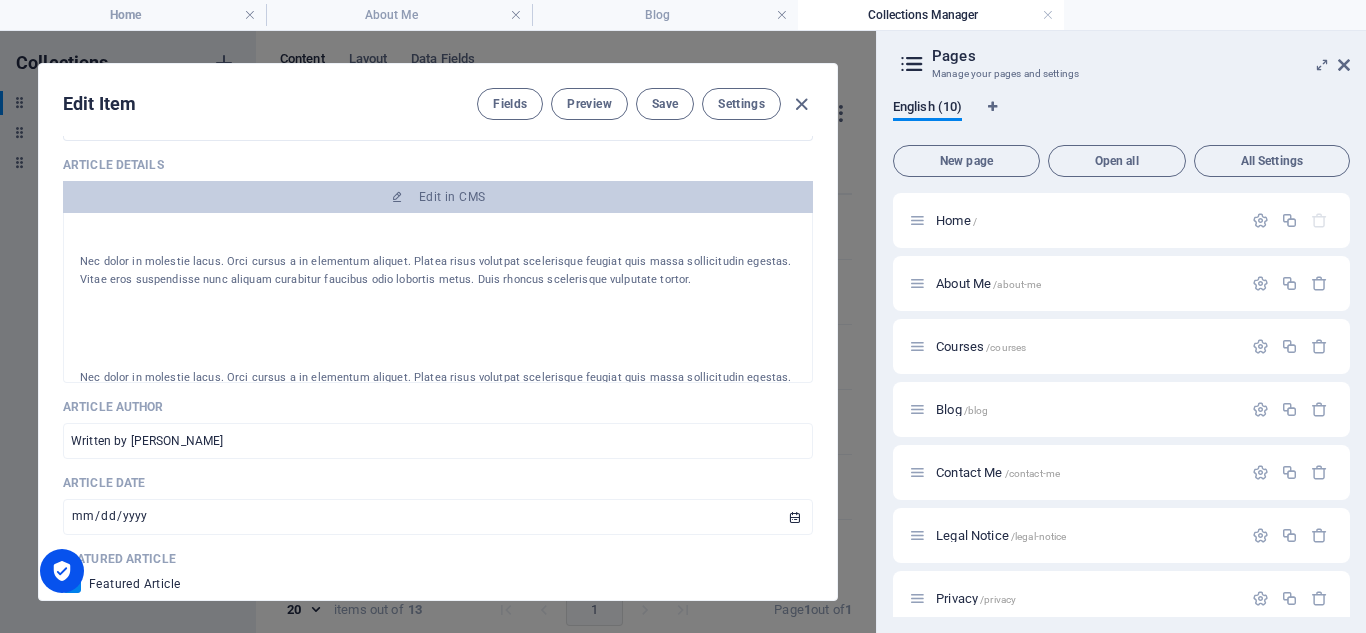 click at bounding box center (438, 329) 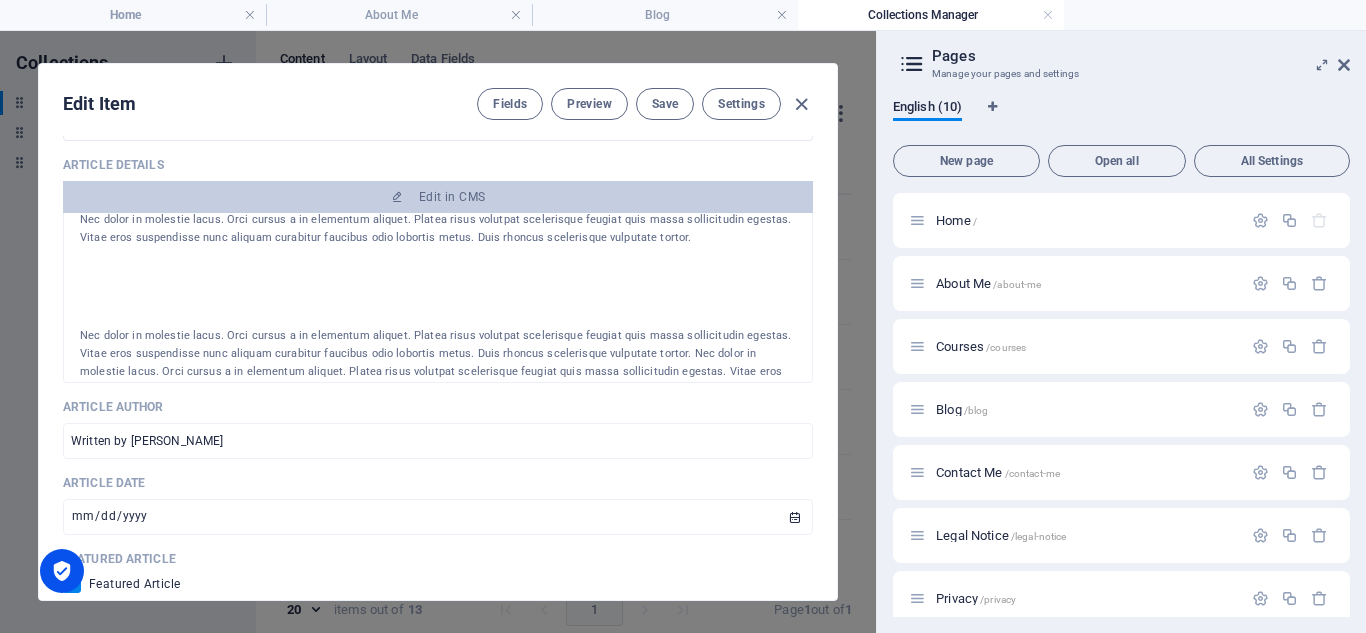 click on "Nec dolor in molestie lacus. Orci cursus a in elementum aliquet. Platea risus volutpat scelerisque feugiat quis massa sollicitudin egestas. Vitae eros suspendisse nunc aliquam curabitur faucibus odio lobortis metus. Duis rhoncus scelerisque vulputate tortor. Nec dolor in molestie lacus. Orci cursus a in elementum aliquet. Platea risus volutpat scelerisque feugiat quis massa sollicitudin egestas. Vitae eros suspendisse nunc aliquam curabitur faucibus odio lobortis metus. Duis rhoncus scelerisque vulputate tortor. Nec dolor in molestie lacus. Orci cursus a in elementum aliquet. Platea risus volutpat scelerisque feugiat quis massa sollicitudin egestas. Vitae eros suspendisse nunc aliquam curabitur faucibus odio lobortis metus. Duis rhoncus scelerisque vulputate tortor." at bounding box center (438, 481) 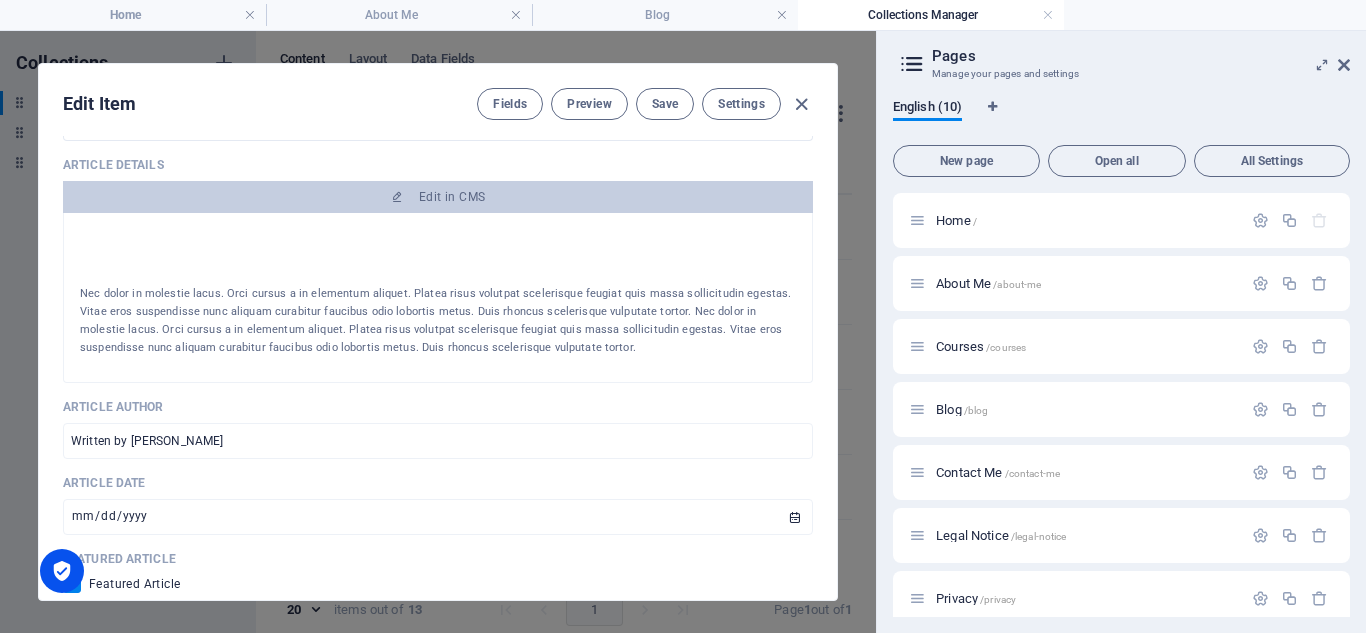 click on "Nec dolor in molestie lacus. Orci cursus a in elementum aliquet. Platea risus volutpat scelerisque feugiat quis massa sollicitudin egestas. Vitae eros suspendisse nunc aliquam curabitur faucibus odio lobortis metus. Duis rhoncus scelerisque vulputate tortor. Nec dolor in molestie lacus. Orci cursus a in elementum aliquet. Platea risus volutpat scelerisque feugiat quis massa sollicitudin egestas. Vitae eros suspendisse nunc aliquam curabitur faucibus odio lobortis metus. Duis rhoncus scelerisque vulputate tortor. Nec dolor in molestie lacus. Orci cursus a in elementum aliquet. Platea risus volutpat scelerisque feugiat quis massa sollicitudin egestas. Vitae eros suspendisse nunc aliquam curabitur faucibus odio lobortis metus. Duis rhoncus scelerisque vulputate tortor." at bounding box center (438, 439) 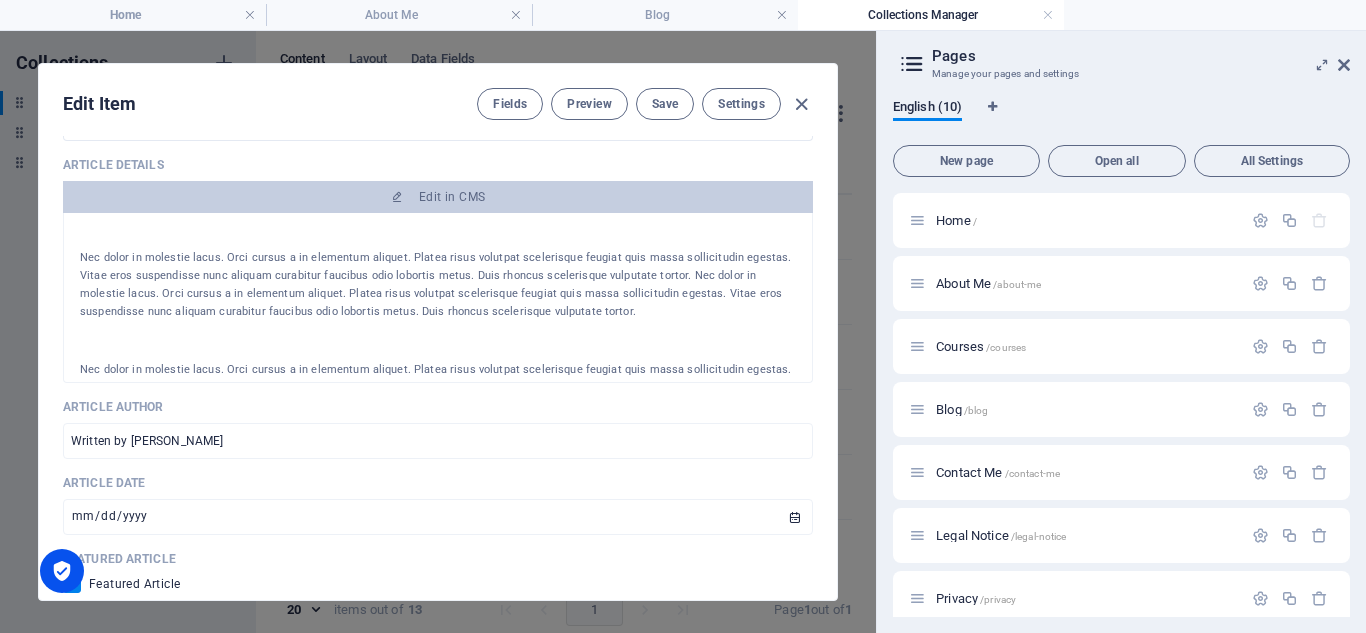 click at bounding box center [438, 341] 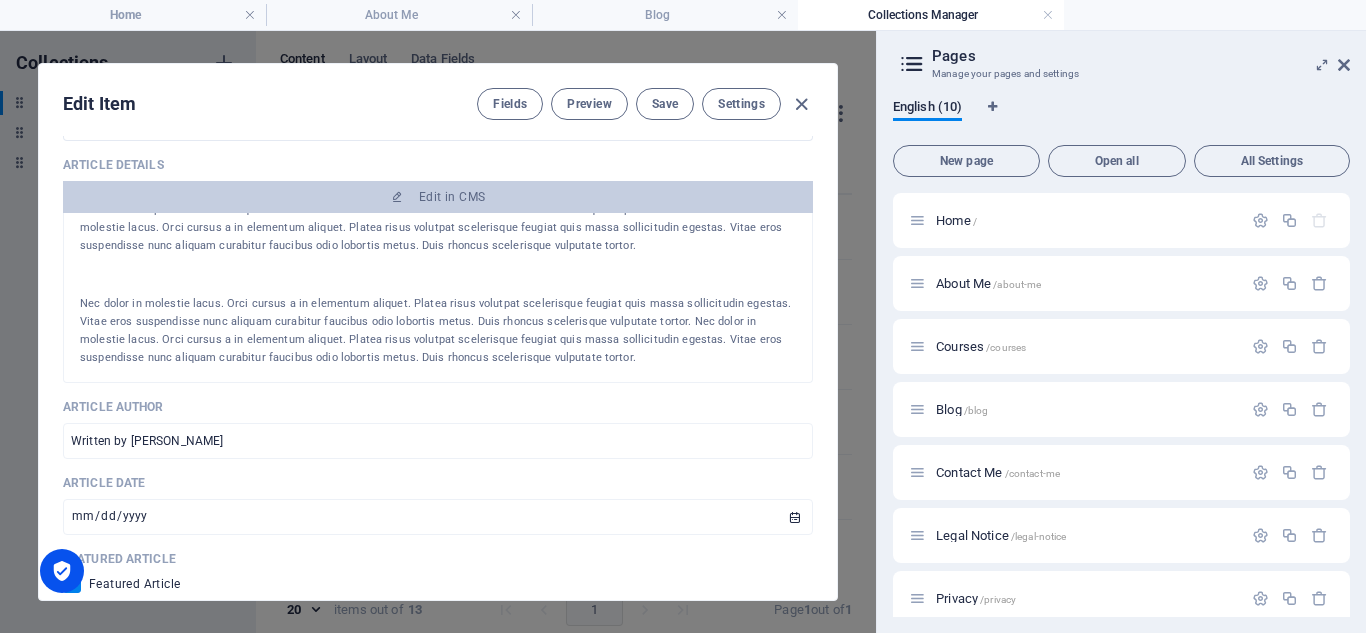 scroll, scrollTop: 451, scrollLeft: 0, axis: vertical 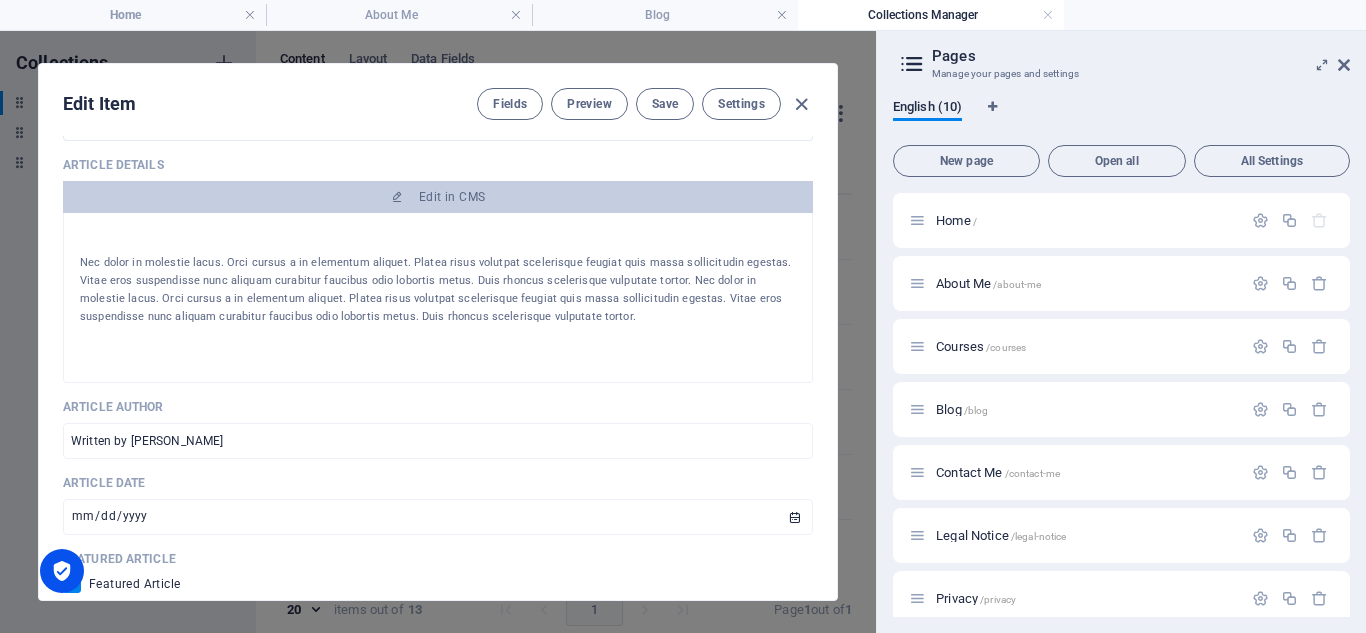 drag, startPoint x: 79, startPoint y: 251, endPoint x: 562, endPoint y: 321, distance: 488.0461 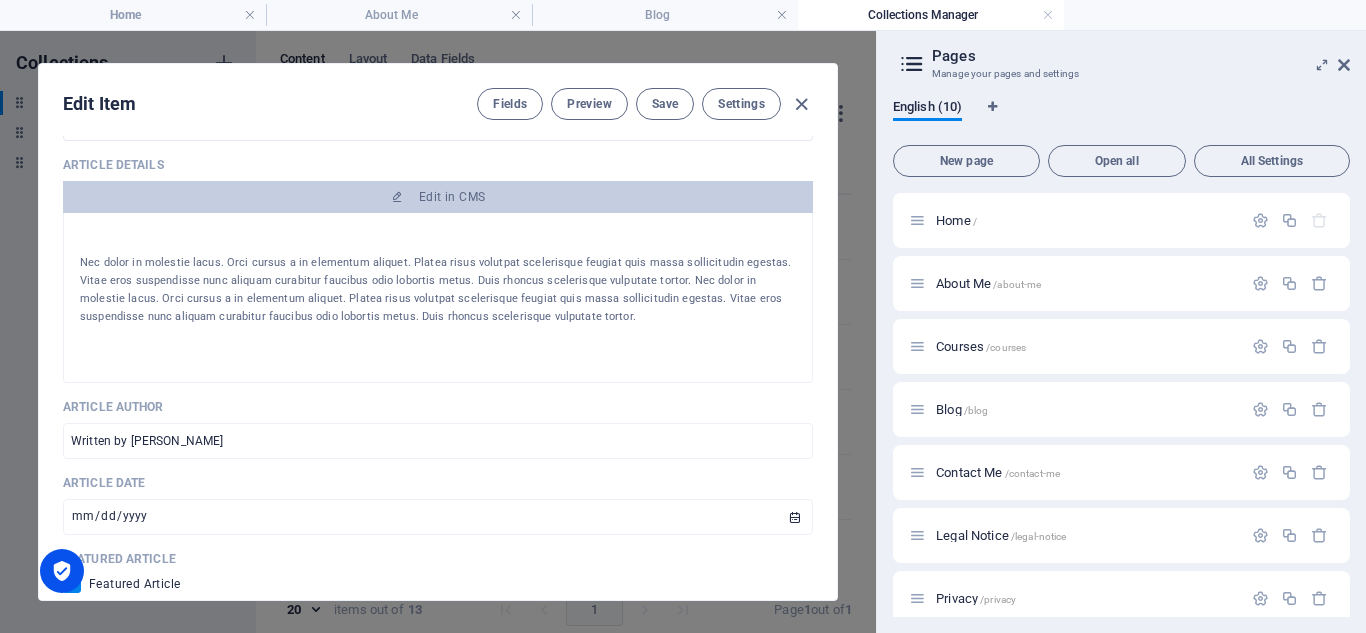 click on "Nec dolor in molestie lacus. Orci cursus a in elementum aliquet. Platea risus volutpat scelerisque feugiat quis massa sollicitudin egestas. Vitae eros suspendisse nunc aliquam curabitur faucibus odio lobortis metus. Duis rhoncus scelerisque vulputate tortor. Nec dolor in molestie lacus. Orci cursus a in elementum aliquet. Platea risus volutpat scelerisque feugiat quis massa sollicitudin egestas. Vitae eros suspendisse nunc aliquam curabitur faucibus odio lobortis metus. Duis rhoncus scelerisque vulputate tortor." at bounding box center [438, 290] 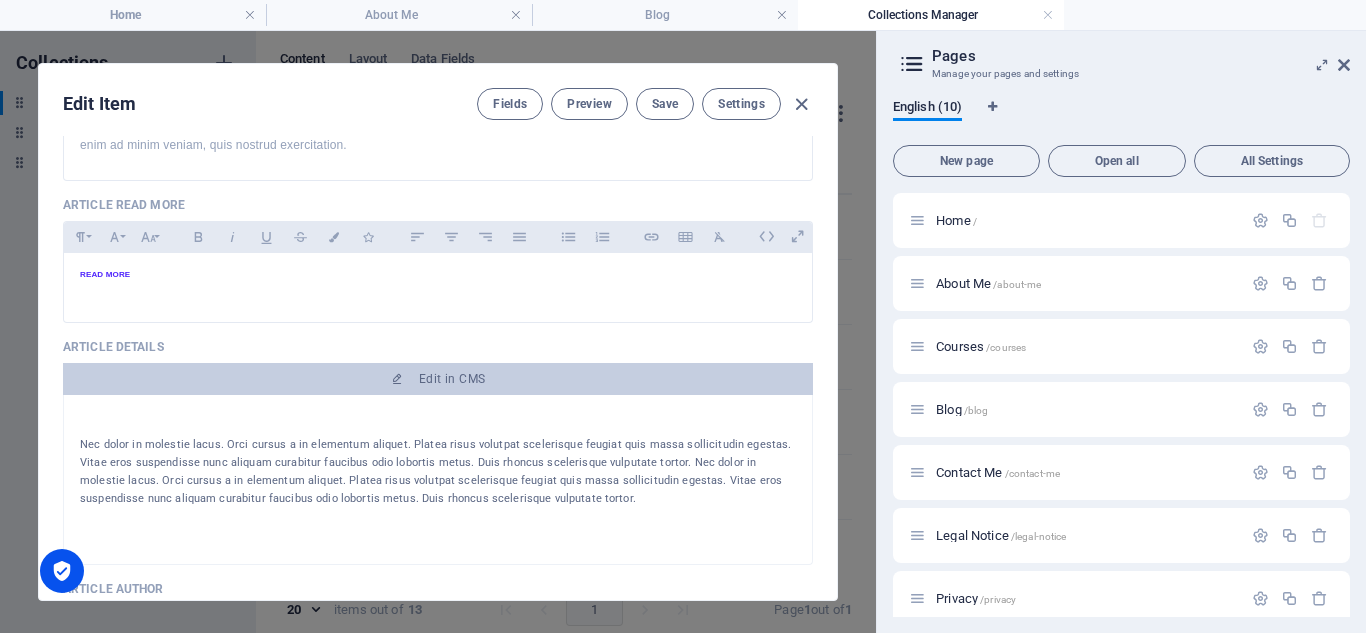 scroll, scrollTop: 578, scrollLeft: 0, axis: vertical 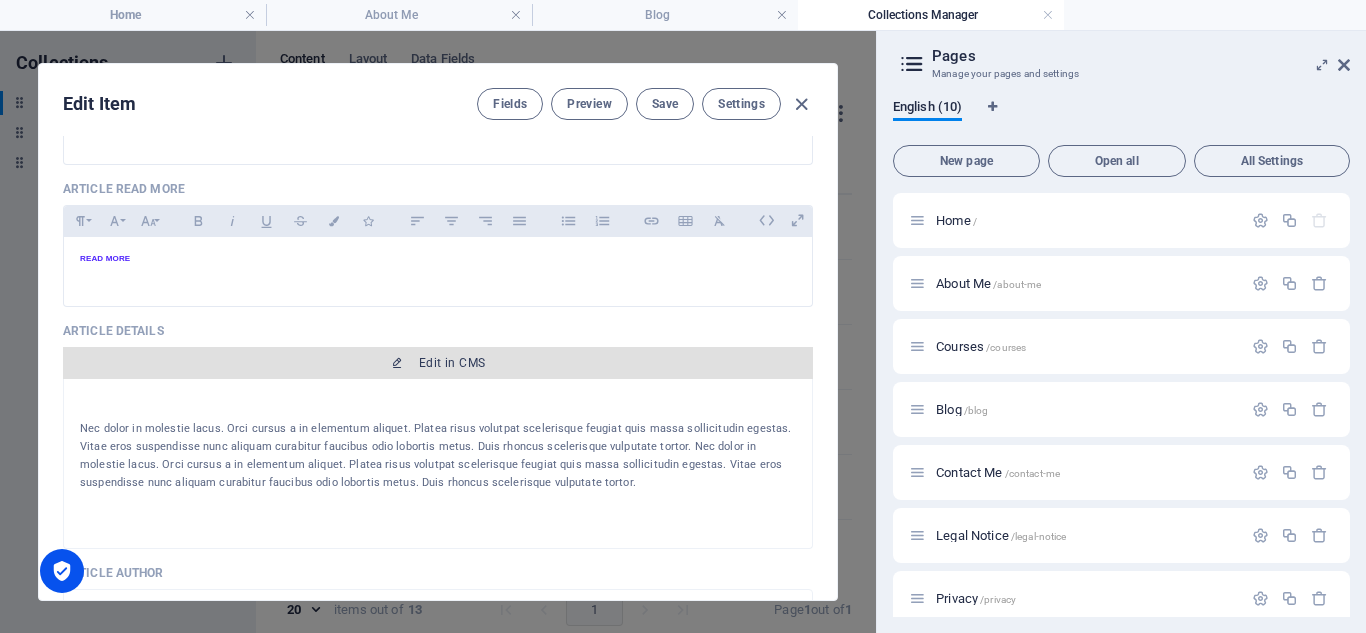 click on "Edit in CMS" at bounding box center [438, 363] 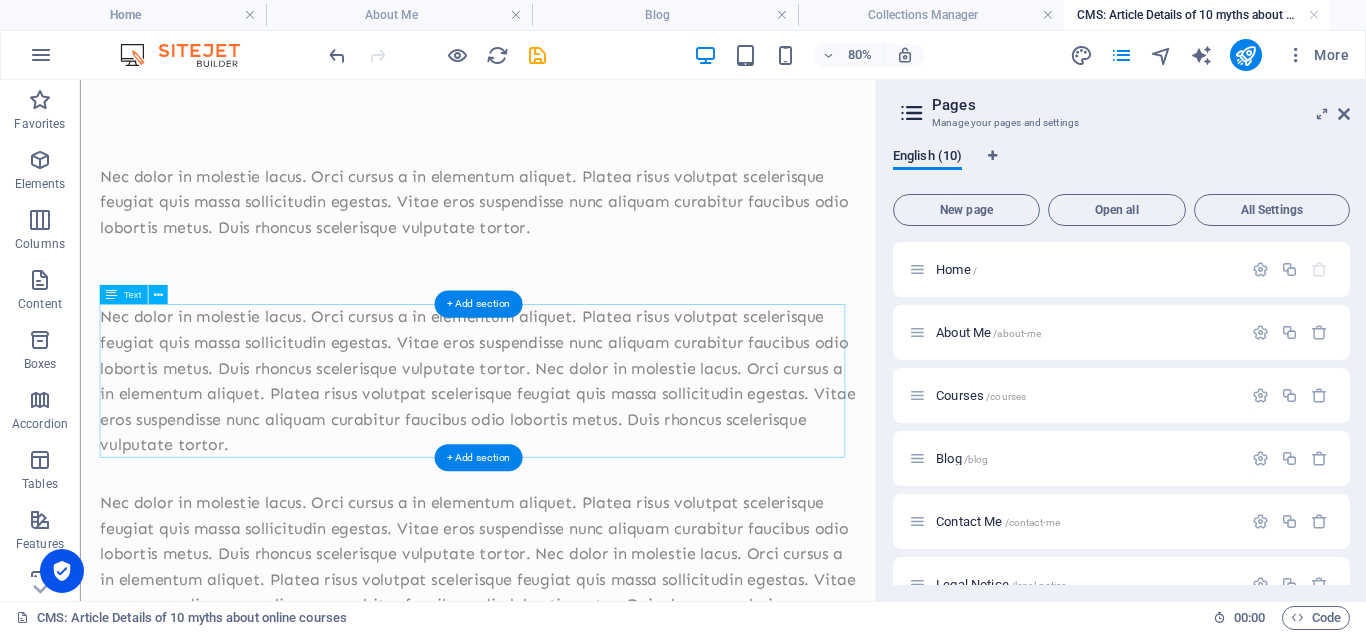 scroll, scrollTop: 0, scrollLeft: 0, axis: both 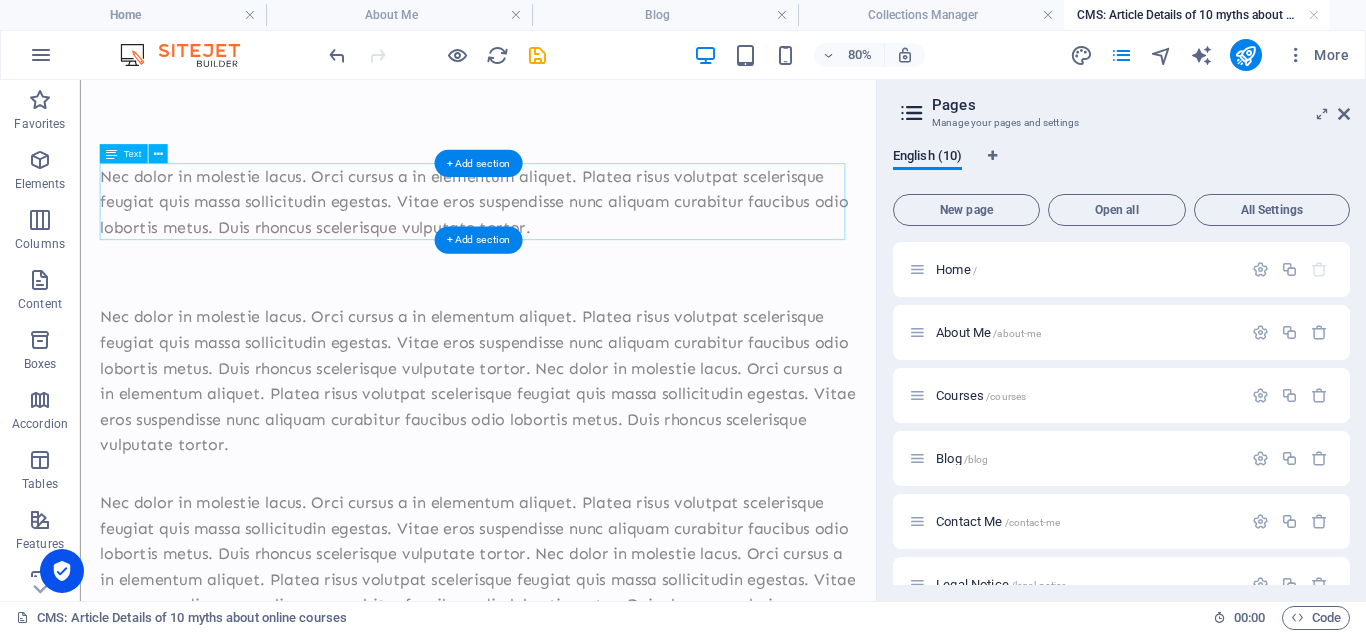click on "Nec dolor in molestie lacus. Orci cursus a in elementum aliquet. Platea risus volutpat scelerisque feugiat quis massa sollicitudin egestas. Vitae eros suspendisse nunc aliquam curabitur faucibus odio lobortis metus. Duis rhoncus scelerisque vulputate tortor." at bounding box center (577, 232) 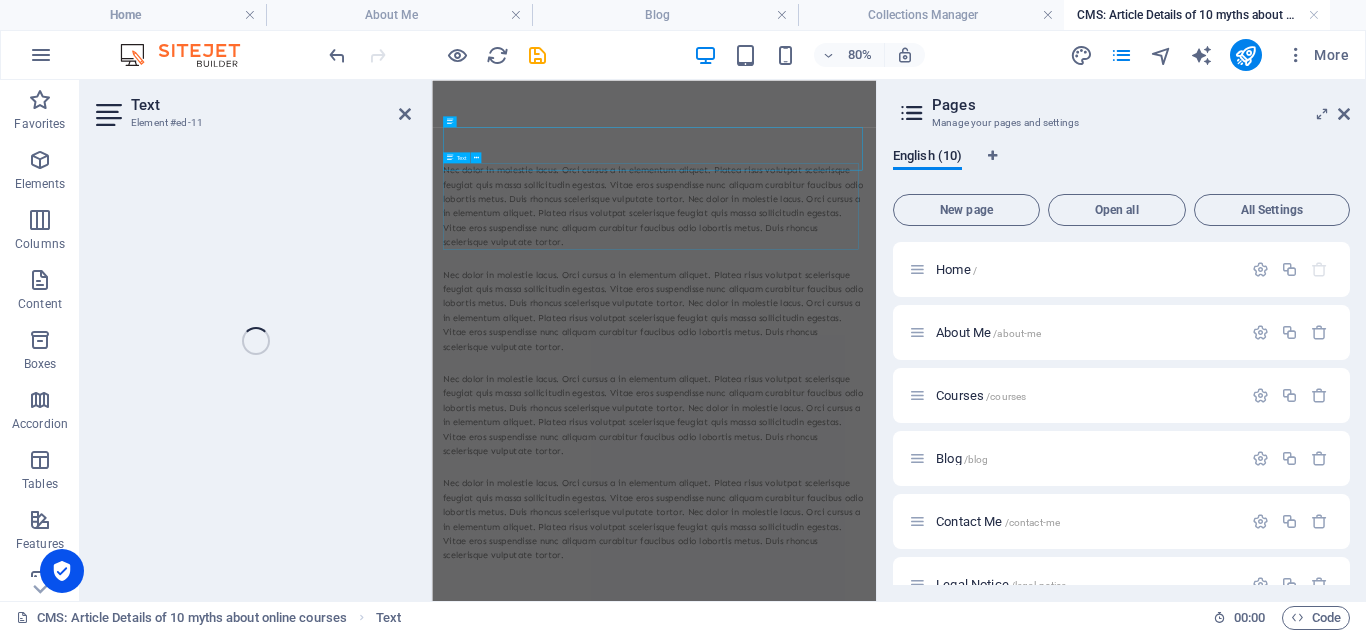 click on "Nec dolor in molestie lacus. Orci cursus a in elementum aliquet. Platea risus volutpat scelerisque feugiat quis massa sollicitudin egestas. Vitae eros suspendisse nunc aliquam curabitur faucibus odio lobortis metus. Duis rhoncus scelerisque vulputate tortor. Nec dolor in molestie lacus. Orci cursus a in elementum aliquet. Platea risus volutpat scelerisque feugiat quis massa sollicitudin egestas. Vitae eros suspendisse nunc aliquam curabitur faucibus odio lobortis metus. Duis rhoncus scelerisque vulputate tortor." at bounding box center (925, 676) 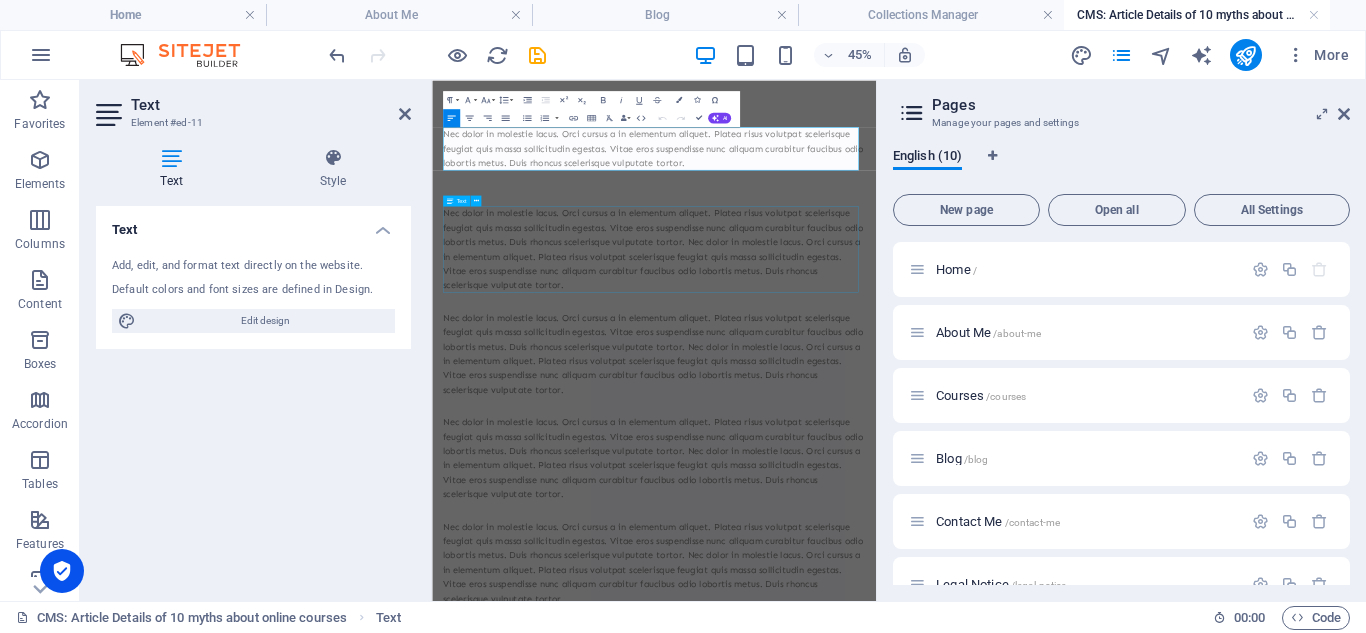 click on "Nec dolor in molestie lacus. Orci cursus a in elementum aliquet. Platea risus volutpat scelerisque feugiat quis massa sollicitudin egestas. Vitae eros suspendisse nunc aliquam curabitur faucibus odio lobortis metus. Duis rhoncus scelerisque vulputate tortor. Nec dolor in molestie lacus. Orci cursus a in elementum aliquet. Platea risus volutpat scelerisque feugiat quis massa sollicitudin egestas. Vitae eros suspendisse nunc aliquam curabitur faucibus odio lobortis metus. Duis rhoncus scelerisque vulputate tortor." at bounding box center [925, 456] 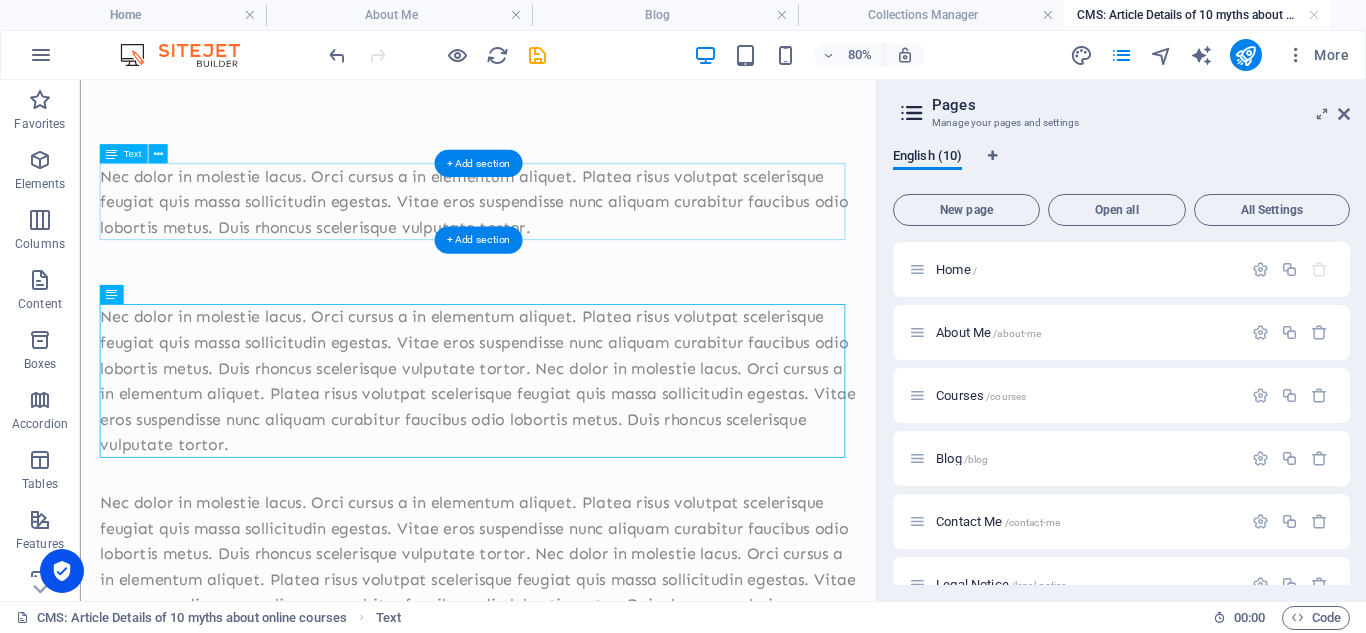 click on "Nec dolor in molestie lacus. Orci cursus a in elementum aliquet. Platea risus volutpat scelerisque feugiat quis massa sollicitudin egestas. Vitae eros suspendisse nunc aliquam curabitur faucibus odio lobortis metus. Duis rhoncus scelerisque vulputate tortor." at bounding box center (577, 232) 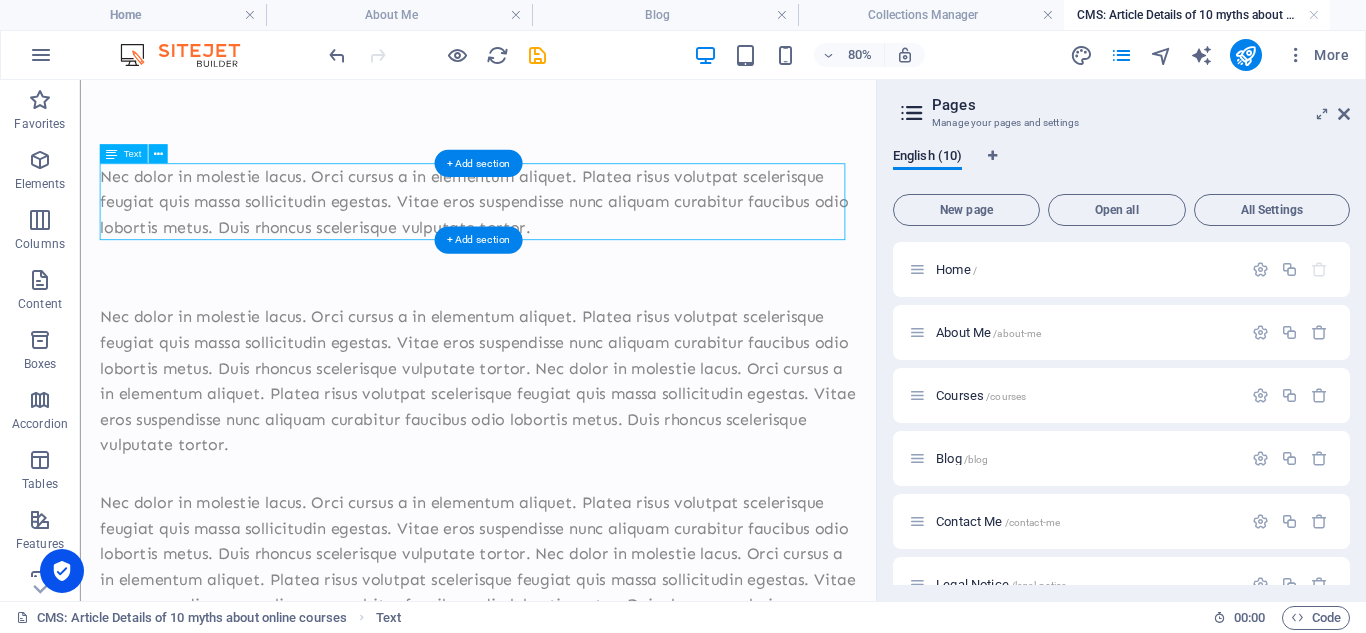 click on "Nec dolor in molestie lacus. Orci cursus a in elementum aliquet. Platea risus volutpat scelerisque feugiat quis massa sollicitudin egestas. Vitae eros suspendisse nunc aliquam curabitur faucibus odio lobortis metus. Duis rhoncus scelerisque vulputate tortor." at bounding box center (577, 232) 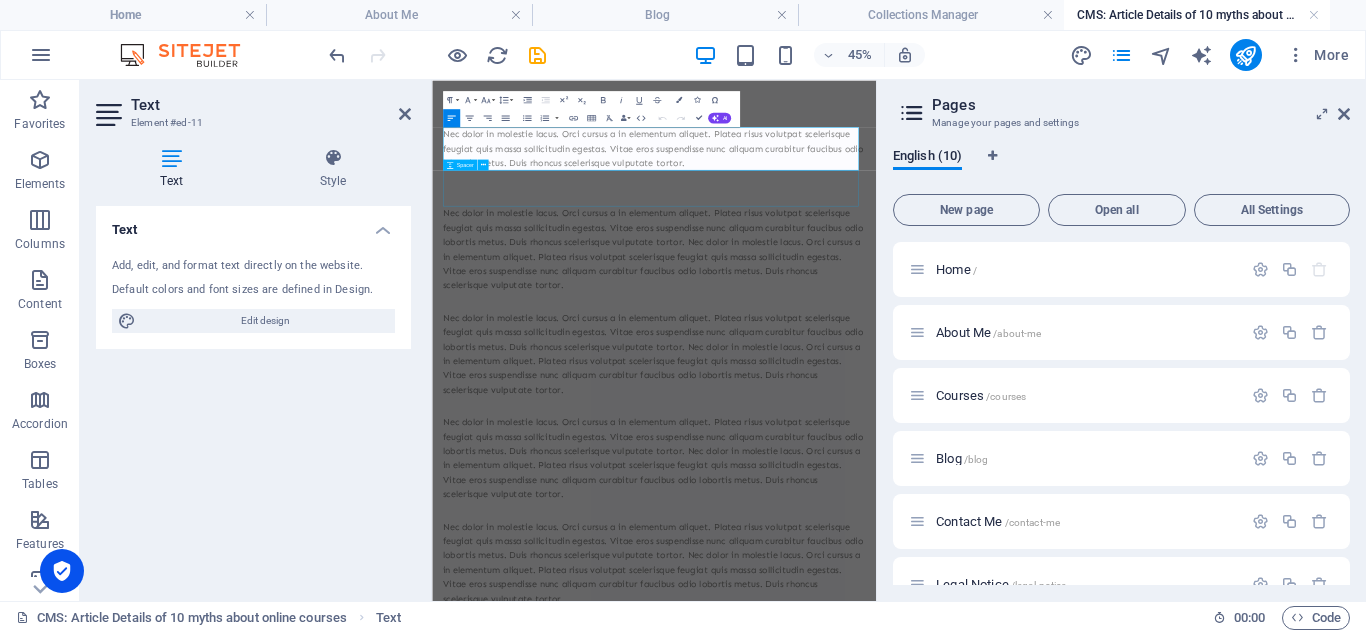 drag, startPoint x: 1239, startPoint y: 203, endPoint x: 1085, endPoint y: 299, distance: 181.47176 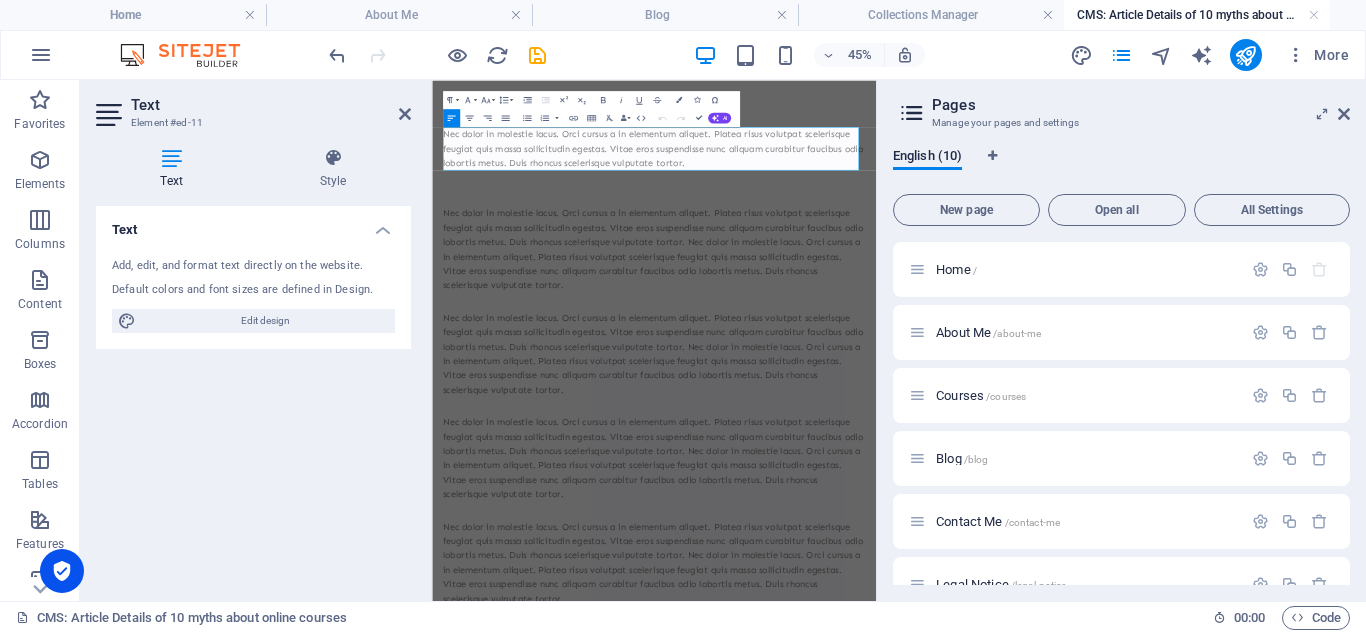 click on "Nec dolor in molestie lacus. Orci cursus a in elementum aliquet. Platea risus volutpat scelerisque feugiat quis massa sollicitudin egestas. Vitae eros suspendisse nunc aliquam curabitur faucibus odio lobortis metus. Duis rhoncus scelerisque vulputate tortor." at bounding box center [925, 232] 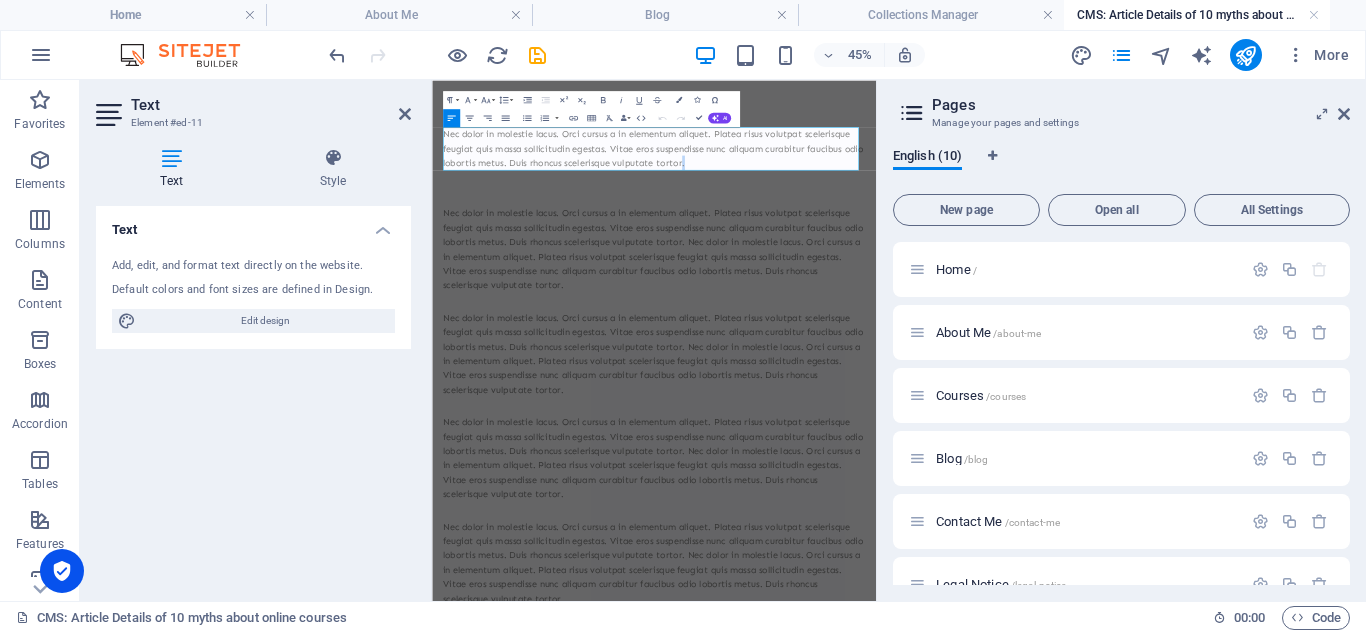 click on "Nec dolor in molestie lacus. Orci cursus a in elementum aliquet. Platea risus volutpat scelerisque feugiat quis massa sollicitudin egestas. Vitae eros suspendisse nunc aliquam curabitur faucibus odio lobortis metus. Duis rhoncus scelerisque vulputate tortor." at bounding box center (925, 232) 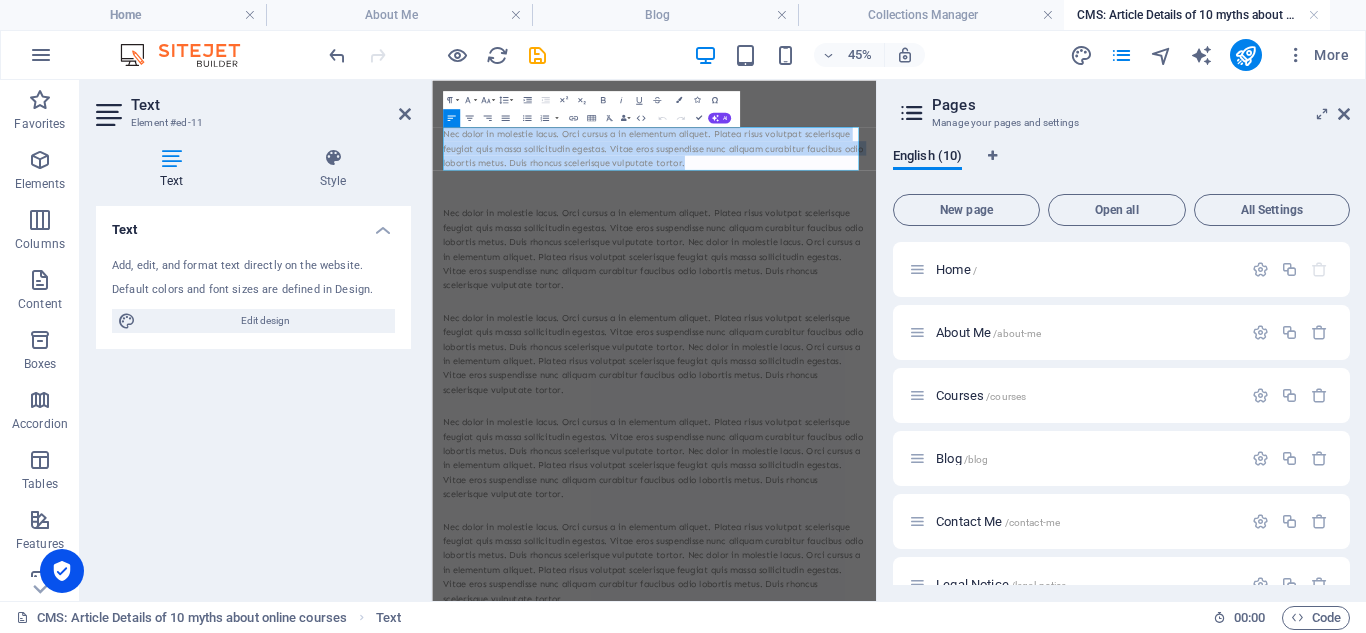 click on "Nec dolor in molestie lacus. Orci cursus a in elementum aliquet. Platea risus volutpat scelerisque feugiat quis massa sollicitudin egestas. Vitae eros suspendisse nunc aliquam curabitur faucibus odio lobortis metus. Duis rhoncus scelerisque vulputate tortor." at bounding box center (925, 232) 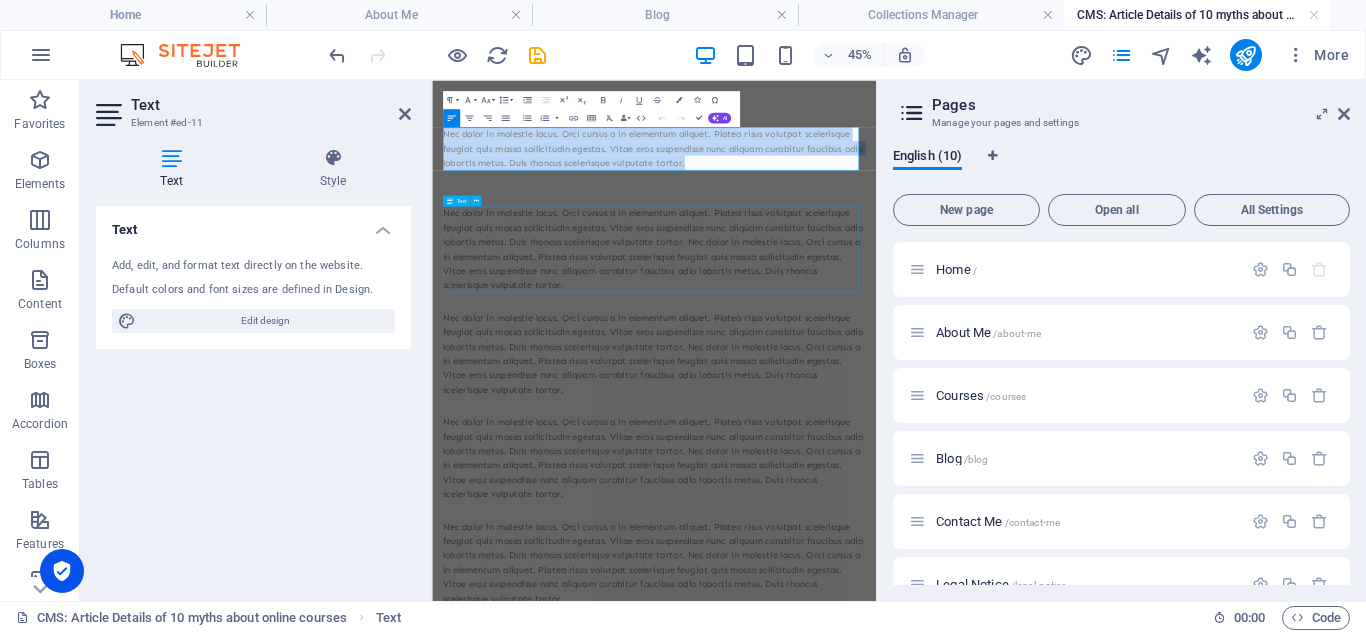 click on "Nec dolor in molestie lacus. Orci cursus a in elementum aliquet. Platea risus volutpat scelerisque feugiat quis massa sollicitudin egestas. Vitae eros suspendisse nunc aliquam curabitur faucibus odio lobortis metus. Duis rhoncus scelerisque vulputate tortor. Nec dolor in molestie lacus. Orci cursus a in elementum aliquet. Platea risus volutpat scelerisque feugiat quis massa sollicitudin egestas. Vitae eros suspendisse nunc aliquam curabitur faucibus odio lobortis metus. Duis rhoncus scelerisque vulputate tortor." at bounding box center (925, 456) 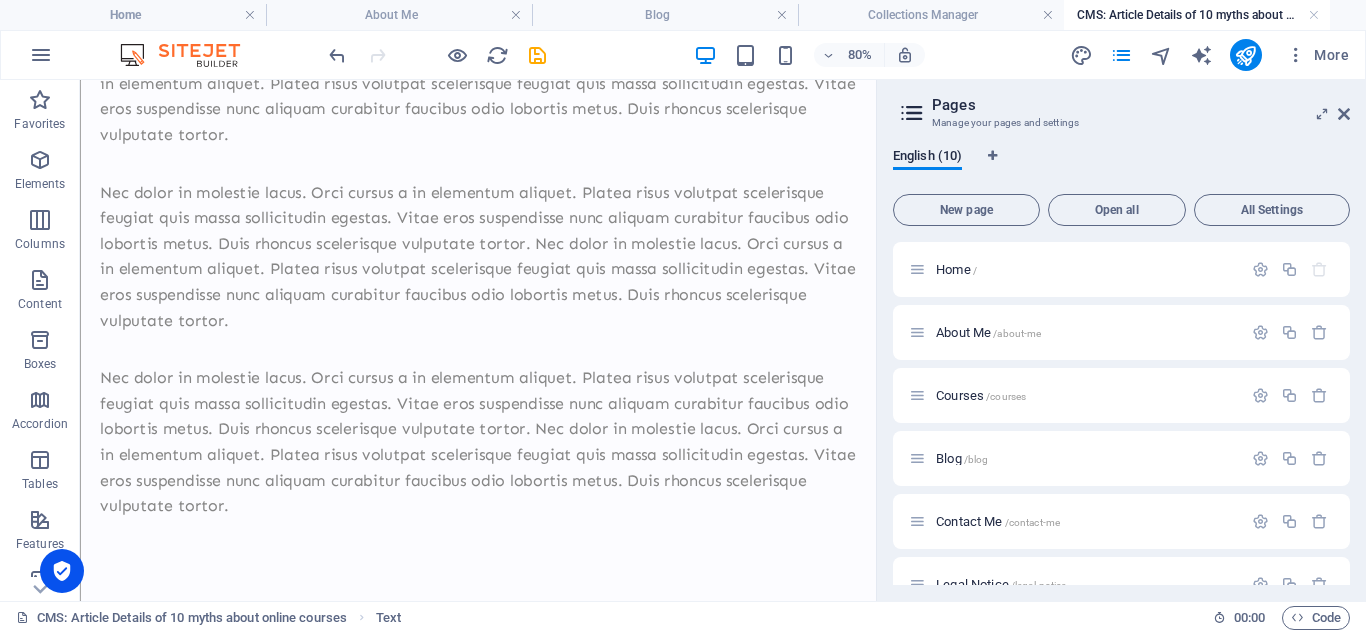 scroll, scrollTop: 637, scrollLeft: 0, axis: vertical 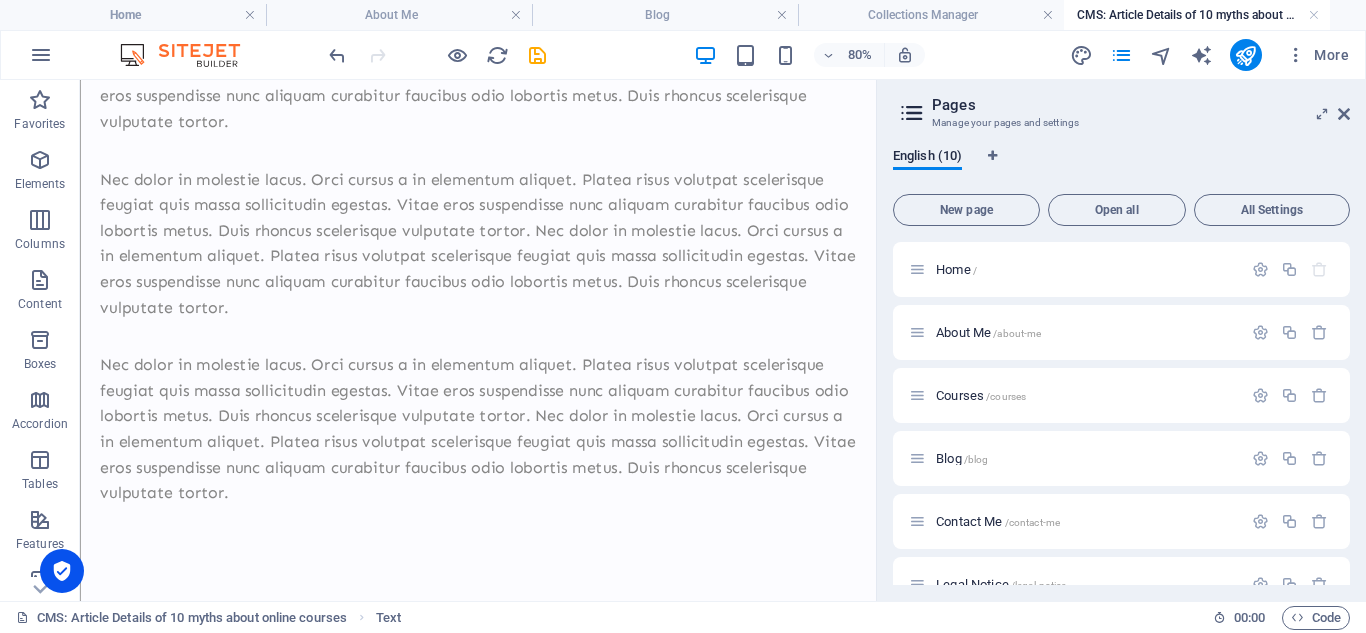 drag, startPoint x: 1067, startPoint y: 262, endPoint x: 962, endPoint y: 590, distance: 344.39658 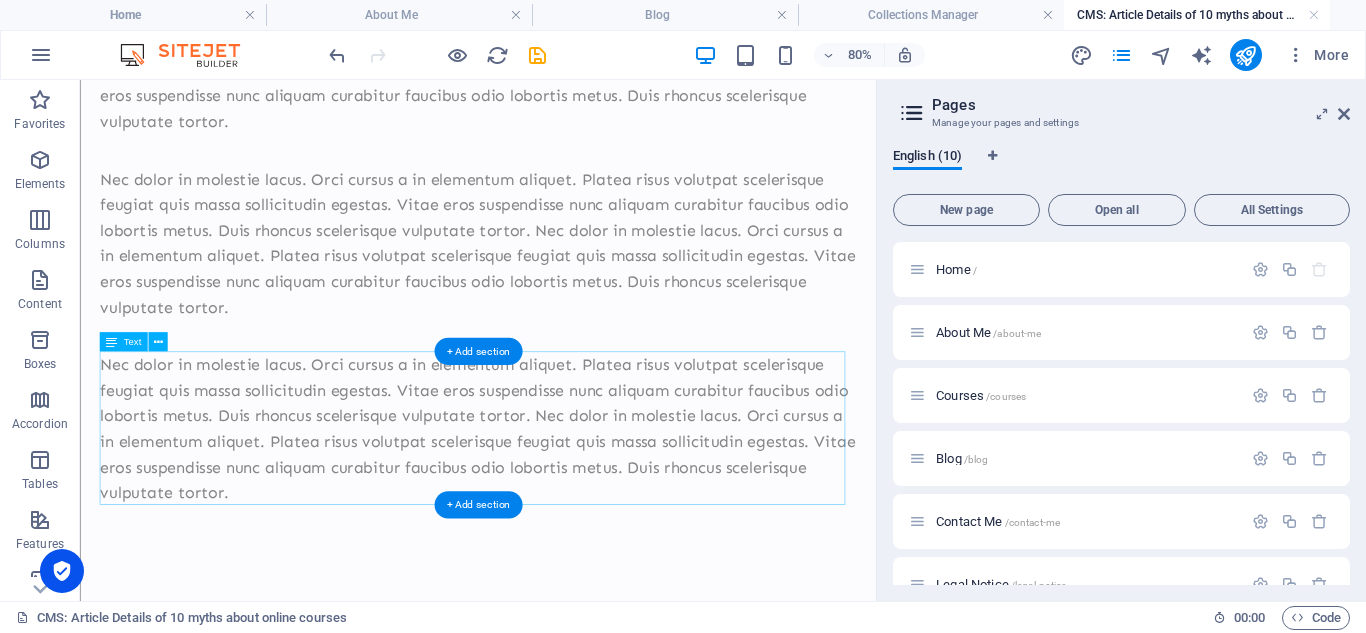 click on "Nec dolor in molestie lacus. Orci cursus a in elementum aliquet. Platea risus volutpat scelerisque feugiat quis massa sollicitudin egestas. Vitae eros suspendisse nunc aliquam curabitur faucibus odio lobortis metus. Duis rhoncus scelerisque vulputate tortor. Nec dolor in molestie lacus. Orci cursus a in elementum aliquet. Platea risus volutpat scelerisque feugiat quis massa sollicitudin egestas. Vitae eros suspendisse nunc aliquam curabitur faucibus odio lobortis metus. Duis rhoncus scelerisque vulputate tortor." at bounding box center (577, 515) 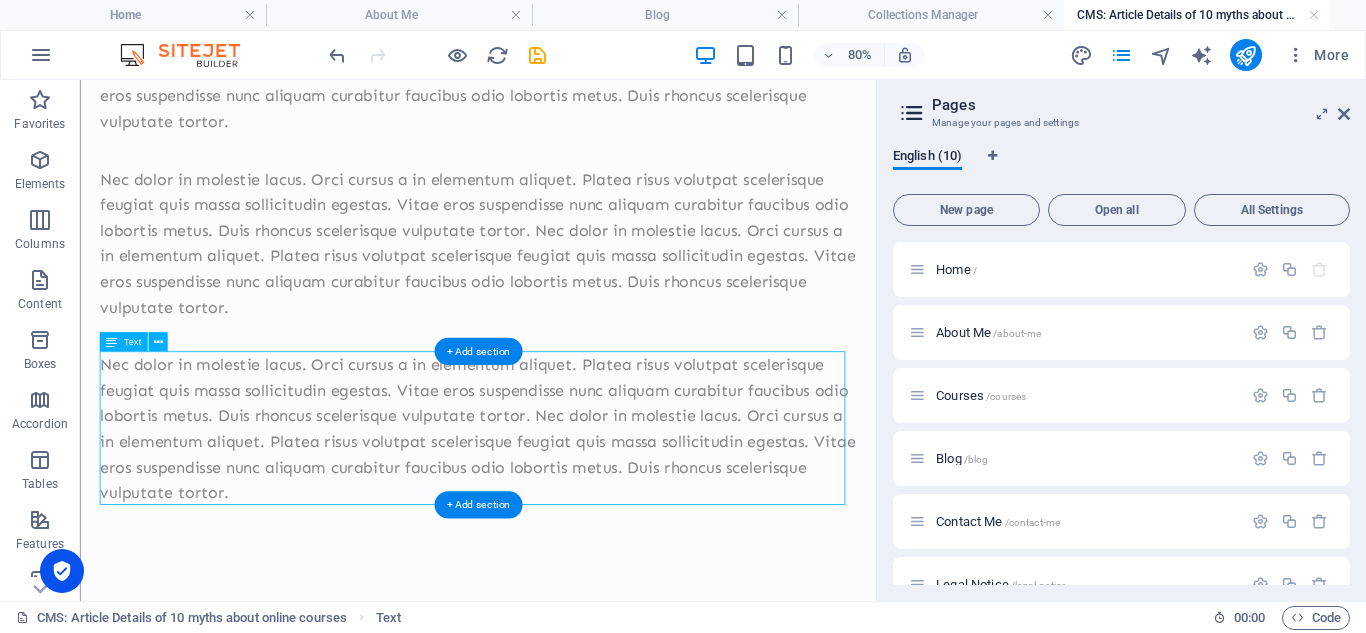scroll, scrollTop: 445, scrollLeft: 0, axis: vertical 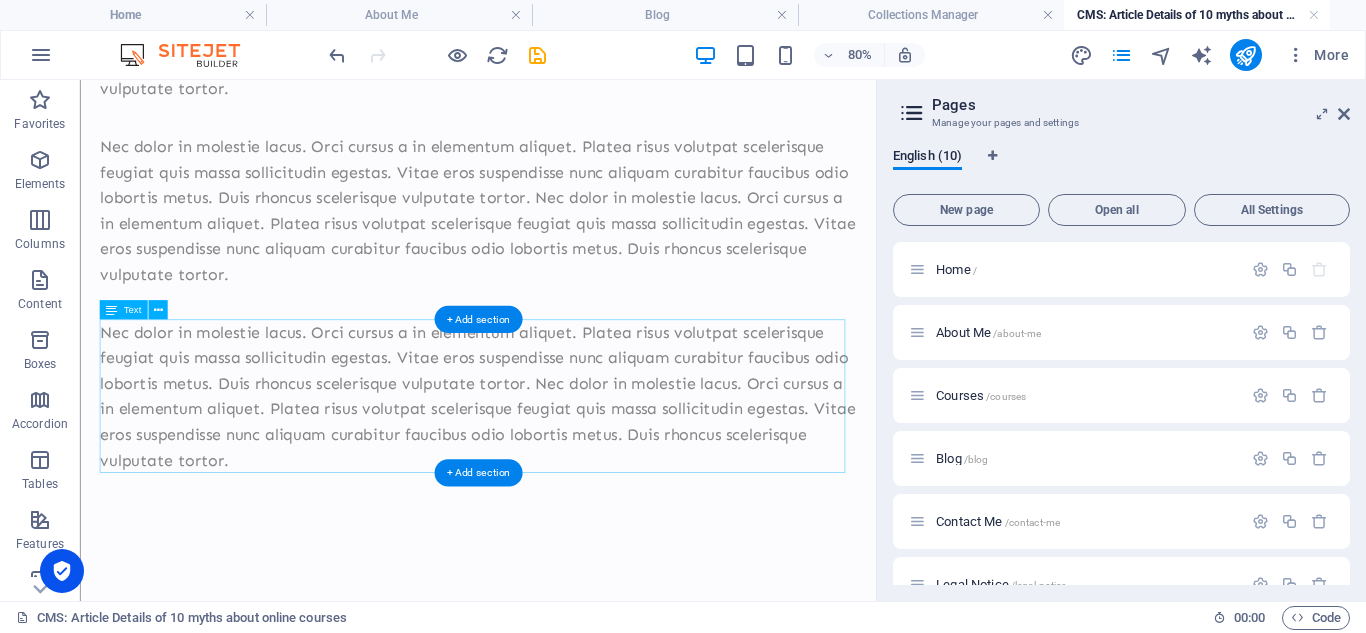 click on "Nec dolor in molestie lacus. Orci cursus a in elementum aliquet. Platea risus volutpat scelerisque feugiat quis massa sollicitudin egestas. Vitae eros suspendisse nunc aliquam curabitur faucibus odio lobortis metus. Duis rhoncus scelerisque vulputate tortor. Nec dolor in molestie lacus. Orci cursus a in elementum aliquet. Platea risus volutpat scelerisque feugiat quis massa sollicitudin egestas. Vitae eros suspendisse nunc aliquam curabitur faucibus odio lobortis metus. Duis rhoncus scelerisque vulputate tortor." at bounding box center [577, 475] 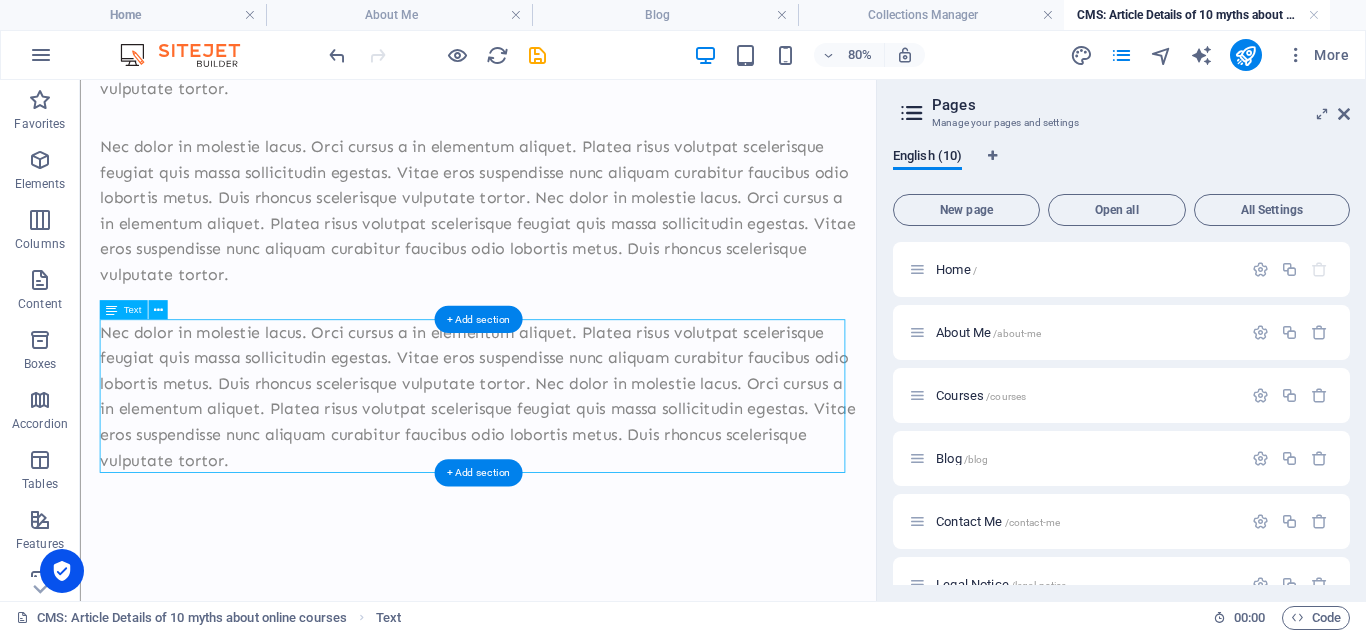 scroll, scrollTop: 253, scrollLeft: 0, axis: vertical 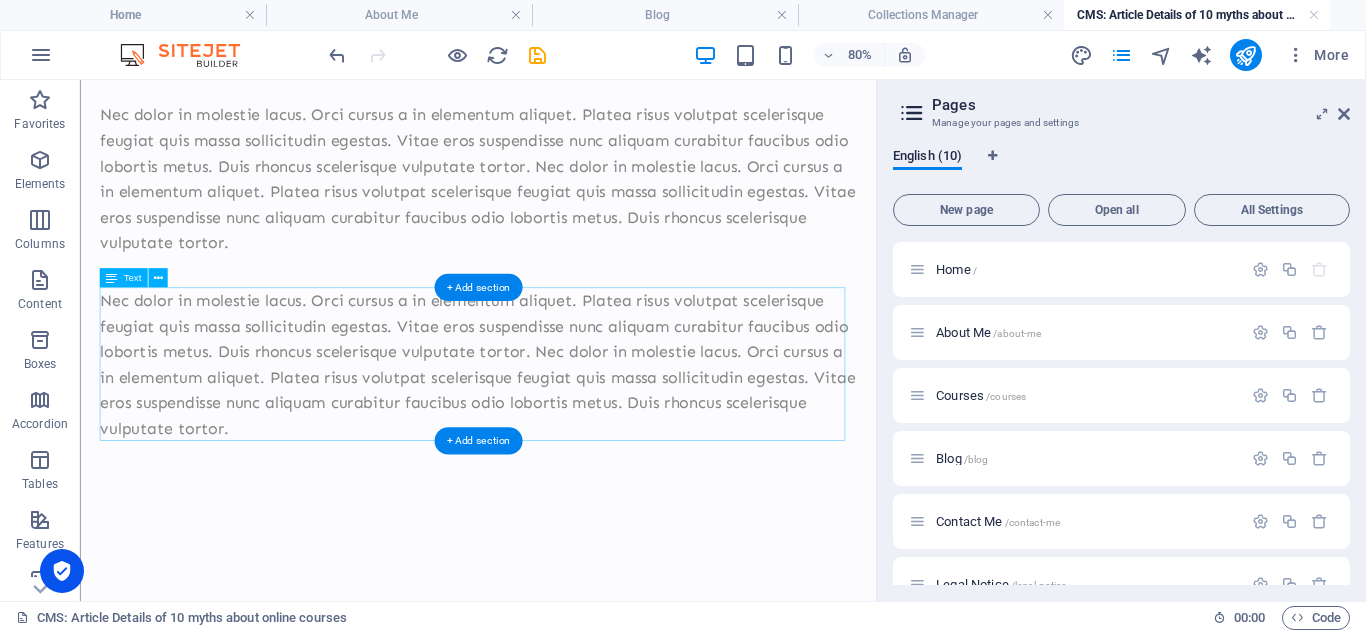 click on "Nec dolor in molestie lacus. Orci cursus a in elementum aliquet. Platea risus volutpat scelerisque feugiat quis massa sollicitudin egestas. Vitae eros suspendisse nunc aliquam curabitur faucibus odio lobortis metus. Duis rhoncus scelerisque vulputate tortor. Nec dolor in molestie lacus. Orci cursus a in elementum aliquet. Platea risus volutpat scelerisque feugiat quis massa sollicitudin egestas. Vitae eros suspendisse nunc aliquam curabitur faucibus odio lobortis metus. Duis rhoncus scelerisque vulputate tortor." at bounding box center (577, 435) 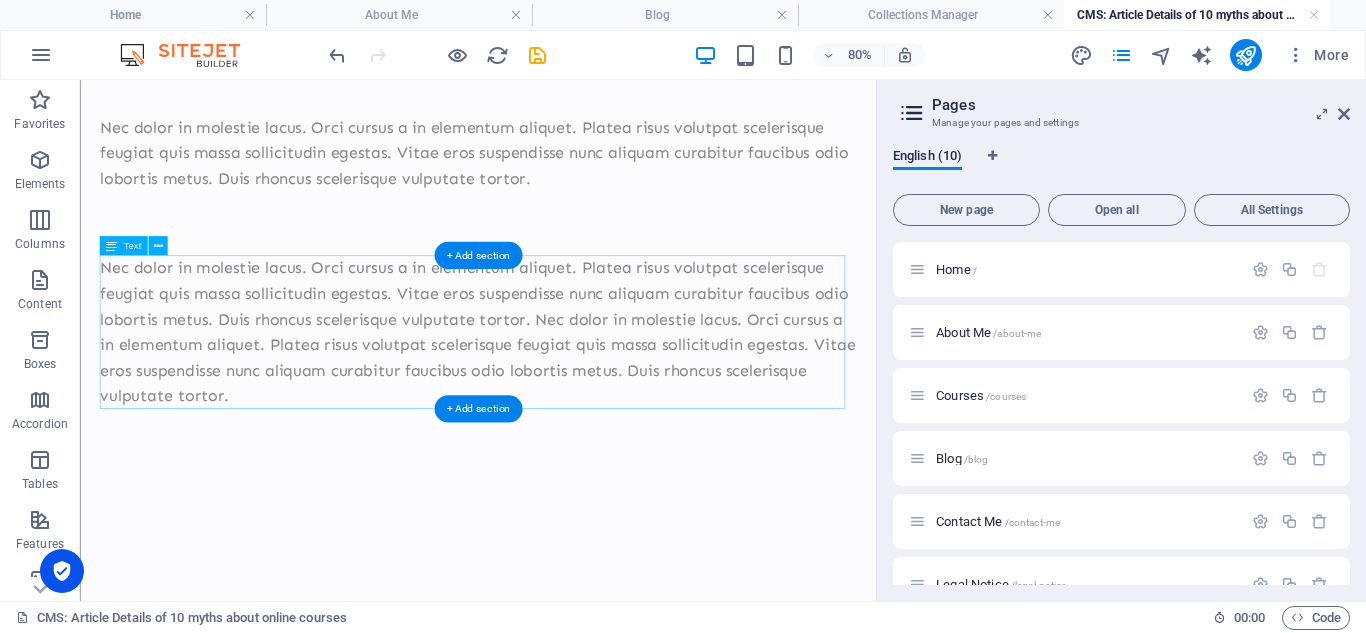 scroll, scrollTop: 61, scrollLeft: 0, axis: vertical 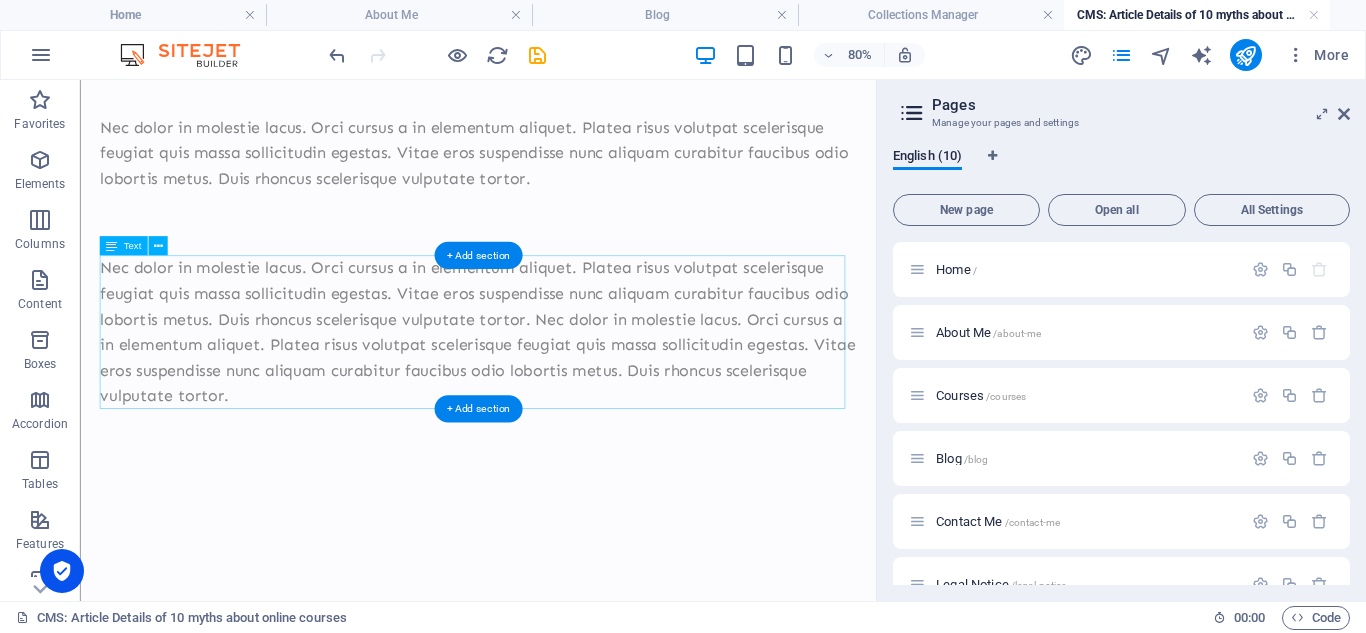 click on "Nec dolor in molestie lacus. Orci cursus a in elementum aliquet. Platea risus volutpat scelerisque feugiat quis massa sollicitudin egestas. Vitae eros suspendisse nunc aliquam curabitur faucibus odio lobortis metus. Duis rhoncus scelerisque vulputate tortor. Nec dolor in molestie lacus. Orci cursus a in elementum aliquet. Platea risus volutpat scelerisque feugiat quis massa sollicitudin egestas. Vitae eros suspendisse nunc aliquam curabitur faucibus odio lobortis metus. Duis rhoncus scelerisque vulputate tortor." at bounding box center (577, 395) 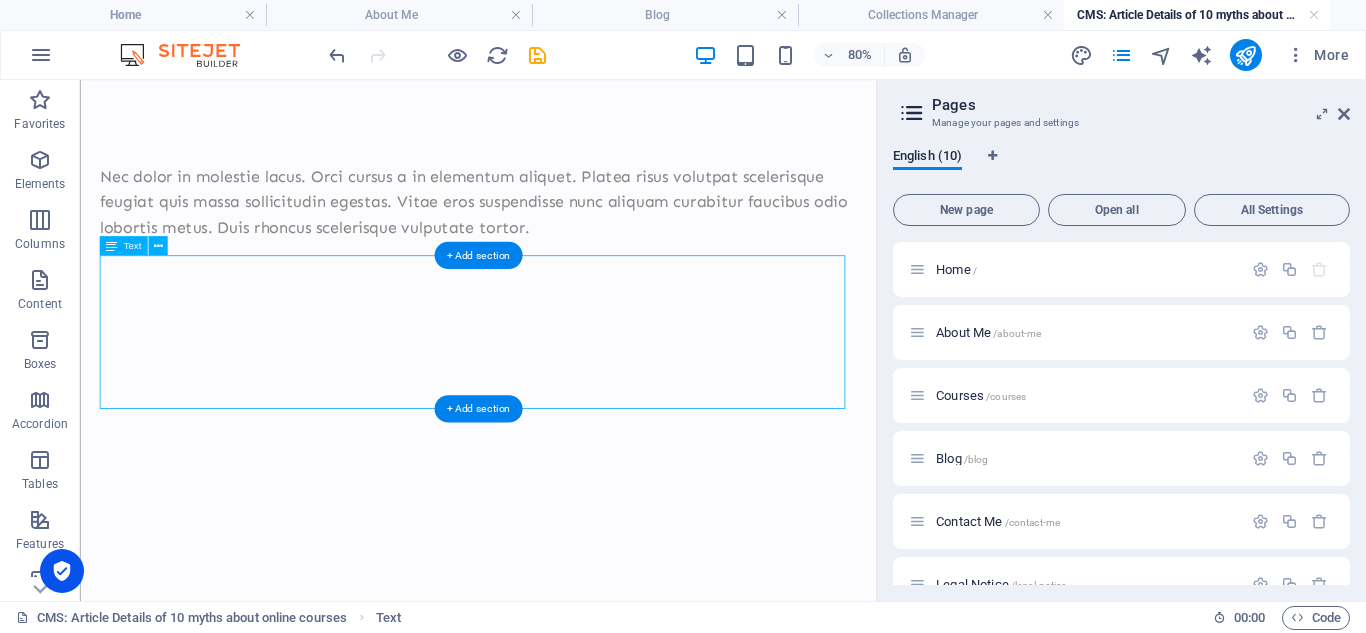 scroll, scrollTop: 0, scrollLeft: 0, axis: both 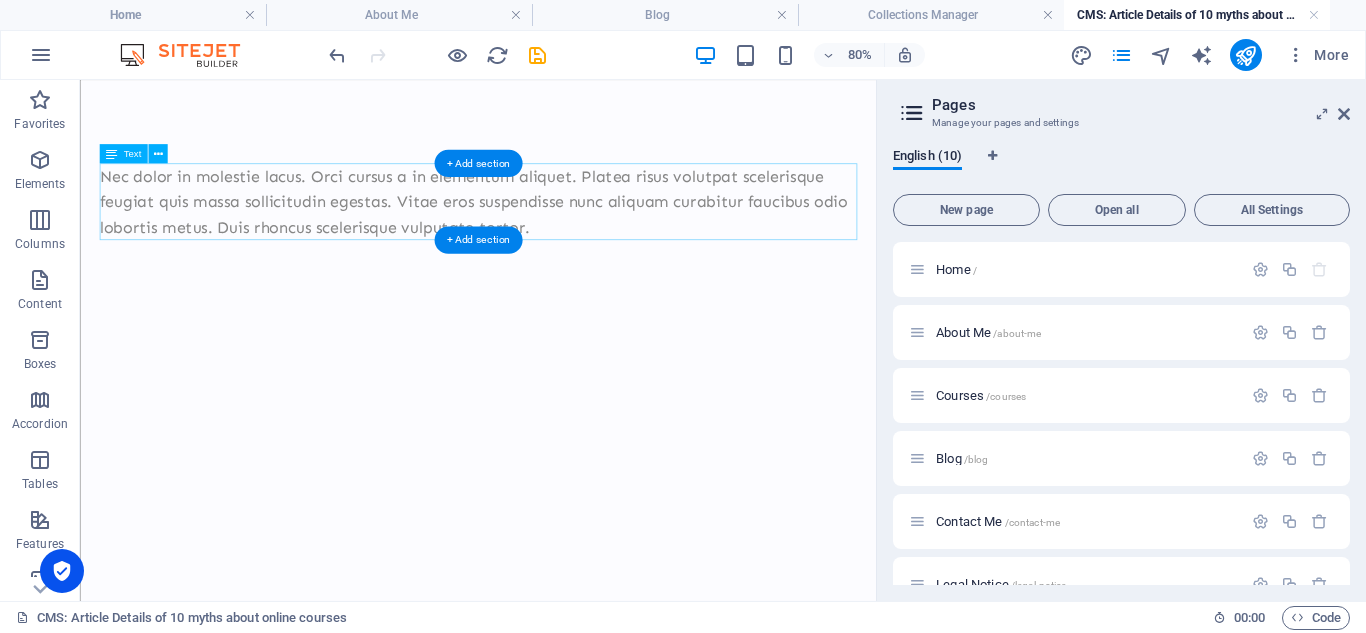 click on "Nec dolor in molestie lacus. Orci cursus a in elementum aliquet. Platea risus volutpat scelerisque feugiat quis massa sollicitudin egestas. Vitae eros suspendisse nunc aliquam curabitur faucibus odio lobortis metus. Duis rhoncus scelerisque vulputate tortor." at bounding box center [577, 232] 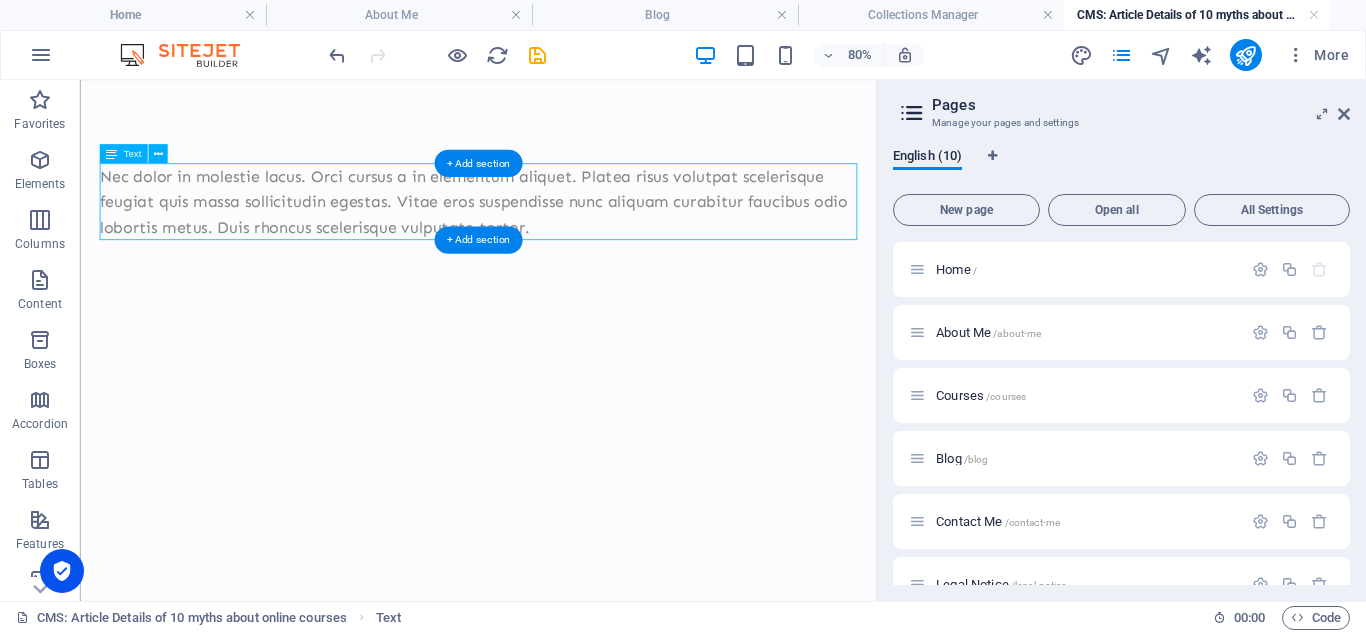 click on "Nec dolor in molestie lacus. Orci cursus a in elementum aliquet. Platea risus volutpat scelerisque feugiat quis massa sollicitudin egestas. Vitae eros suspendisse nunc aliquam curabitur faucibus odio lobortis metus. Duis rhoncus scelerisque vulputate tortor." at bounding box center [577, 232] 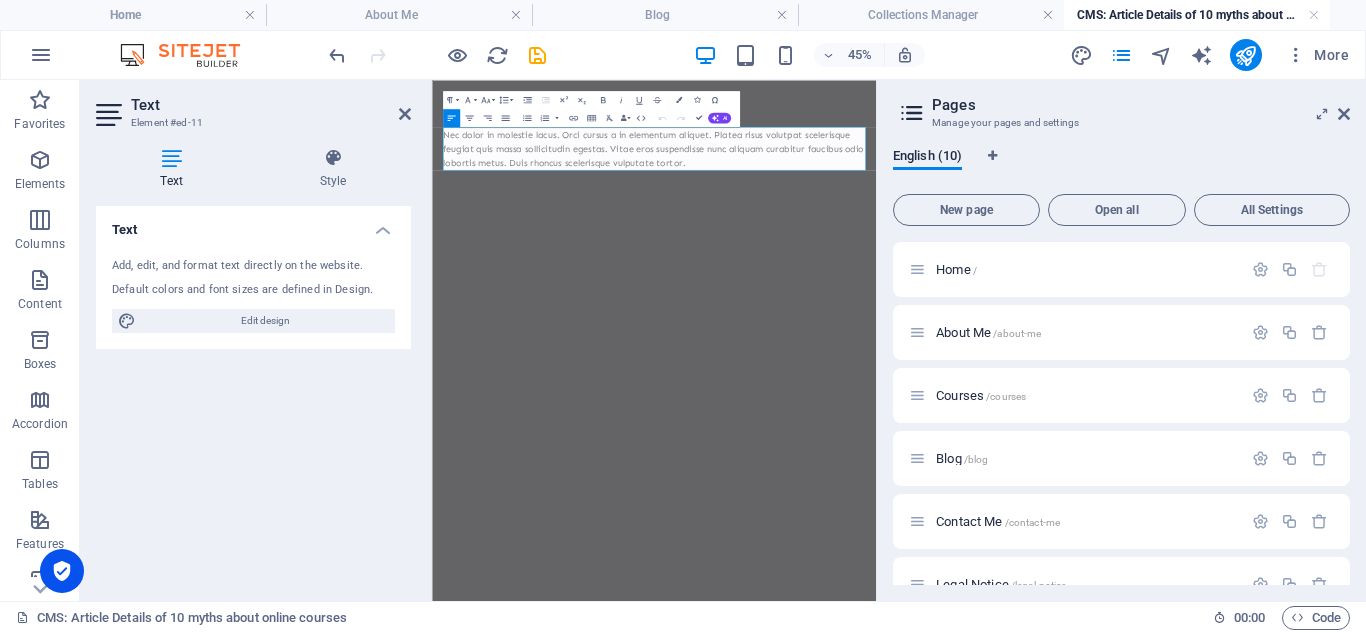 click on "Nec dolor in molestie lacus. Orci cursus a in elementum aliquet. Platea risus volutpat scelerisque feugiat quis massa sollicitudin egestas. Vitae eros suspendisse nunc aliquam curabitur faucibus odio lobortis metus. Duis rhoncus scelerisque vulputate tortor." at bounding box center [925, 232] 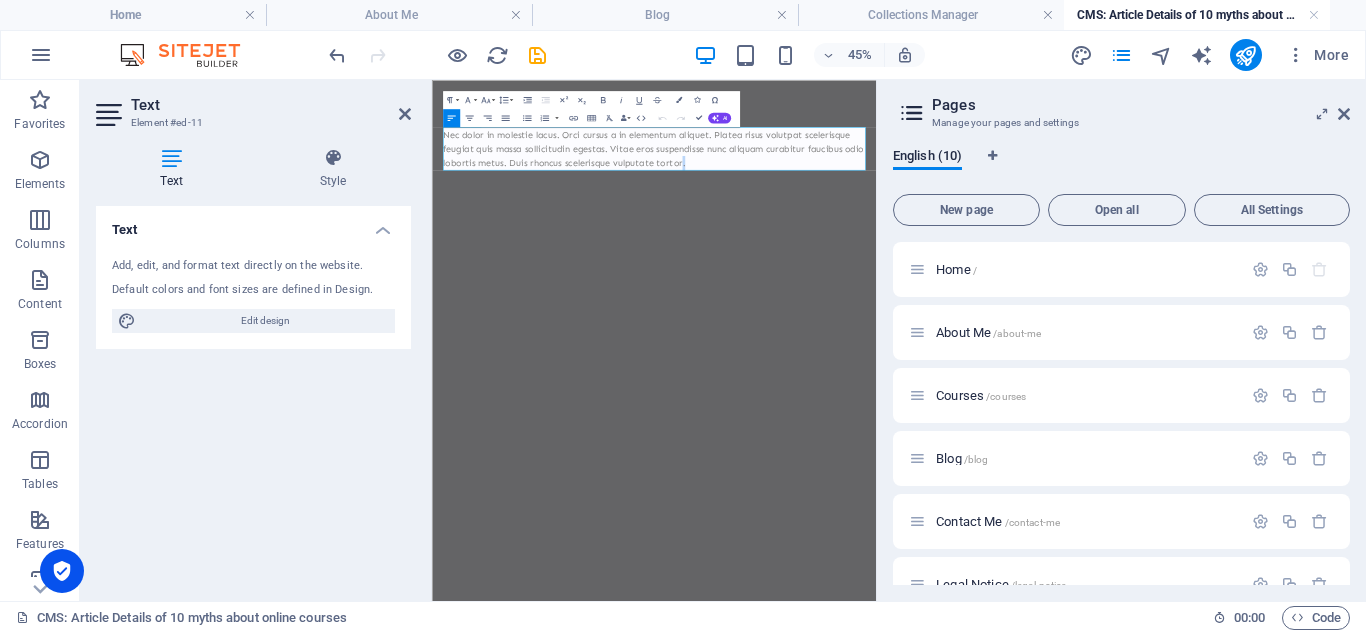 click on "Nec dolor in molestie lacus. Orci cursus a in elementum aliquet. Platea risus volutpat scelerisque feugiat quis massa sollicitudin egestas. Vitae eros suspendisse nunc aliquam curabitur faucibus odio lobortis metus. Duis rhoncus scelerisque vulputate tortor." at bounding box center (925, 232) 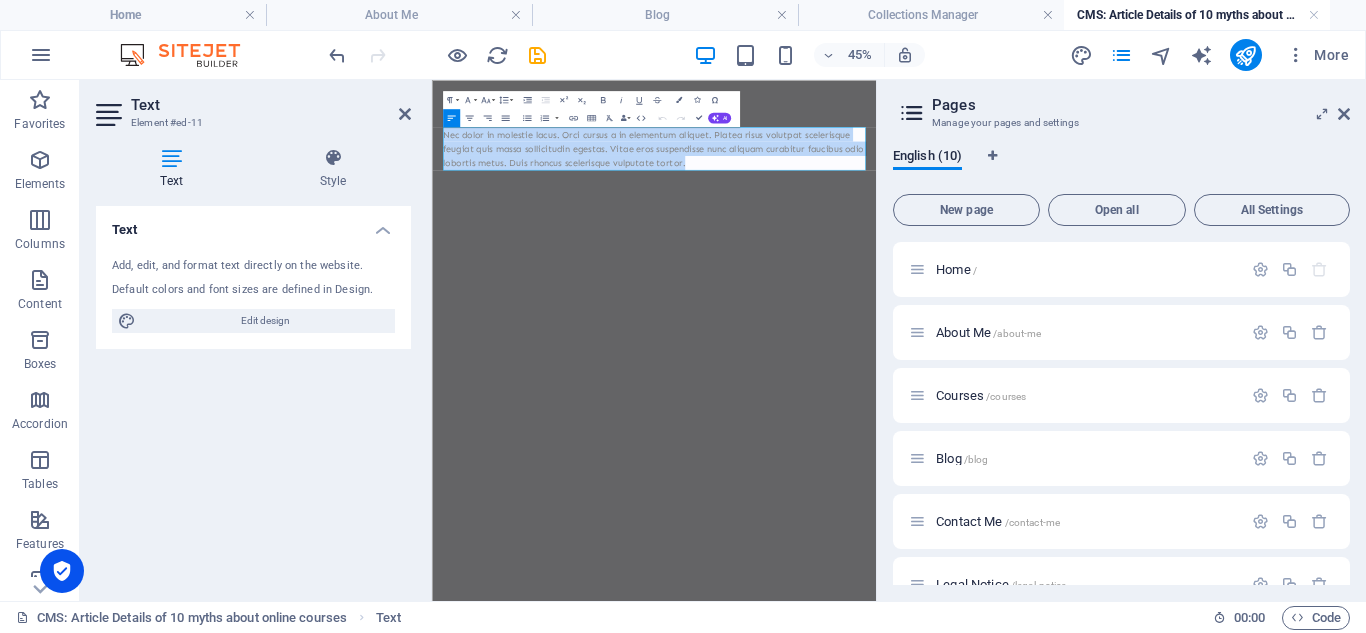 click on "Nec dolor in molestie lacus. Orci cursus a in elementum aliquet. Platea risus volutpat scelerisque feugiat quis massa sollicitudin egestas. Vitae eros suspendisse nunc aliquam curabitur faucibus odio lobortis metus. Duis rhoncus scelerisque vulputate tortor." at bounding box center [925, 232] 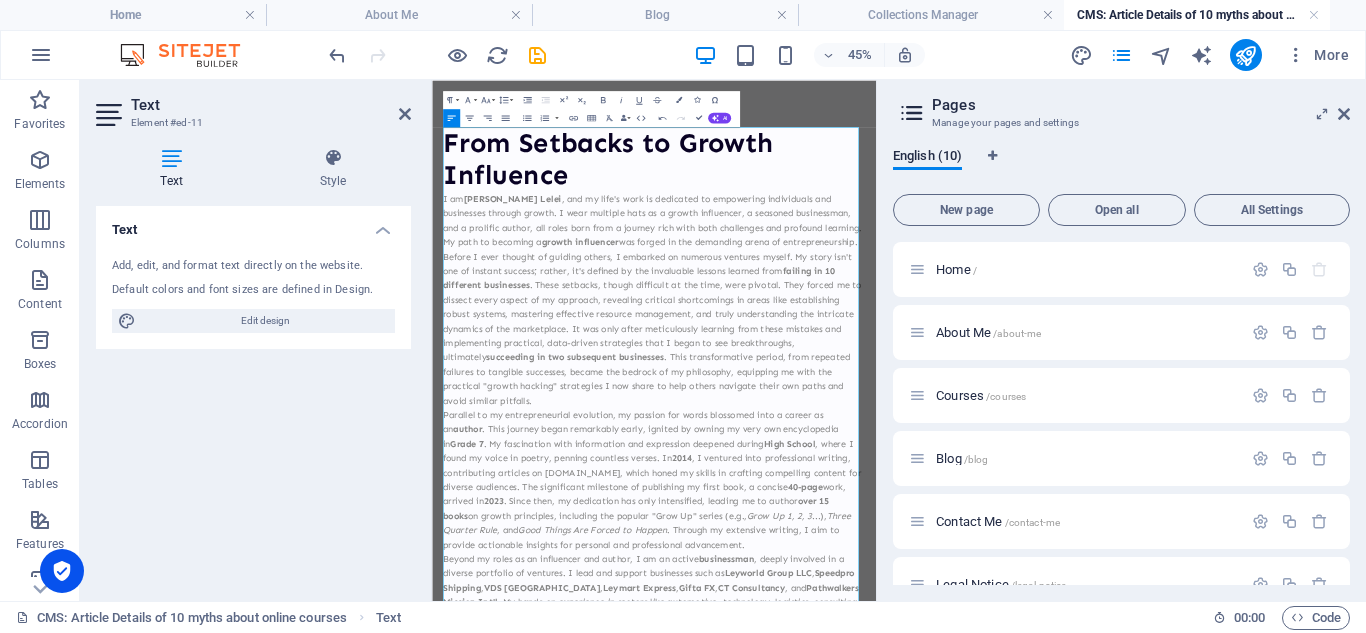 click on "From Setbacks to Growth Influence" at bounding box center (925, 256) 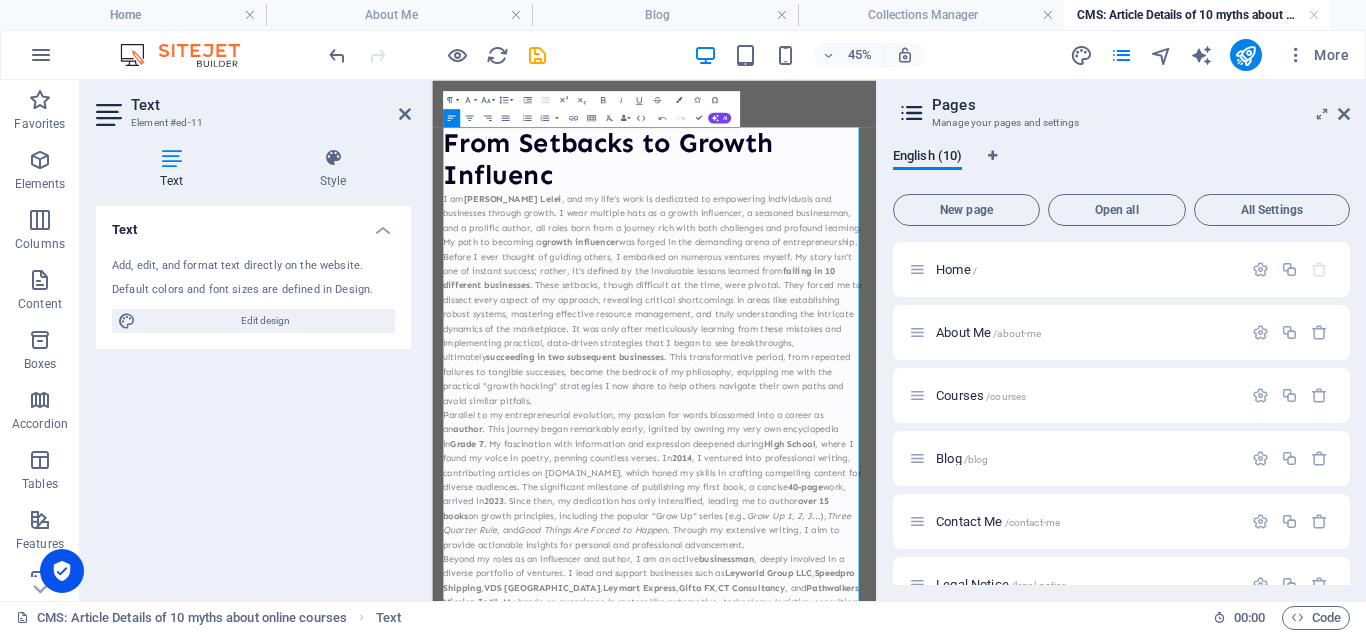 type 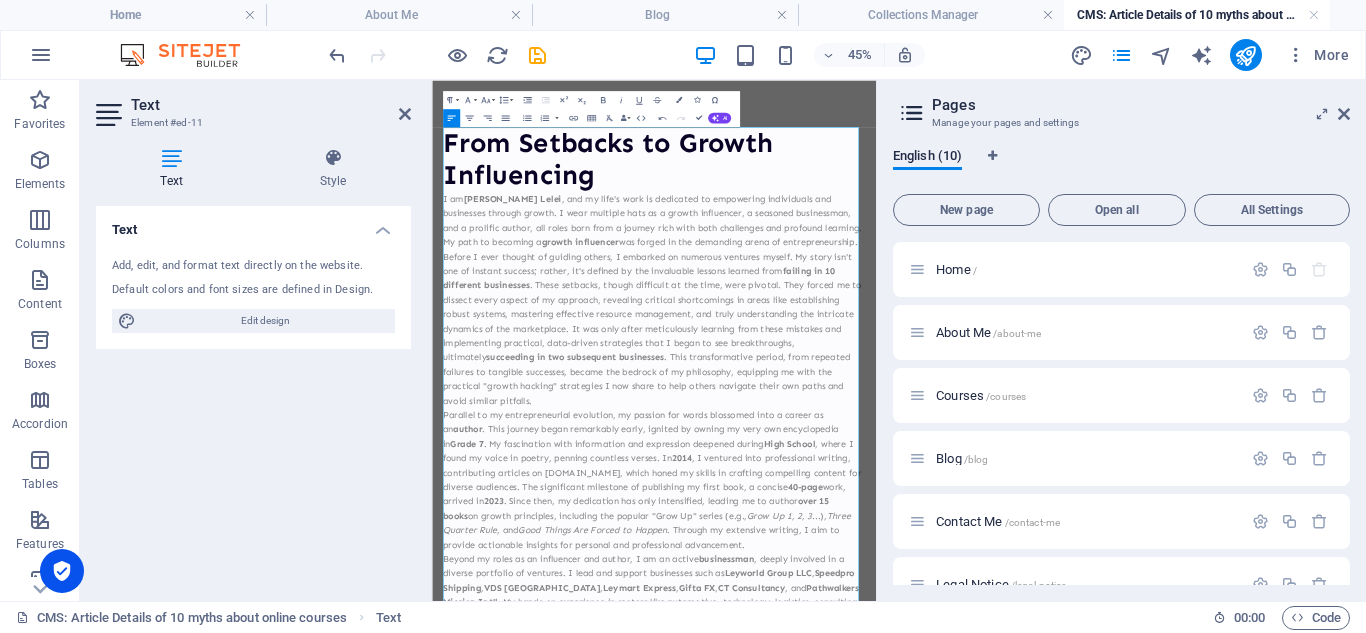 click on "My path to becoming a  growth influencer  was forged in the demanding arena of entrepreneurship. Before I ever thought of guiding others, I embarked on numerous ventures myself. My story isn't one of instant success; rather, it's defined by the invaluable lessons learned from  failing in 10 different businesses . These setbacks, though difficult at the time, were pivotal. They forced me to dissect every aspect of my approach, revealing critical shortcomings in areas like establishing robust systems, mastering effective resource management, and truly understanding the intricate dynamics of the marketplace. It was only after meticulously learning from these mistakes and implementing practical, data-driven strategies that I began to see breakthroughs, ultimately  succeeding in two subsequent businesses" at bounding box center (925, 616) 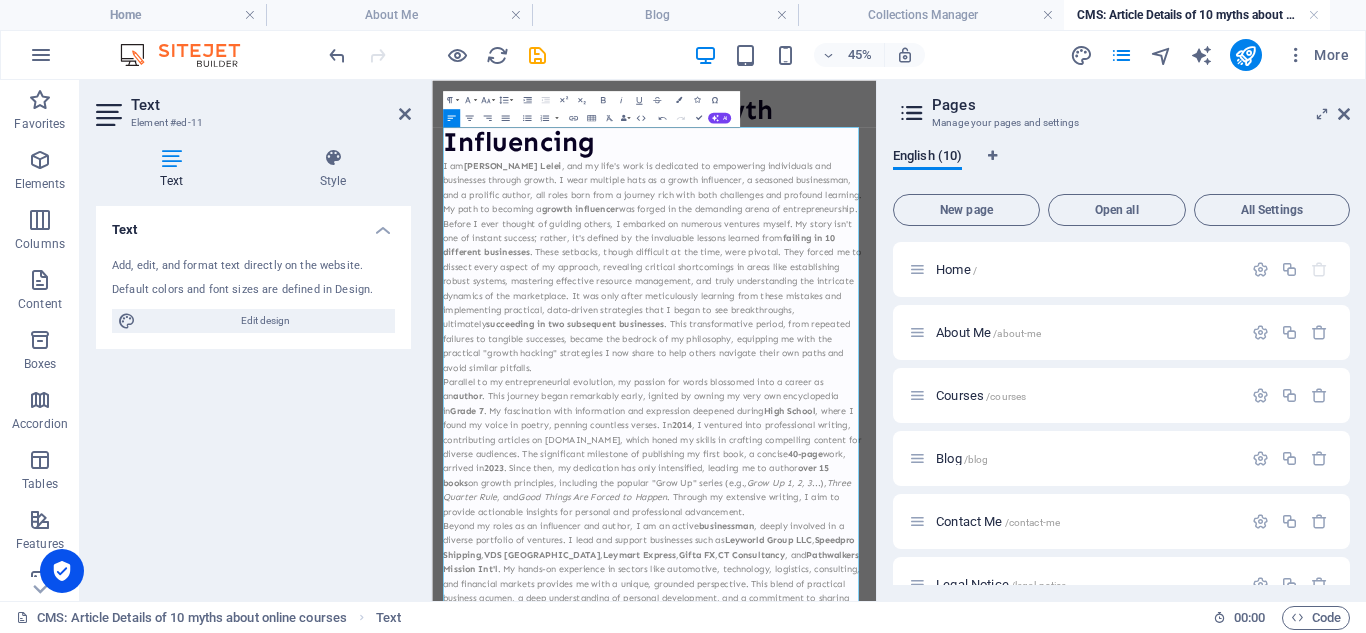 scroll, scrollTop: 0, scrollLeft: 0, axis: both 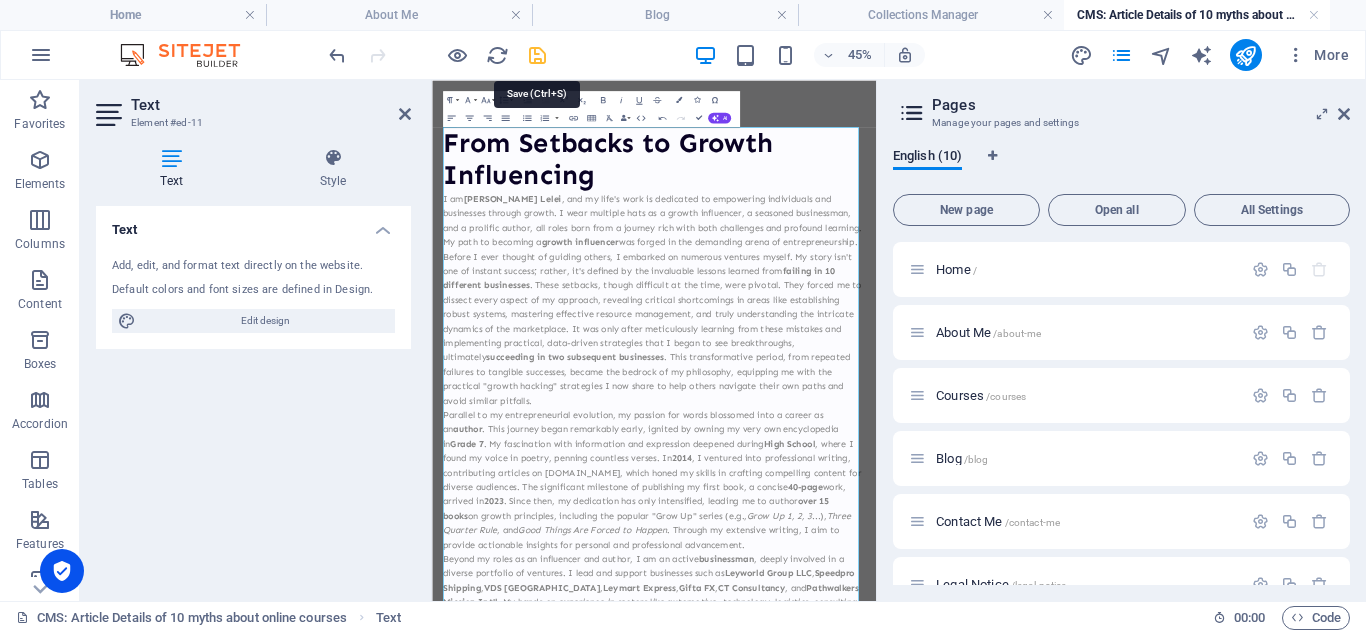 click at bounding box center (537, 55) 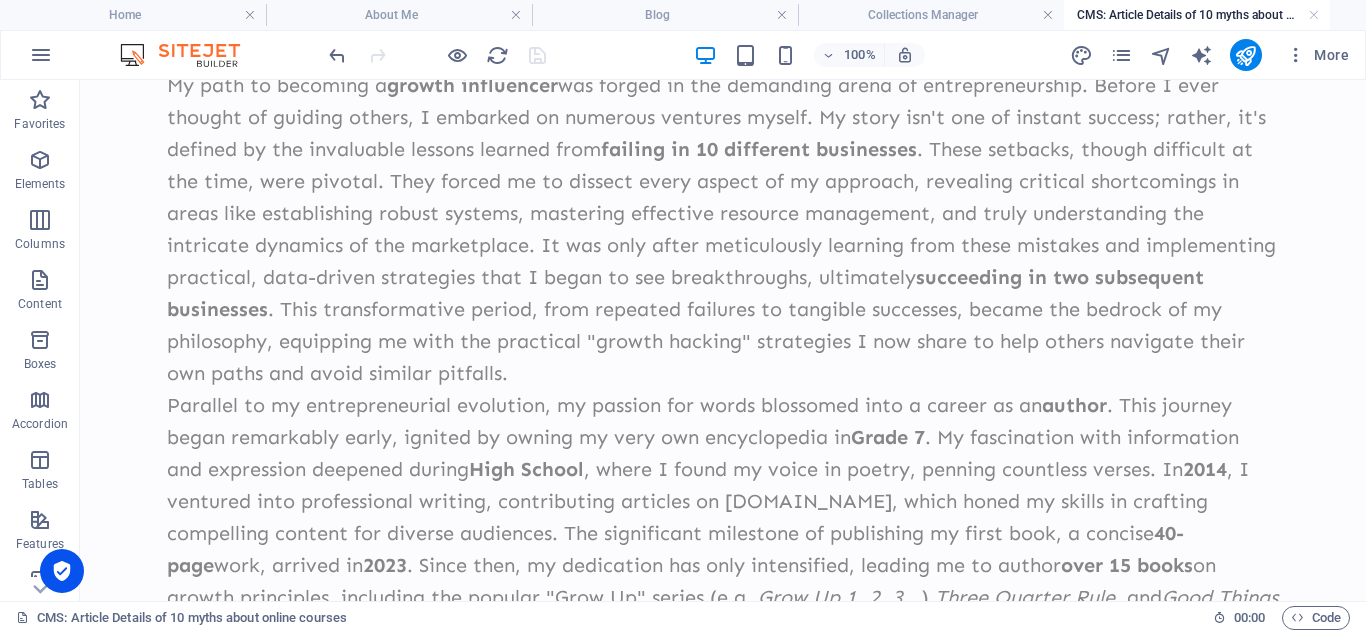 scroll, scrollTop: 0, scrollLeft: 0, axis: both 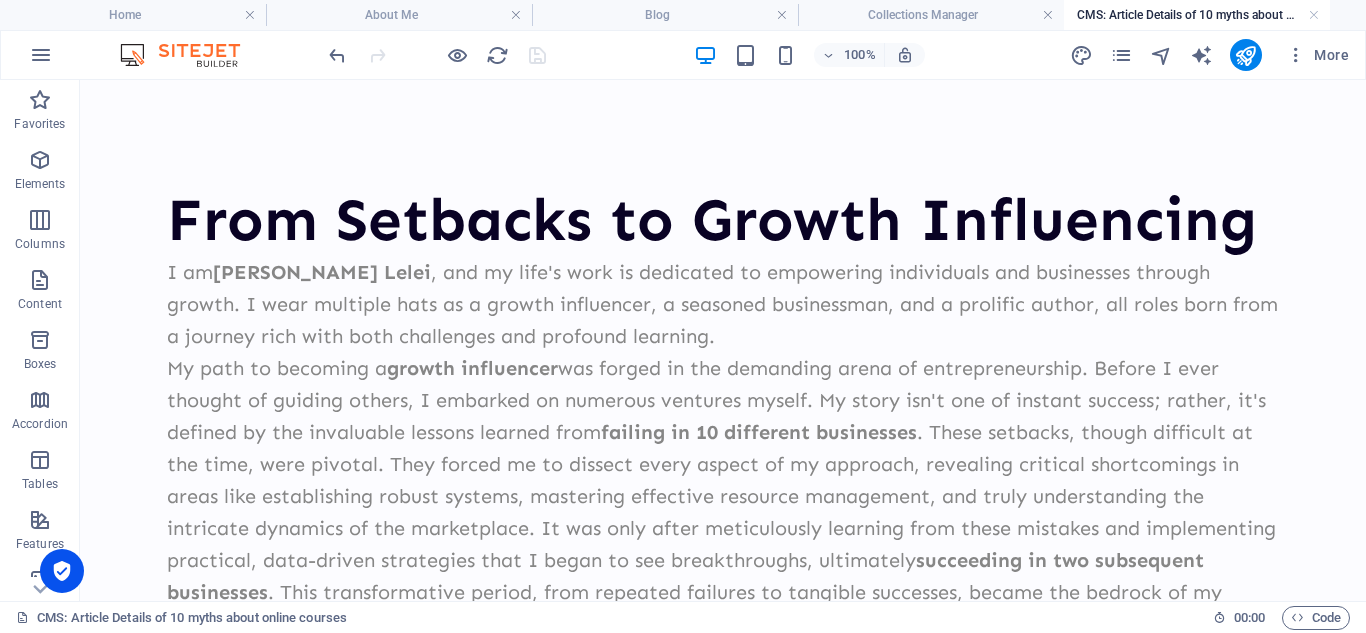 drag, startPoint x: 1365, startPoint y: 173, endPoint x: 1395, endPoint y: 106, distance: 73.409805 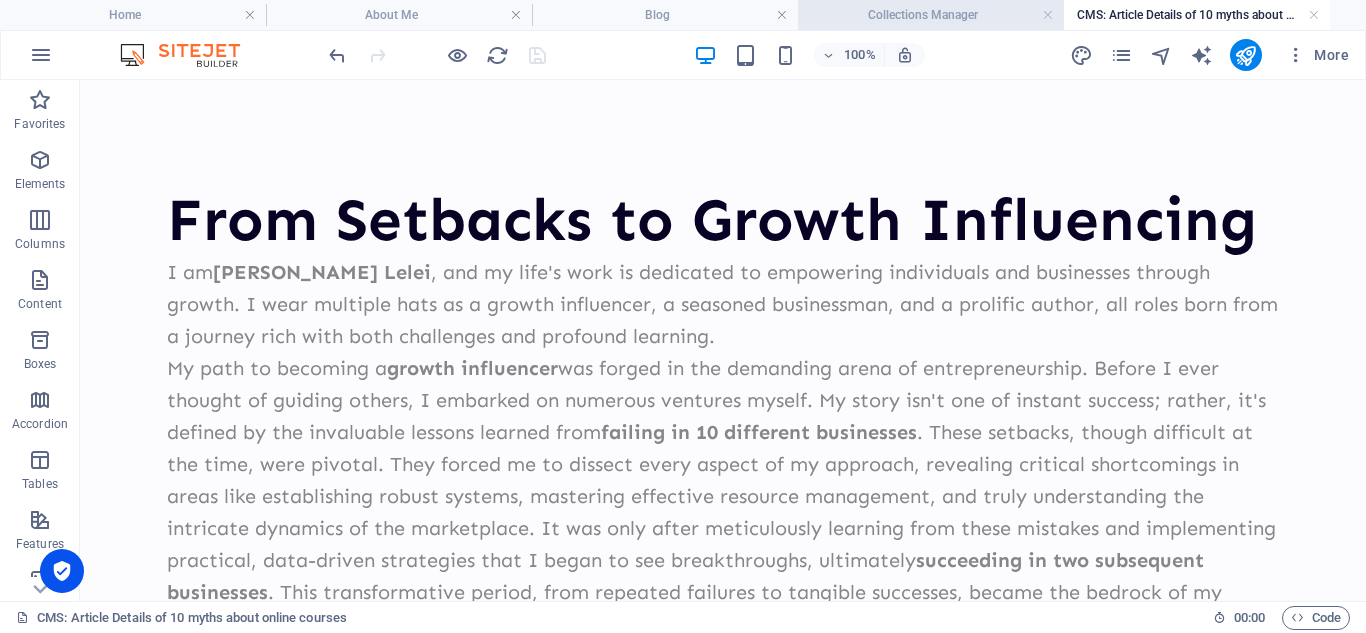 click on "Collections Manager" at bounding box center [931, 15] 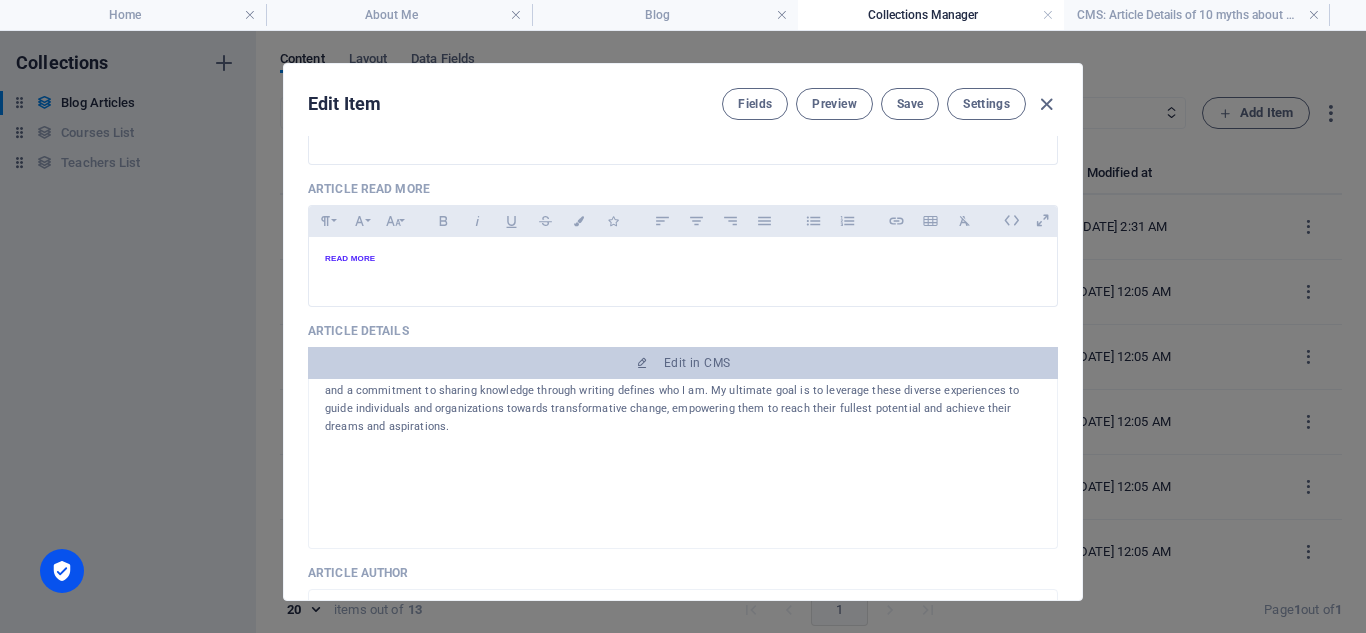 scroll, scrollTop: 0, scrollLeft: 0, axis: both 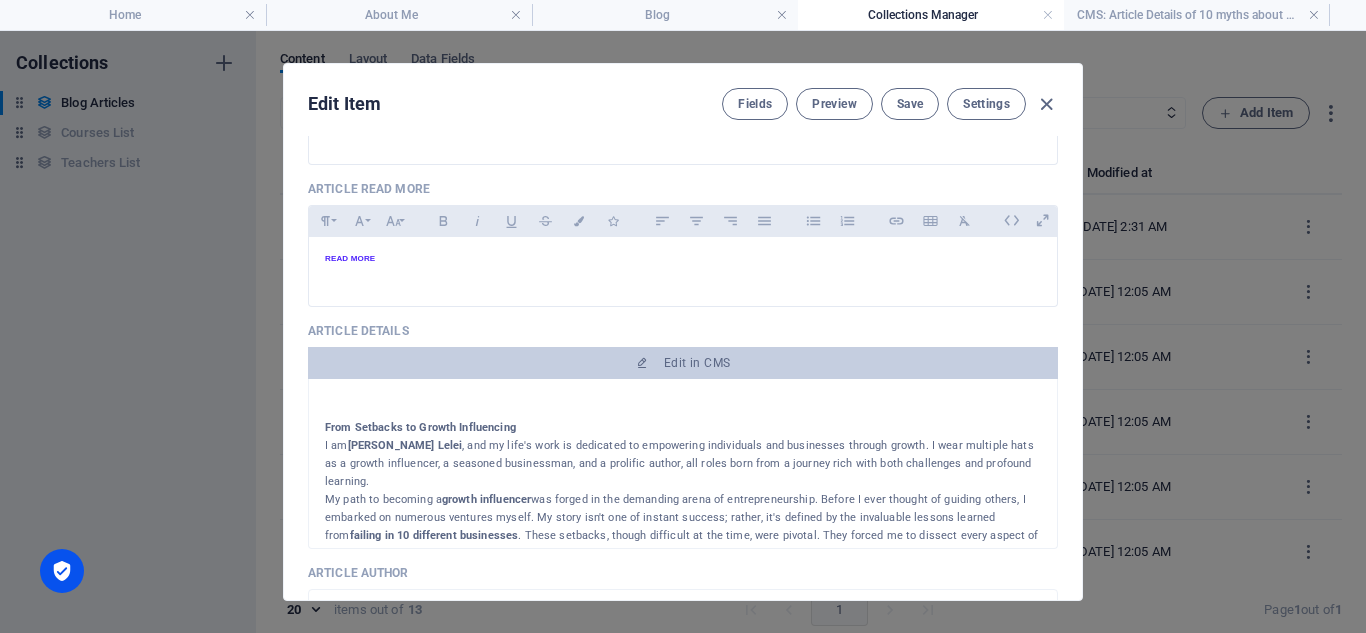 drag, startPoint x: 383, startPoint y: 478, endPoint x: 316, endPoint y: 436, distance: 79.07591 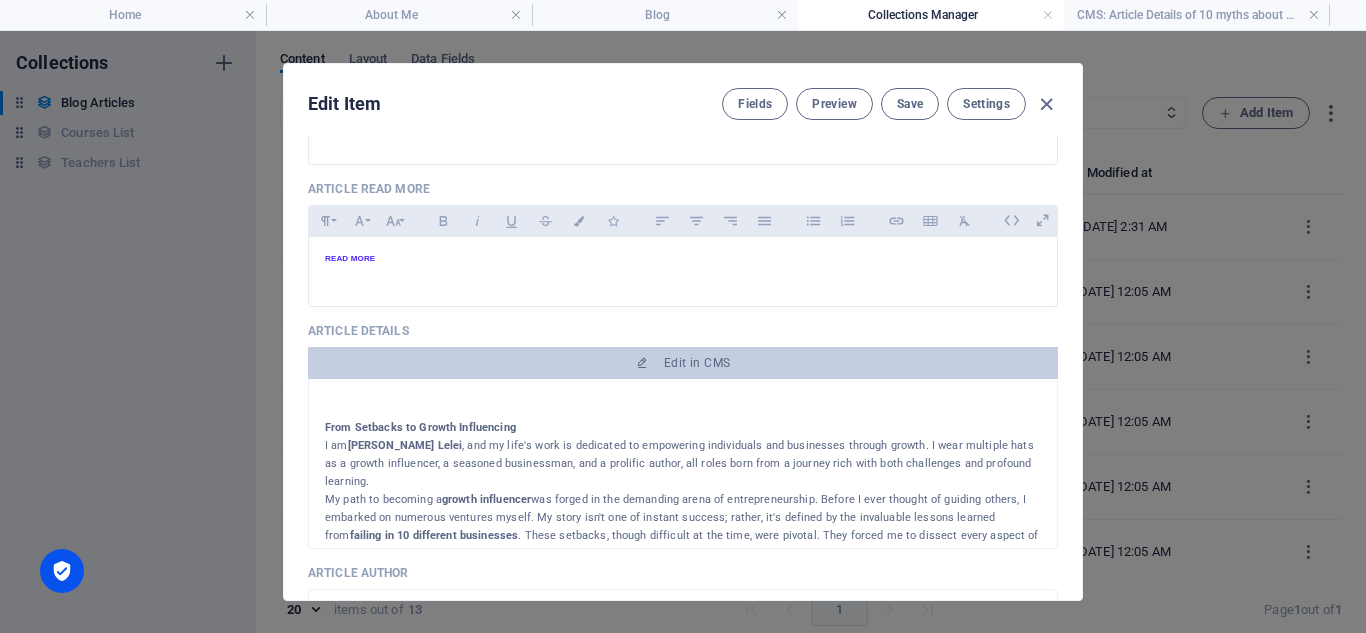 click on "From Setbacks to Growth Influencing I am  [PERSON_NAME] , and my life's work is dedicated to empowering individuals and businesses through growth. I wear multiple hats as a growth influencer, a seasoned businessman, and a prolific author, all roles born from a journey rich with both challenges and profound learning. My path to becoming a  growth influencer  was forged in the demanding arena of entrepreneurship. Before I ever thought of guiding others, I embarked on numerous ventures myself. My story isn't one of instant success; rather, it's defined by the invaluable lessons learned from  failing in 10 different businesses succeeding in two subsequent businesses . This transformative period, from repeated failures to tangible successes, became the bedrock of my philosophy, equipping me with the practical "growth hacking" strategies I now share to help others navigate their own paths and avoid similar pitfalls. author Grade 7 . My fascination with information and expression deepened during  2014" at bounding box center (683, 464) 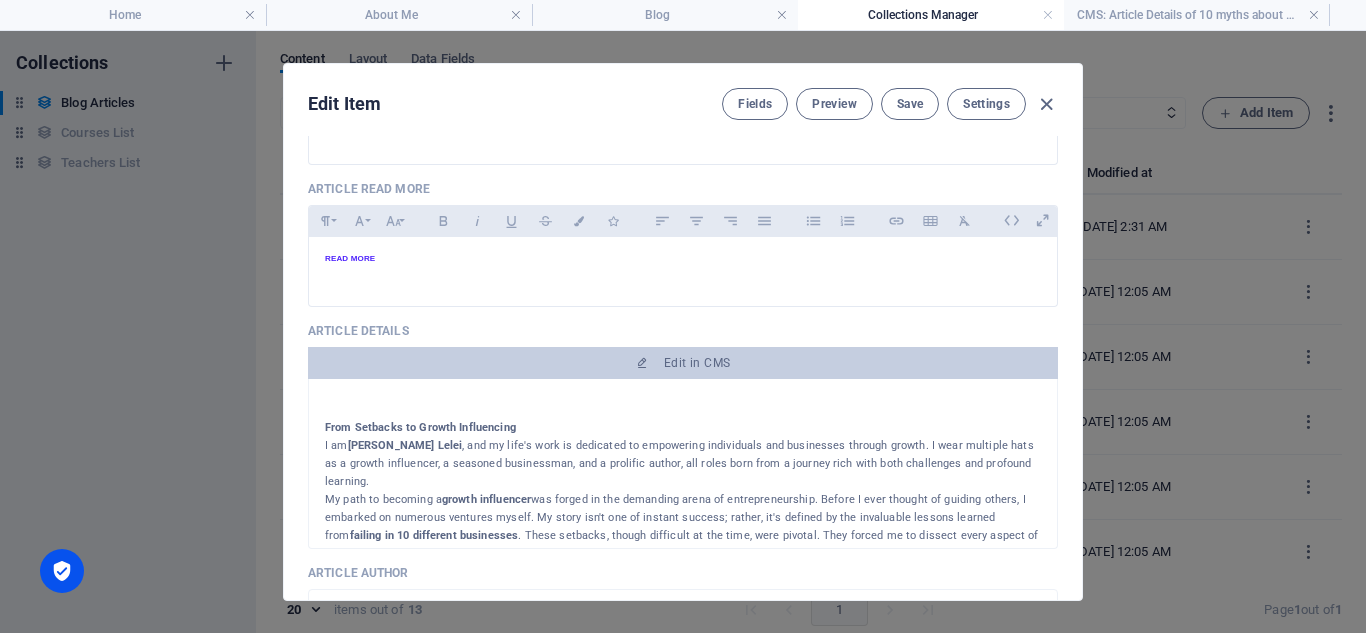 copy on "From Setbacks to Growth Influencing I am  [PERSON_NAME] , and my life's work is dedicated to empowering individuals and businesses through growth. I wear multiple hats as a growth influencer, a seasoned businessman, and a prolific author, all roles born from a journey rich with both challenges and profound learning." 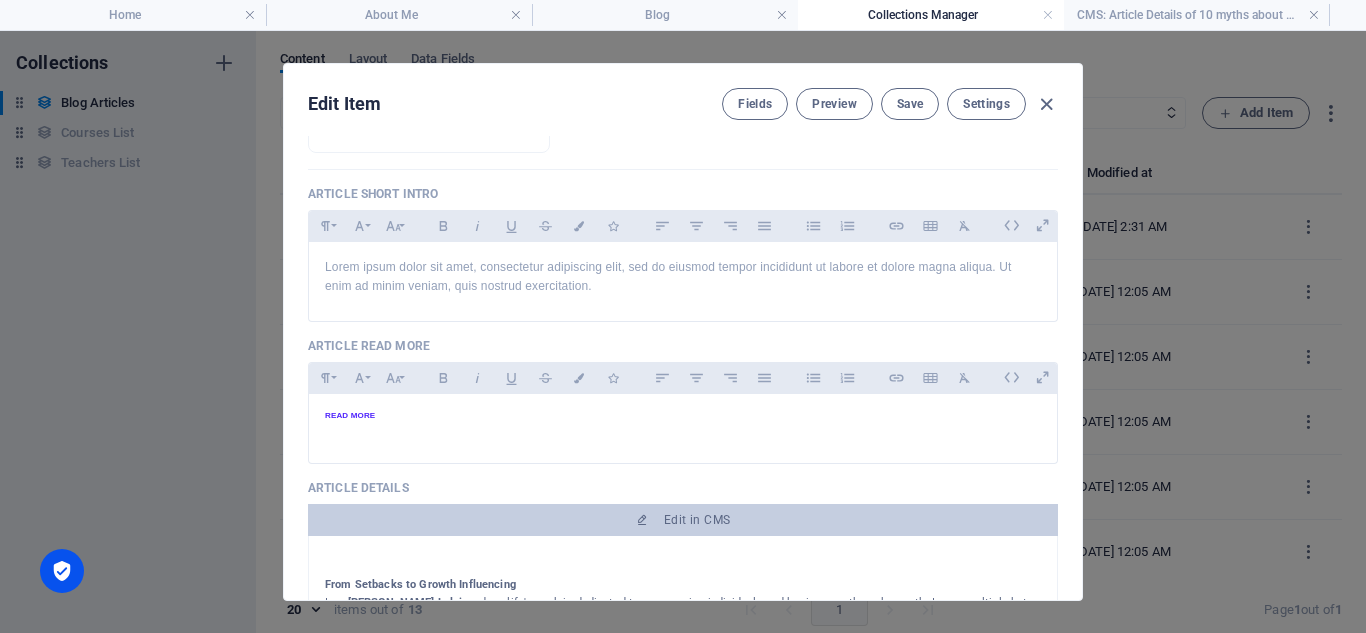 scroll, scrollTop: 413, scrollLeft: 0, axis: vertical 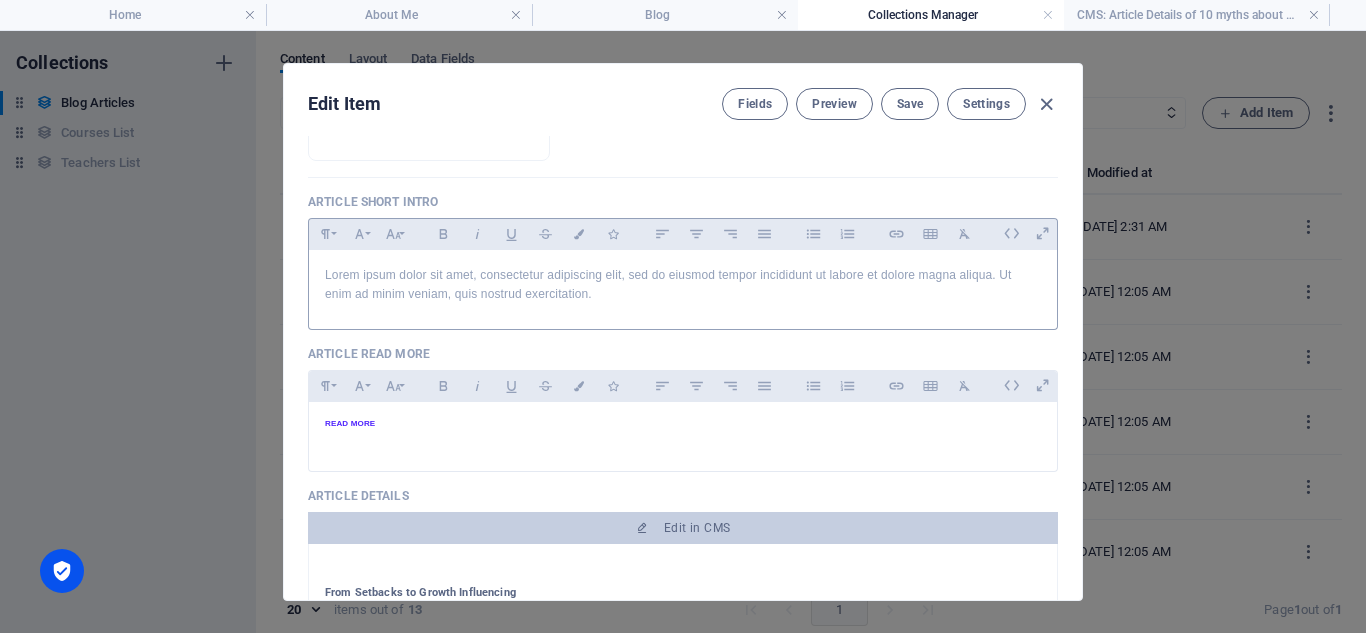 click on "Lorem ipsum dolor sit amet, consectetur adipiscing elit, sed do eiusmod tempor incididunt ut labore et dolore magna aliqua. Ut enim ad minim veniam, quis nostrud exercitation." at bounding box center (683, 285) 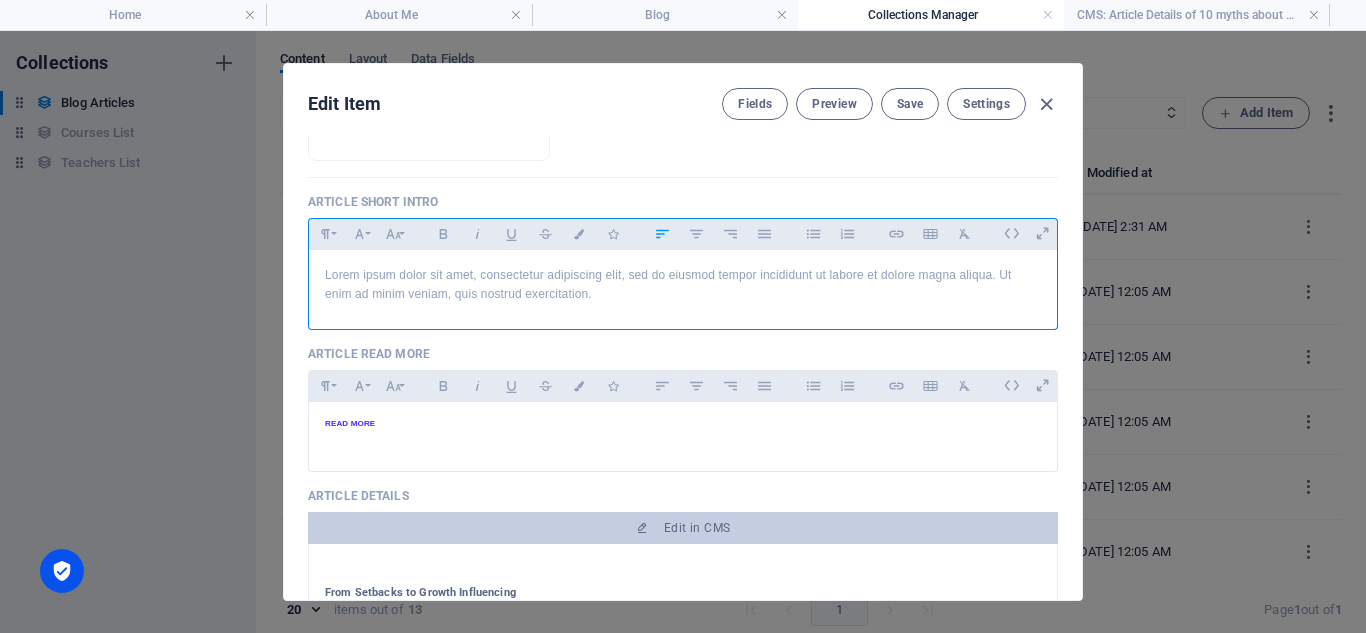 click on "Lorem ipsum dolor sit amet, consectetur adipiscing elit, sed do eiusmod tempor incididunt ut labore et dolore magna aliqua. Ut enim ad minim veniam, quis nostrud exercitation." at bounding box center [683, 285] 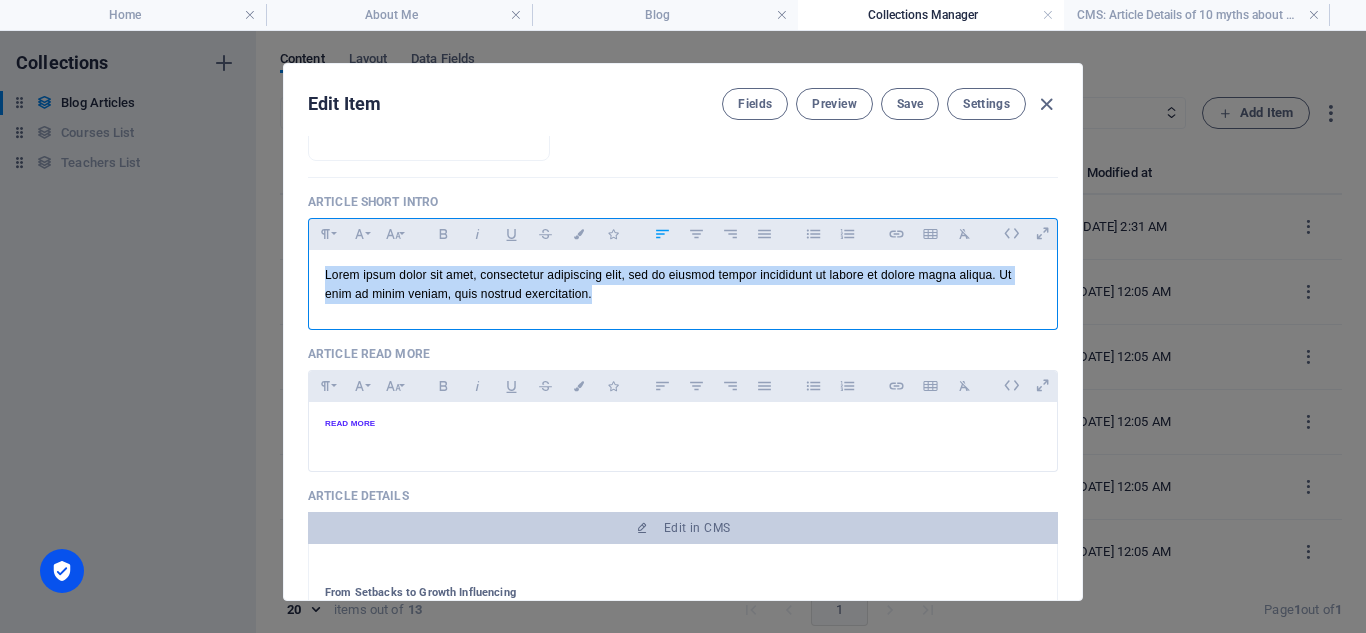 click on "Lorem ipsum dolor sit amet, consectetur adipiscing elit, sed do eiusmod tempor incididunt ut labore et dolore magna aliqua. Ut enim ad minim veniam, quis nostrud exercitation." at bounding box center [683, 285] 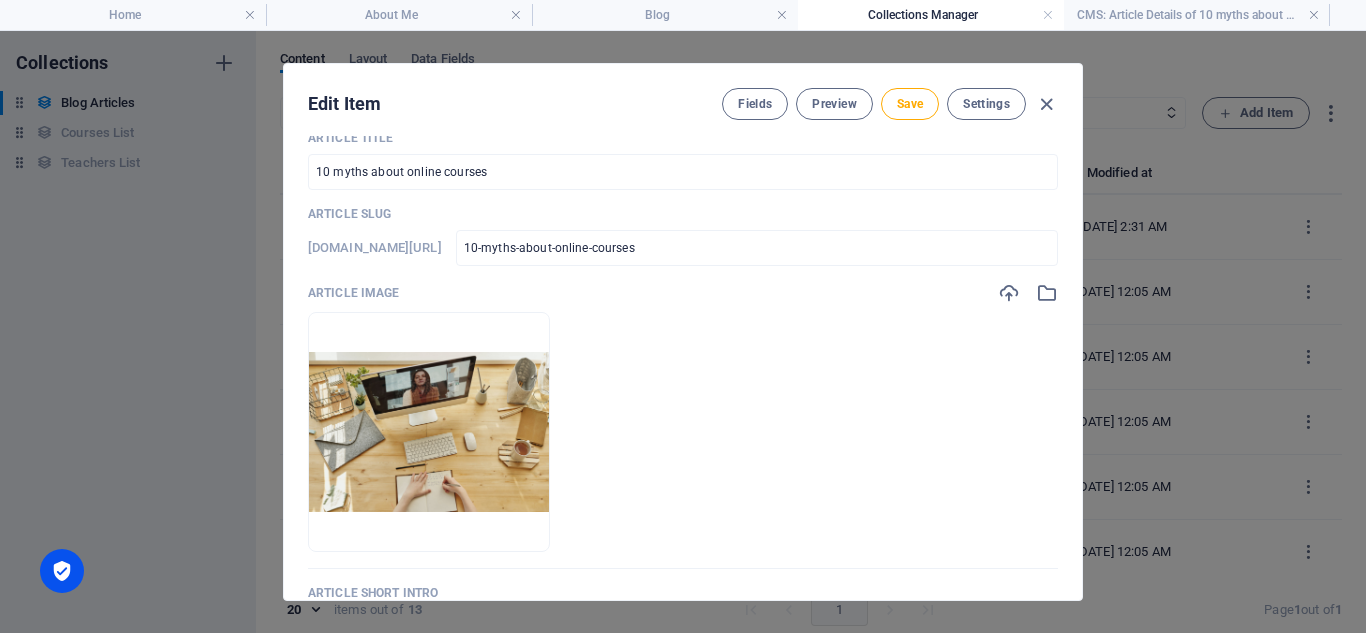 scroll, scrollTop: 0, scrollLeft: 0, axis: both 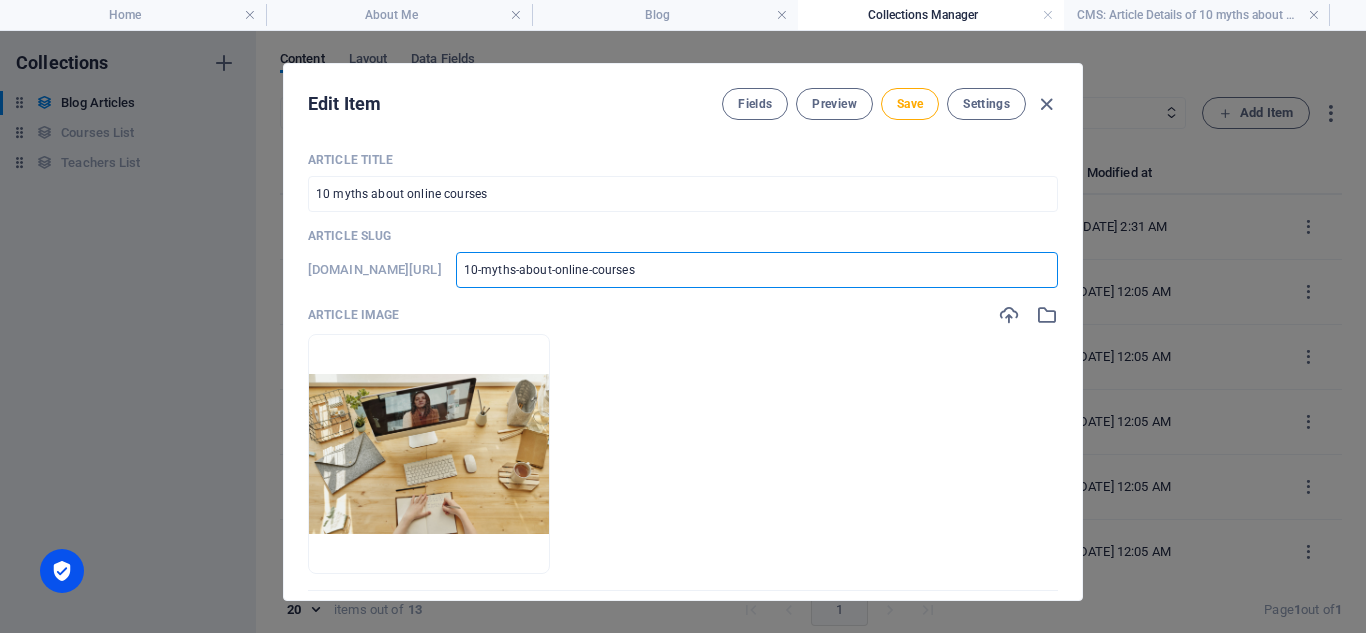 click on "10-myths-about-online-courses" at bounding box center [757, 270] 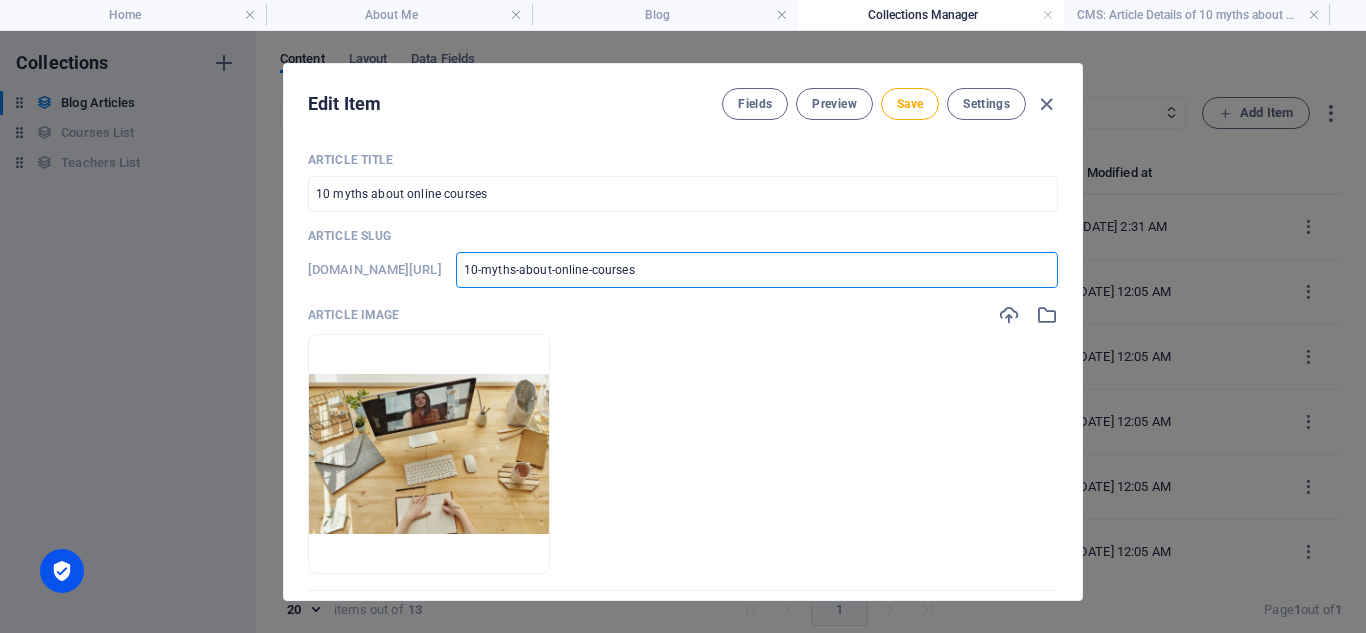 paste on "From Setbacks to Growth Influencing I am [PERSON_NAME], and my life's work is dedicated to empowering individuals and businesses through growth. I wear multiple hats as a growth influencer, a seasoned businessman, and a prolific author, all roles born from a journey rich with both challenges and profound learning." 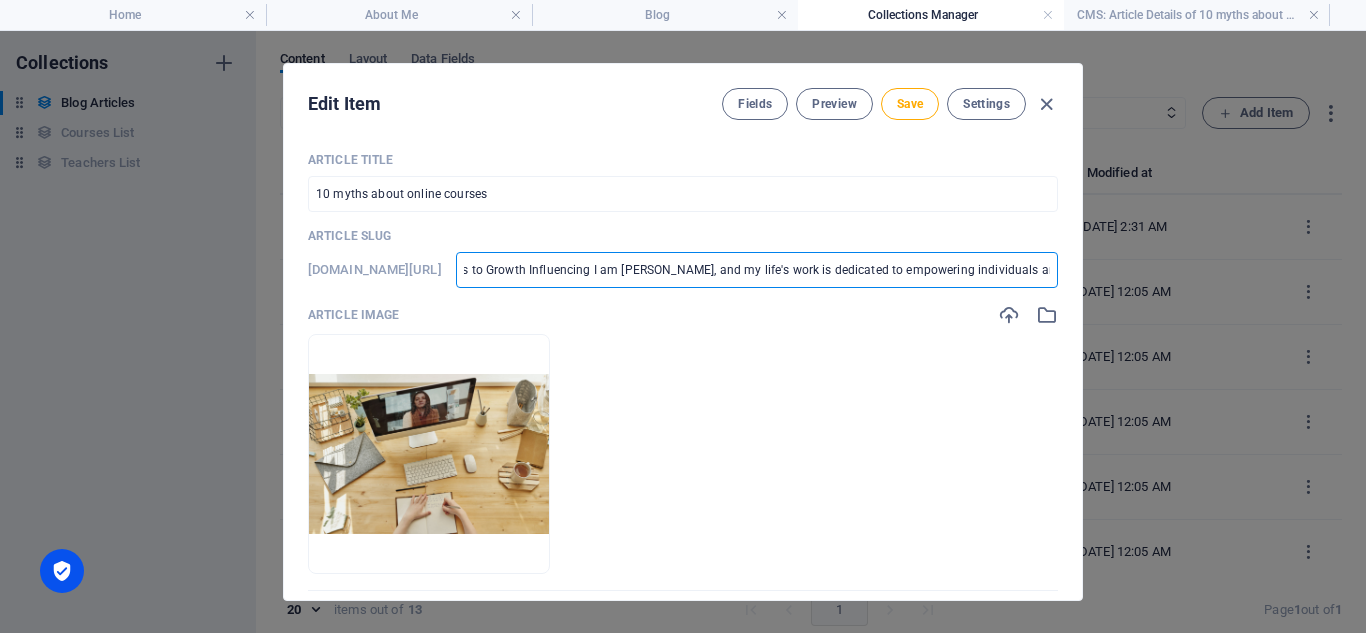 scroll, scrollTop: 0, scrollLeft: 0, axis: both 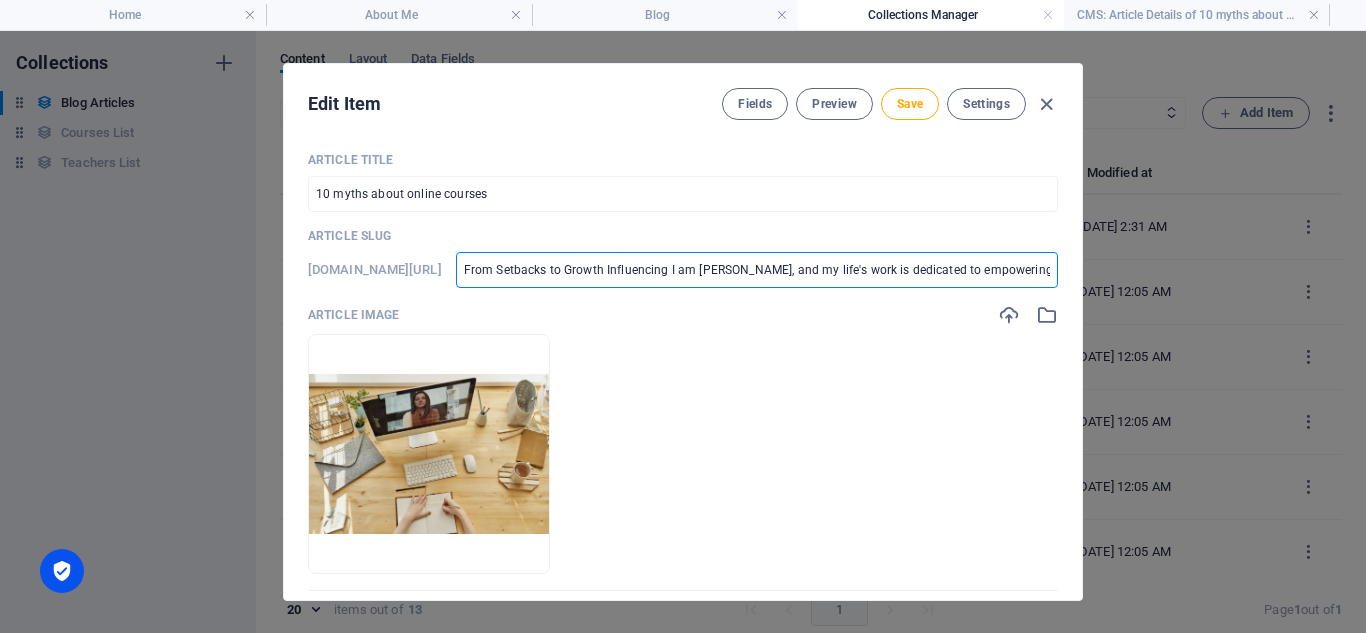 drag, startPoint x: 1043, startPoint y: 267, endPoint x: 841, endPoint y: 252, distance: 202.55617 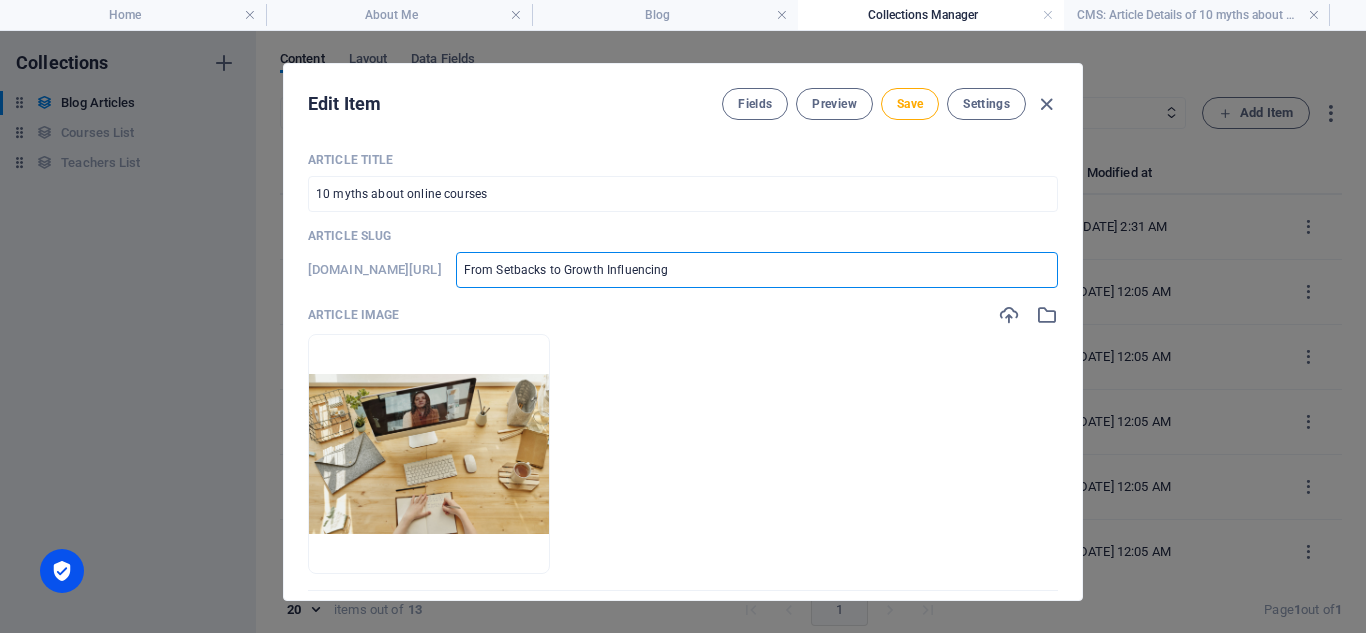 type on "From Setbacks to Growth Influencing" 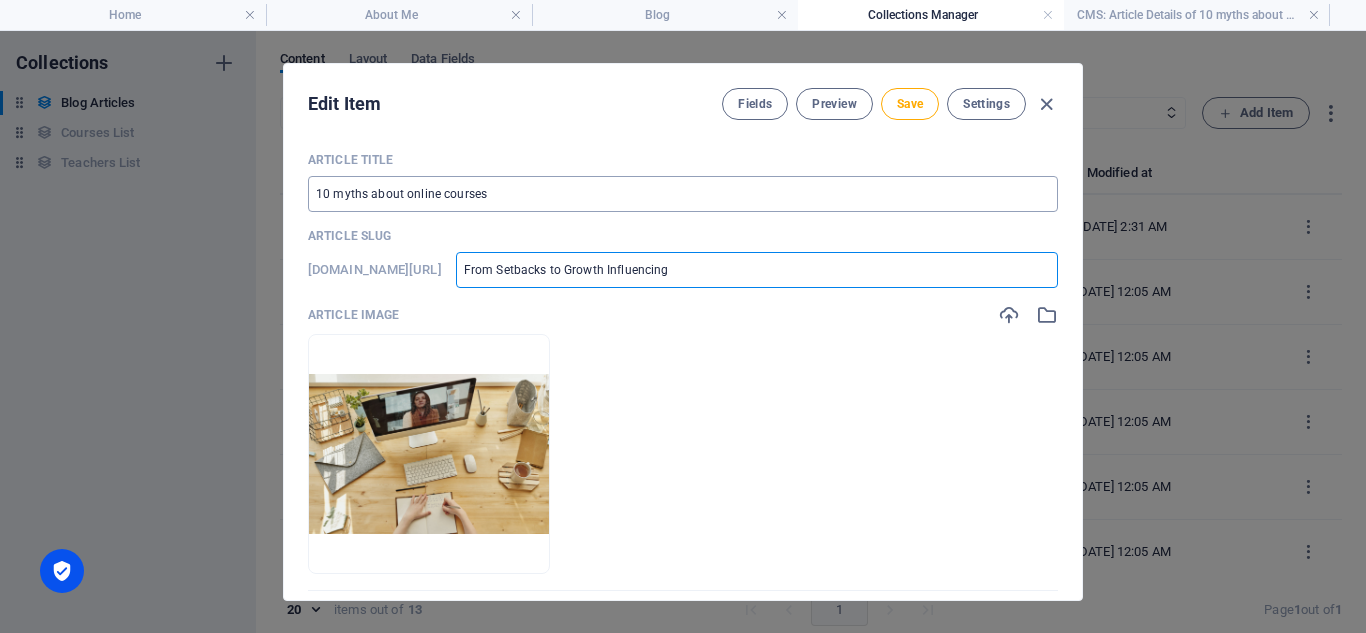 type on "from-setbacks-to-growth-influencing" 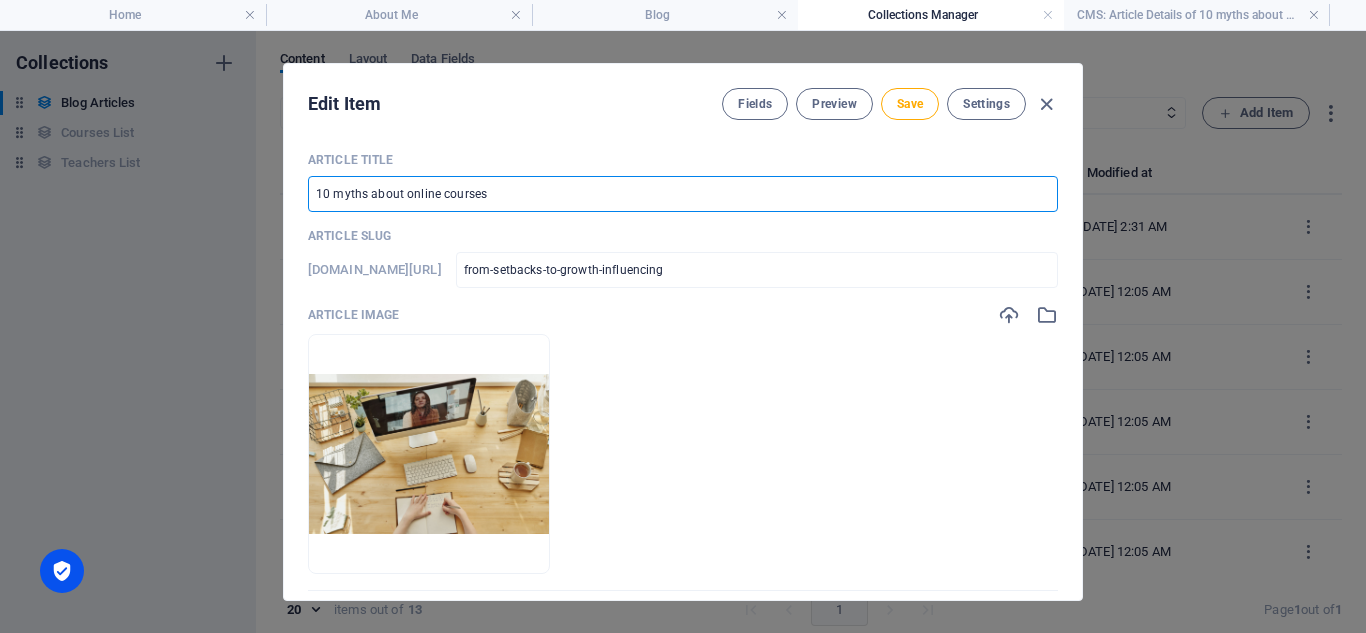 click on "10 myths about online courses" at bounding box center [683, 194] 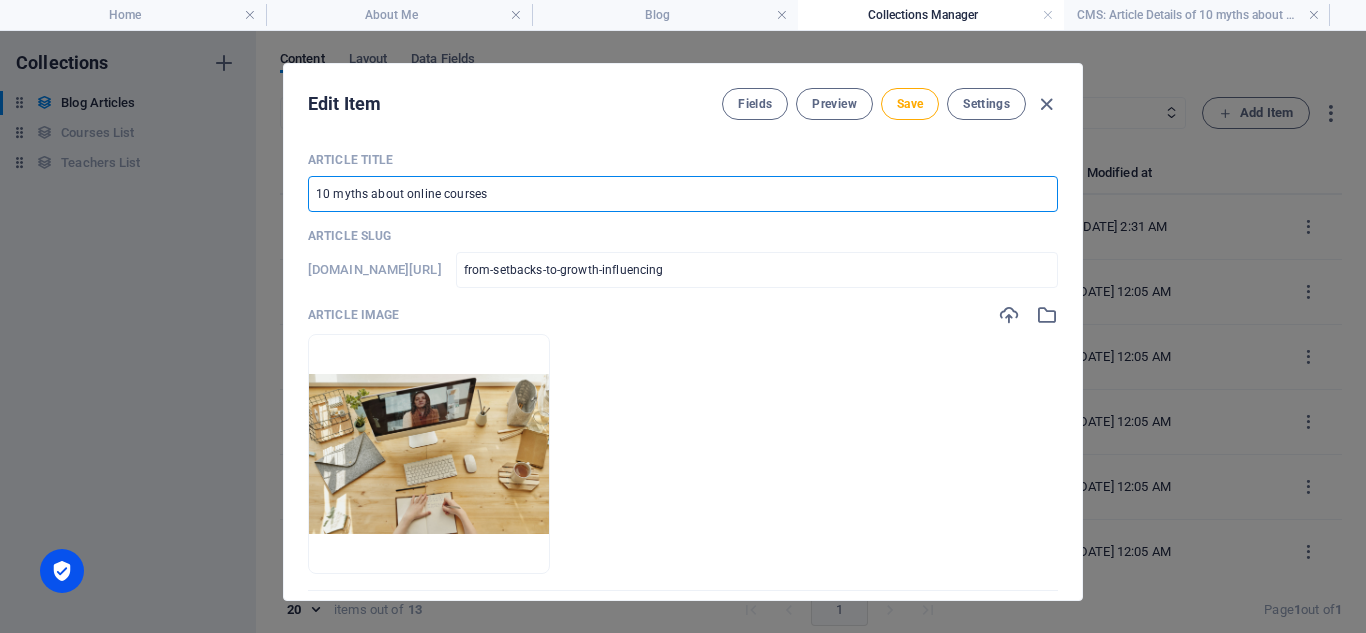 paste on "From Setbacks to Growth Influencing" 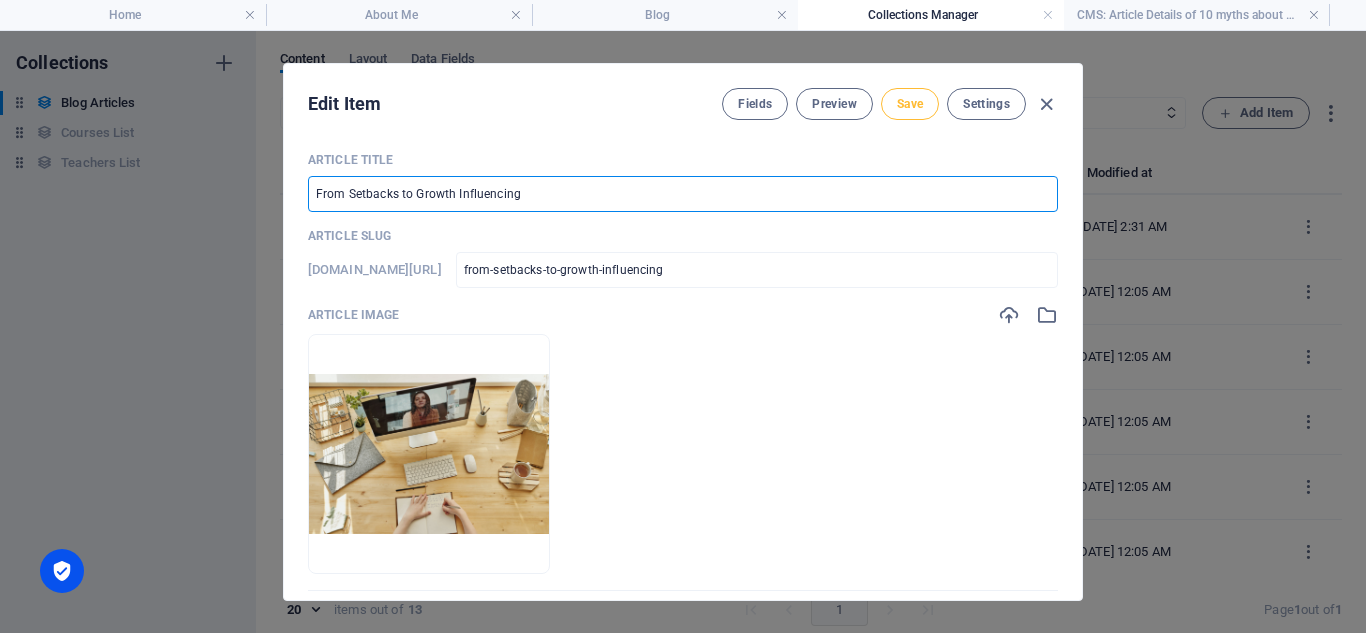 type on "From Setbacks to Growth Influencing" 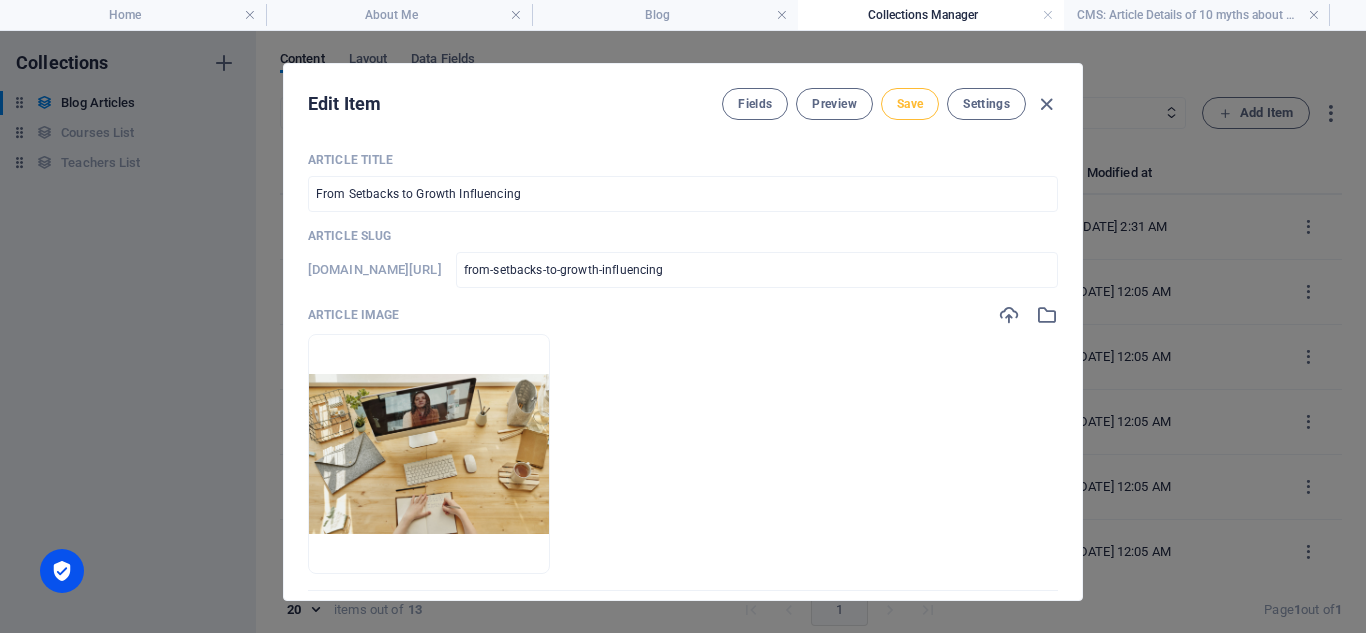click on "Save" at bounding box center [910, 104] 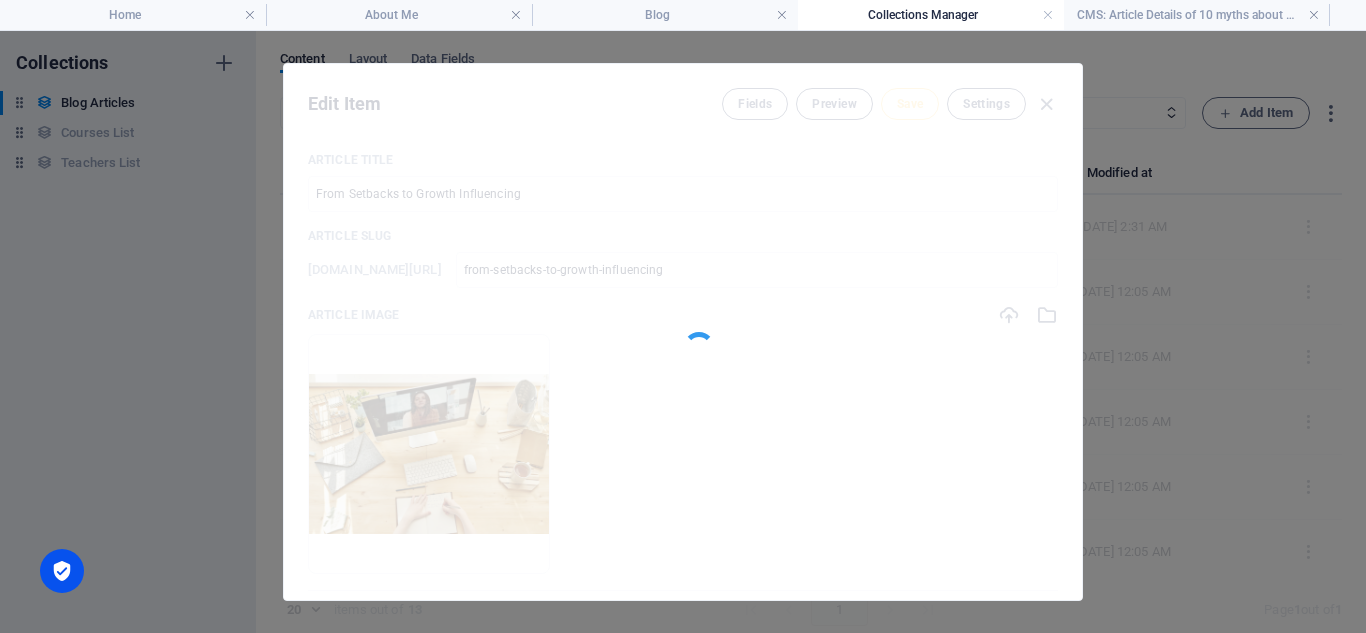 type on "from-setbacks-to-growth-influencing" 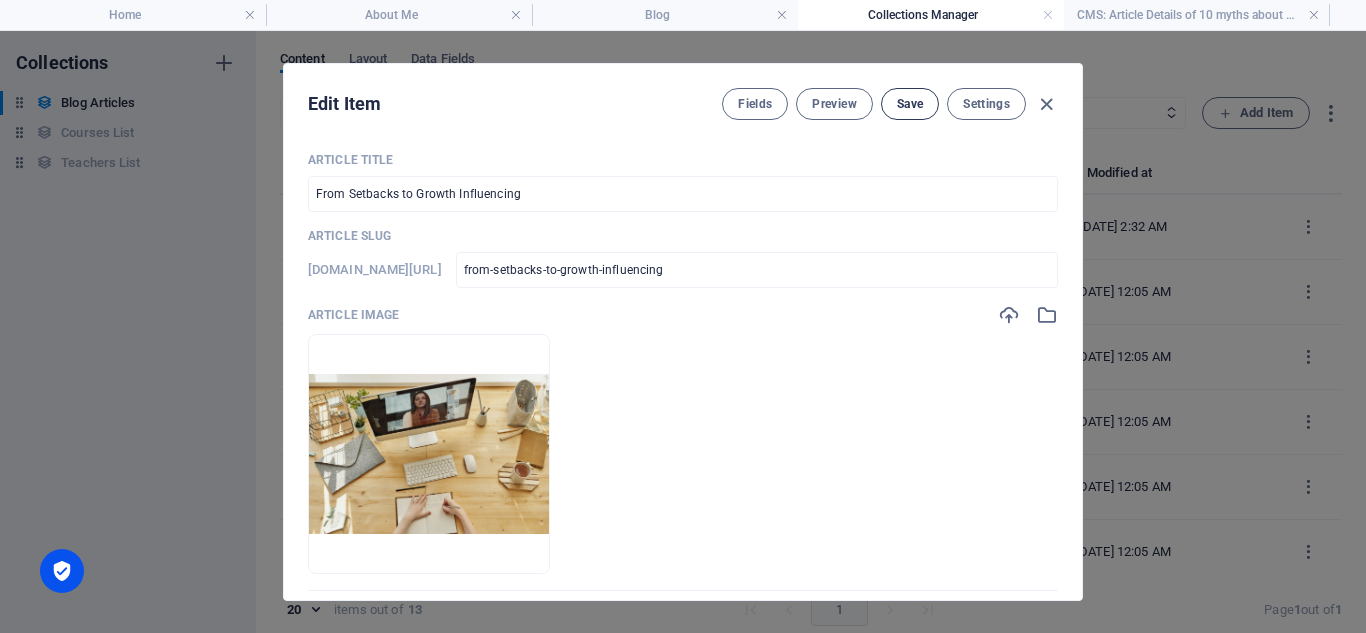 click on "Save" at bounding box center (910, 104) 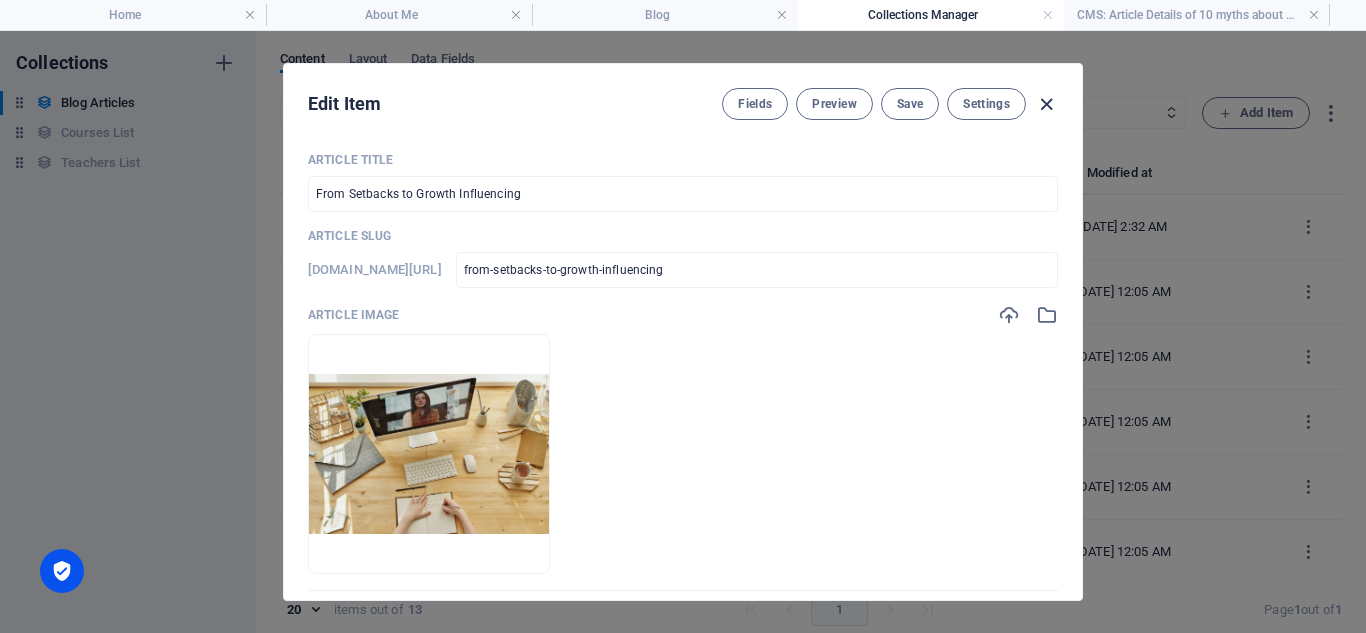 click at bounding box center [1046, 104] 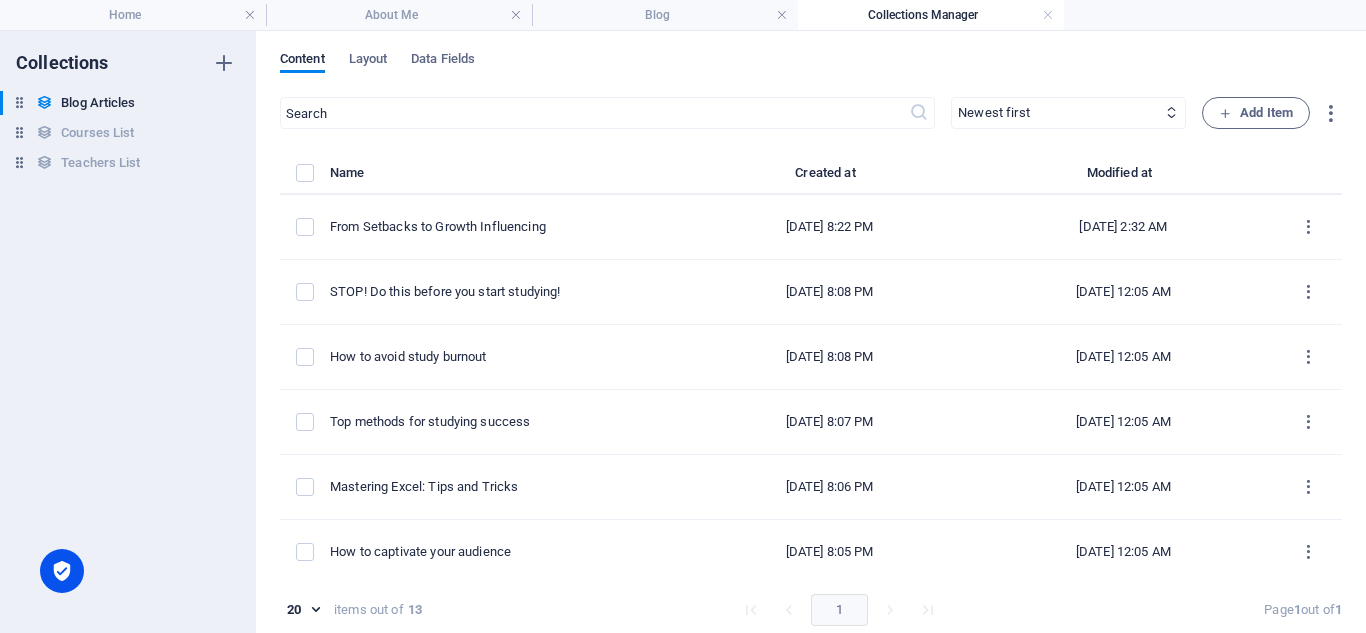 type on "[DATE]" 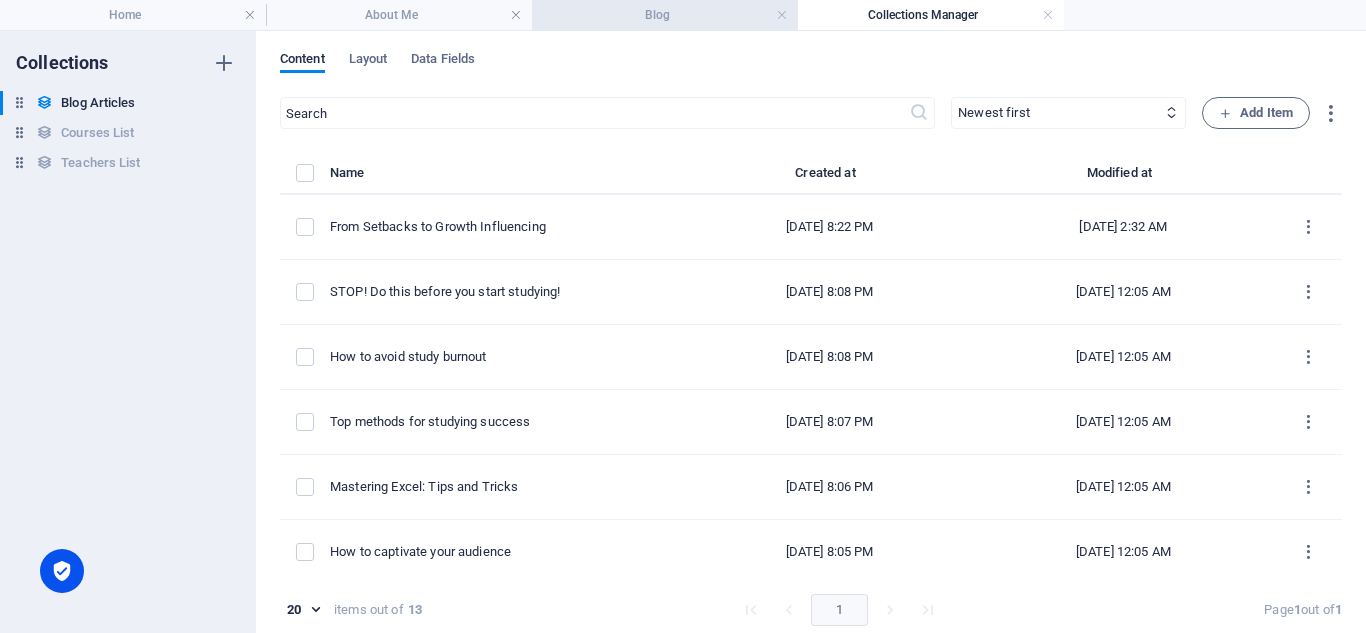 click on "Blog" at bounding box center (665, 15) 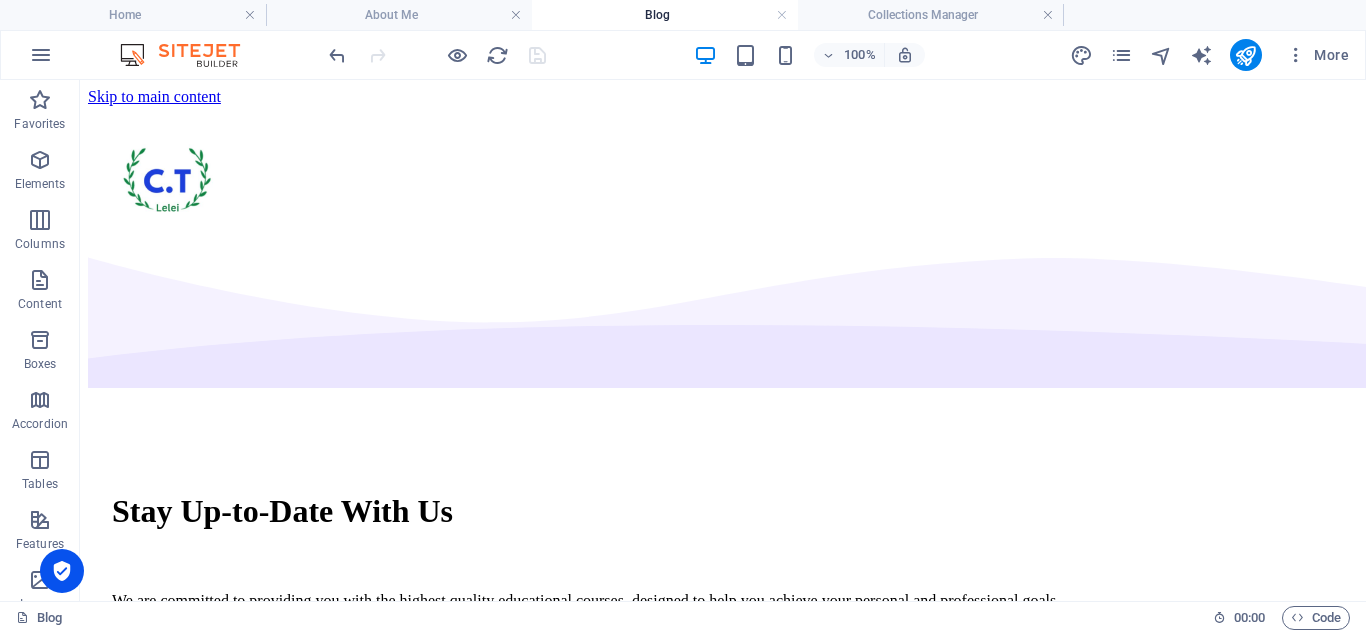 scroll, scrollTop: 864, scrollLeft: 0, axis: vertical 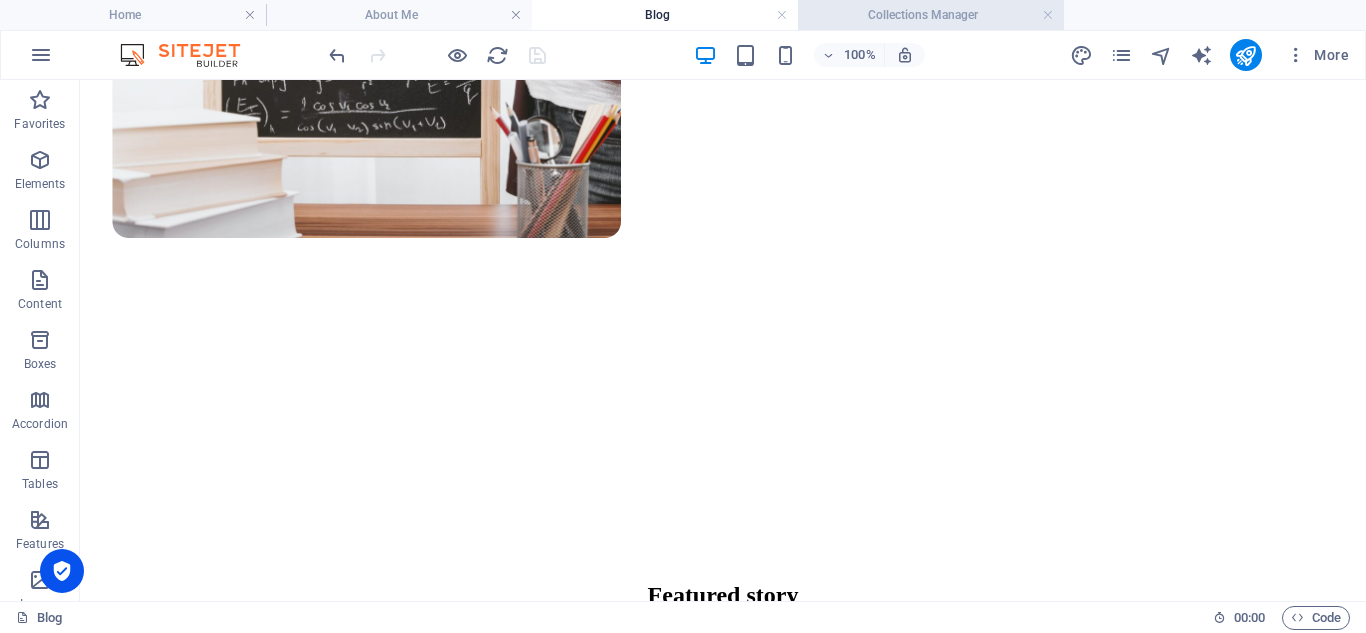 click on "Collections Manager" at bounding box center (931, 15) 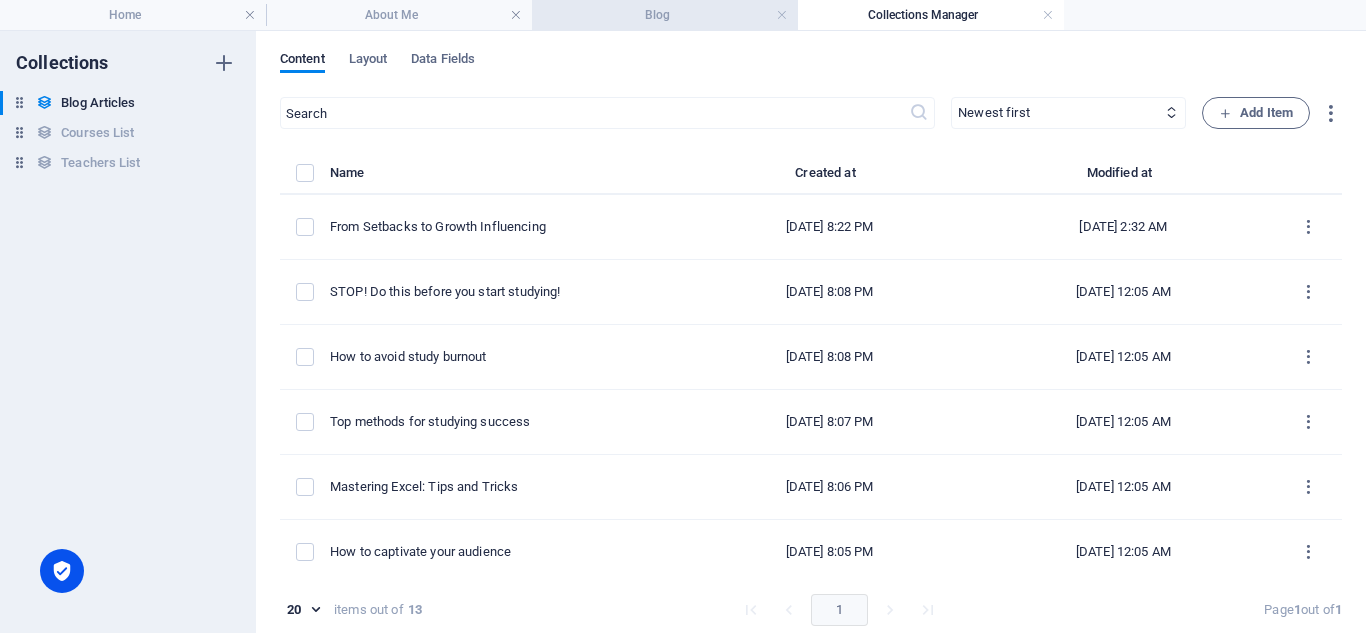 click on "Blog" at bounding box center [665, 15] 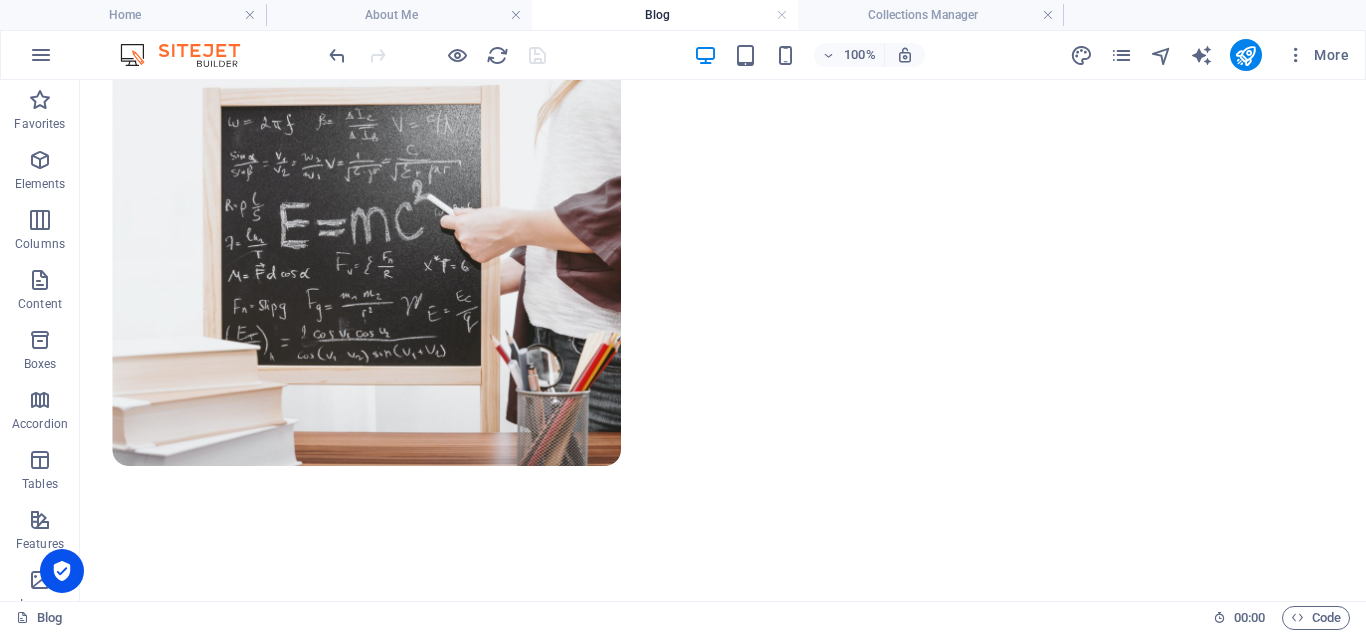 scroll, scrollTop: 565, scrollLeft: 0, axis: vertical 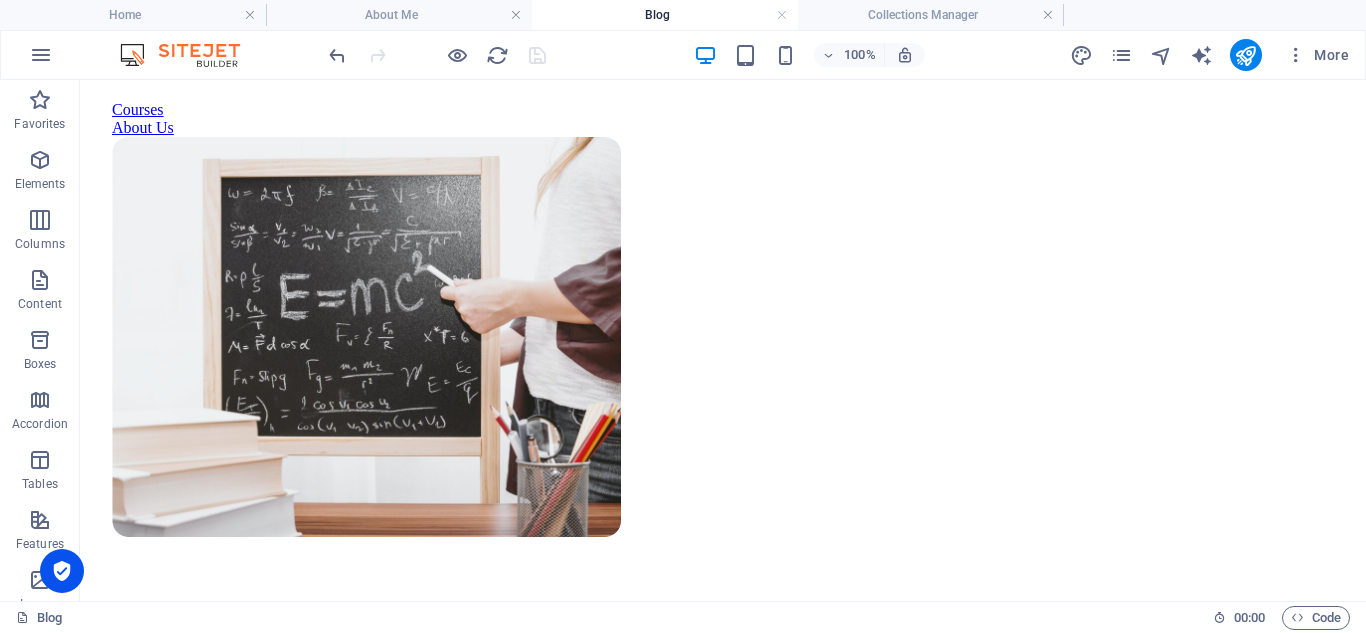 click at bounding box center (437, 55) 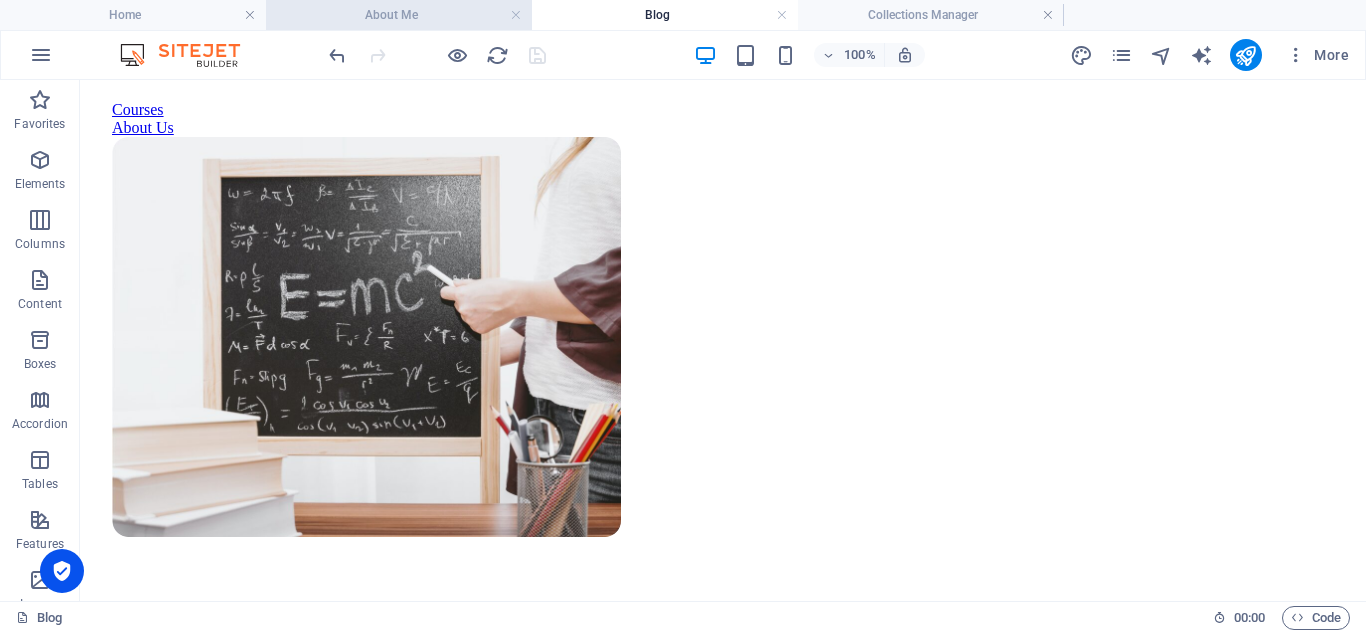 click on "About Me" at bounding box center [399, 15] 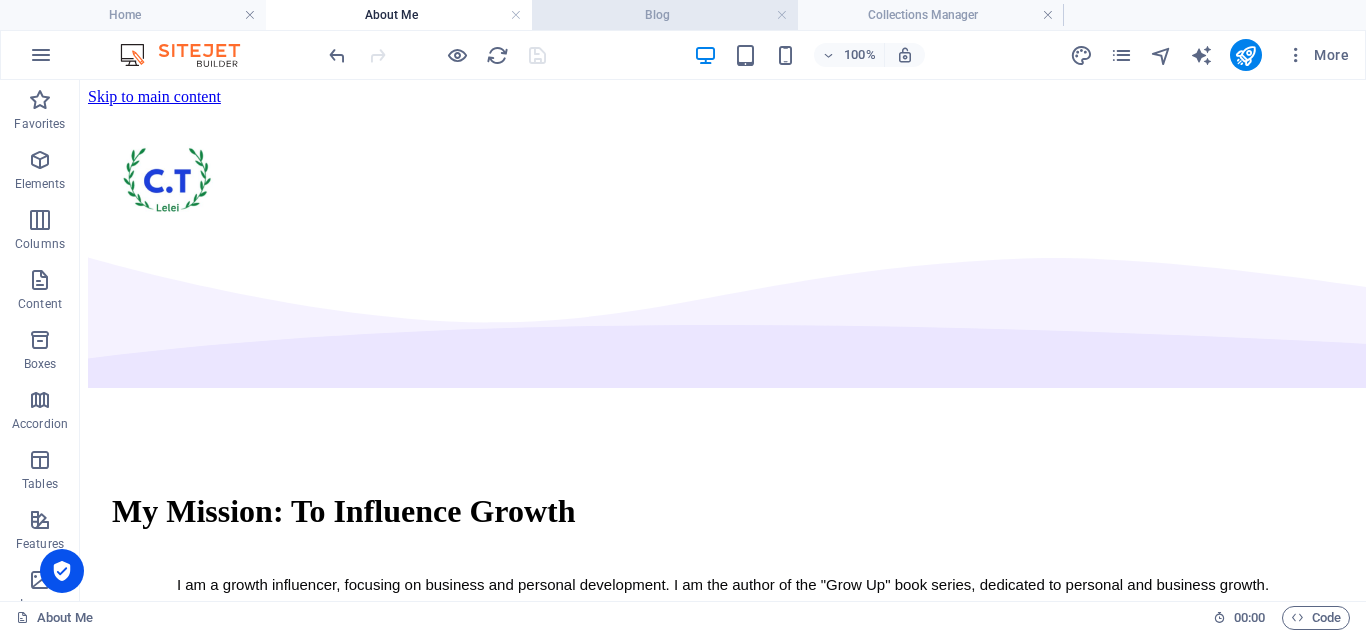 click on "Blog" at bounding box center [665, 15] 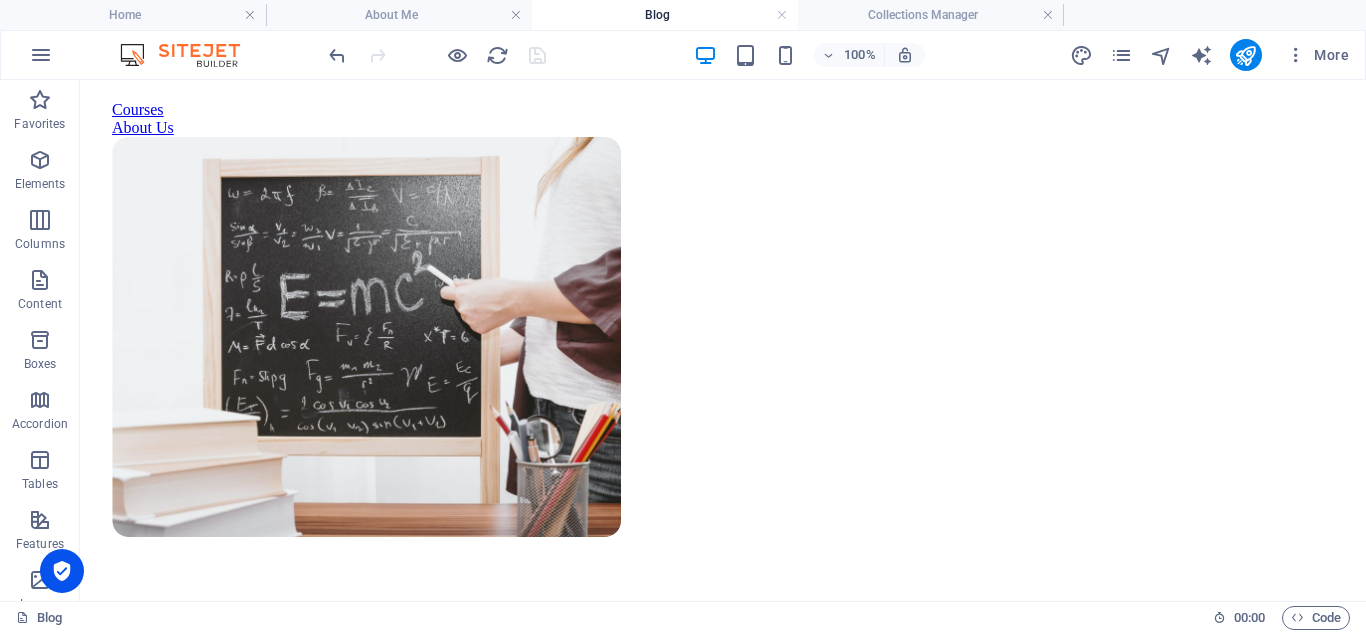 click on "Blog" at bounding box center (665, 15) 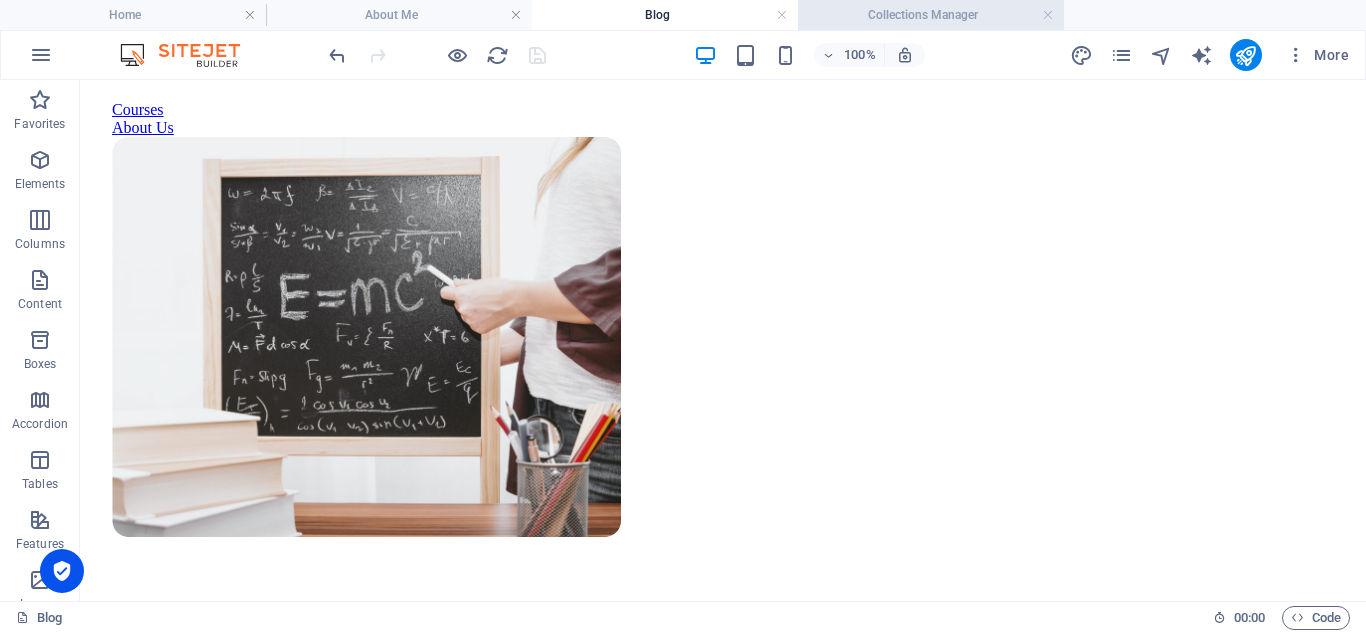 click on "Collections Manager" at bounding box center [931, 15] 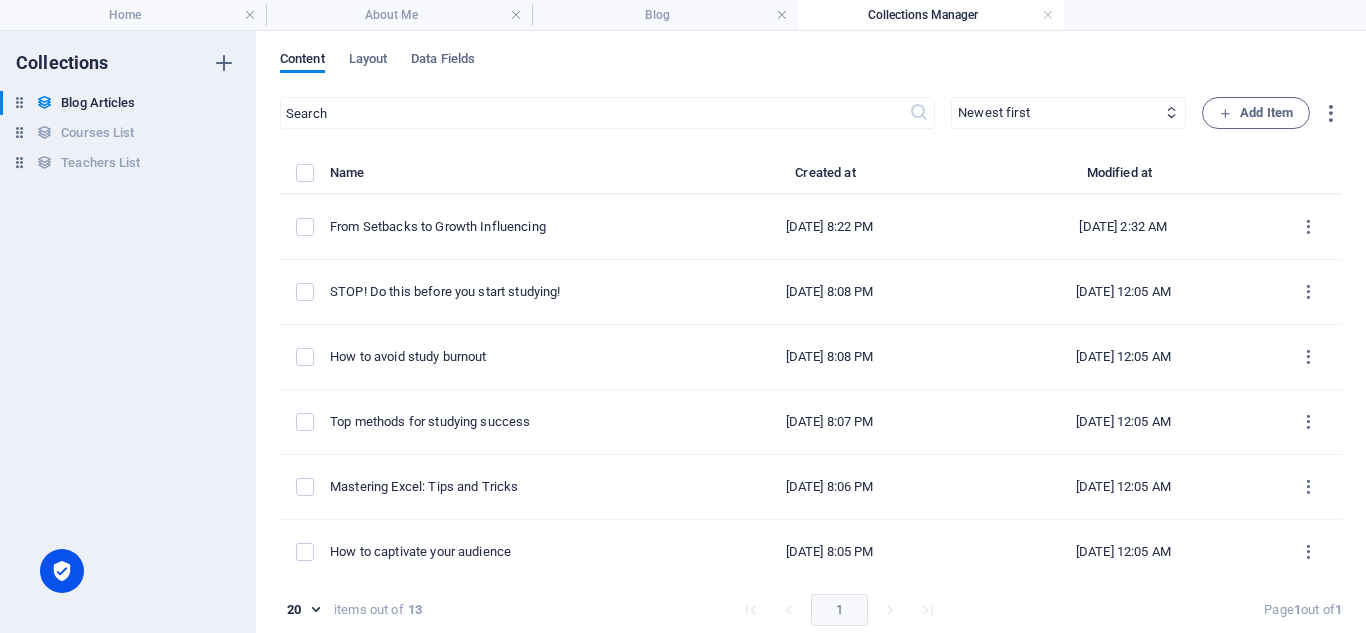 scroll, scrollTop: 0, scrollLeft: 0, axis: both 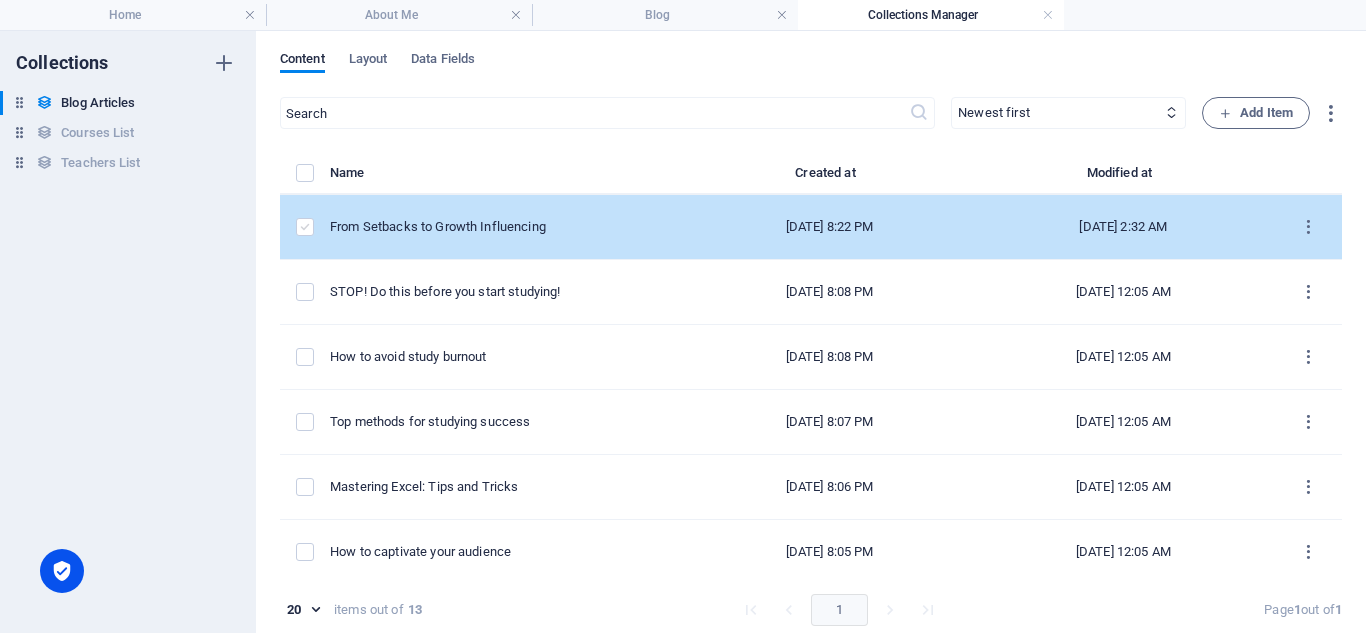 click at bounding box center [305, 227] 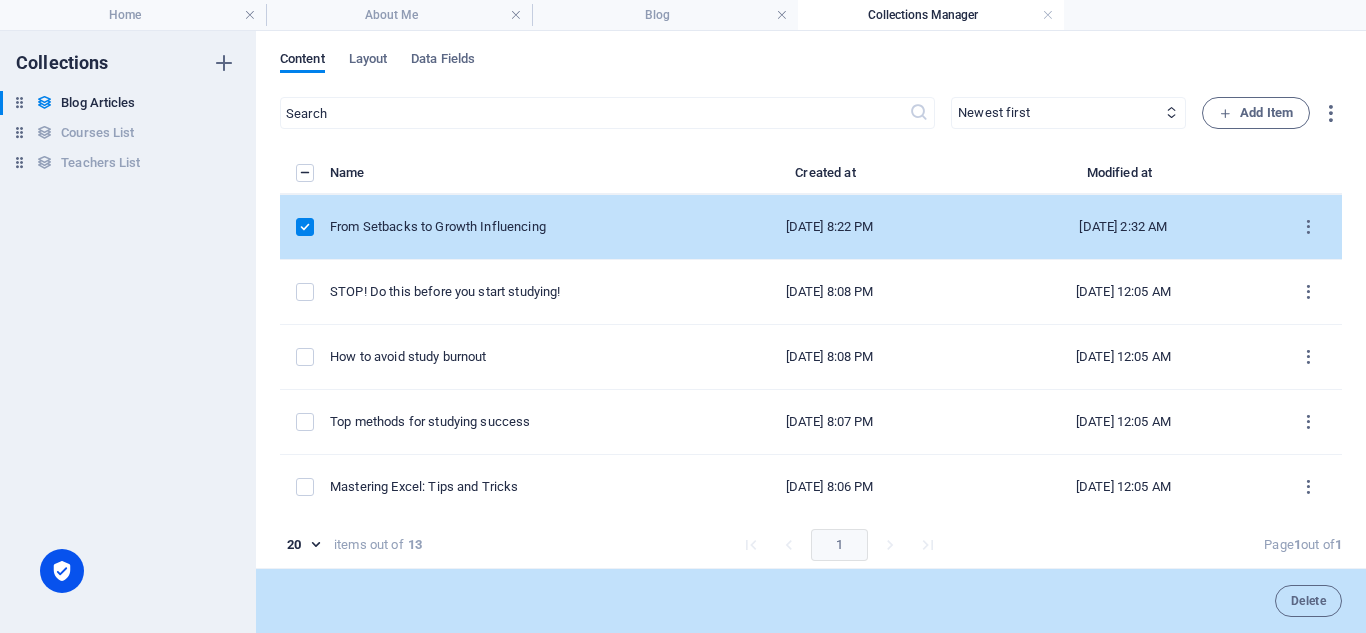 click at bounding box center [305, 227] 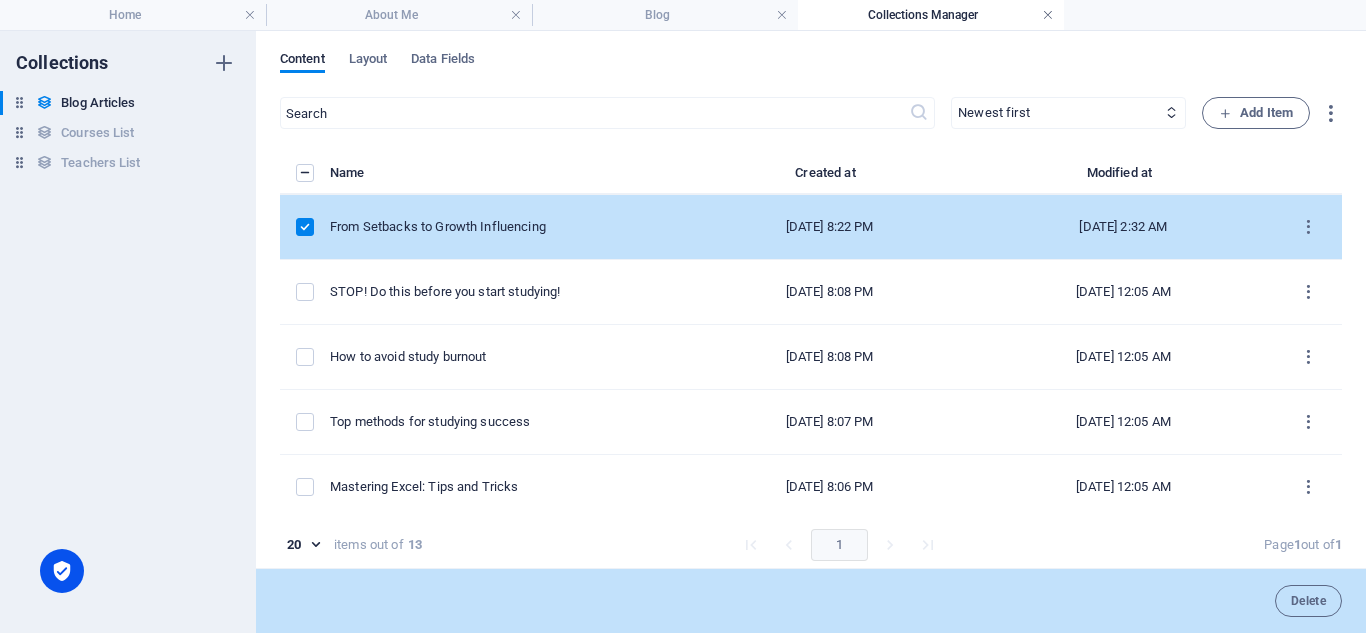 click at bounding box center [1048, 15] 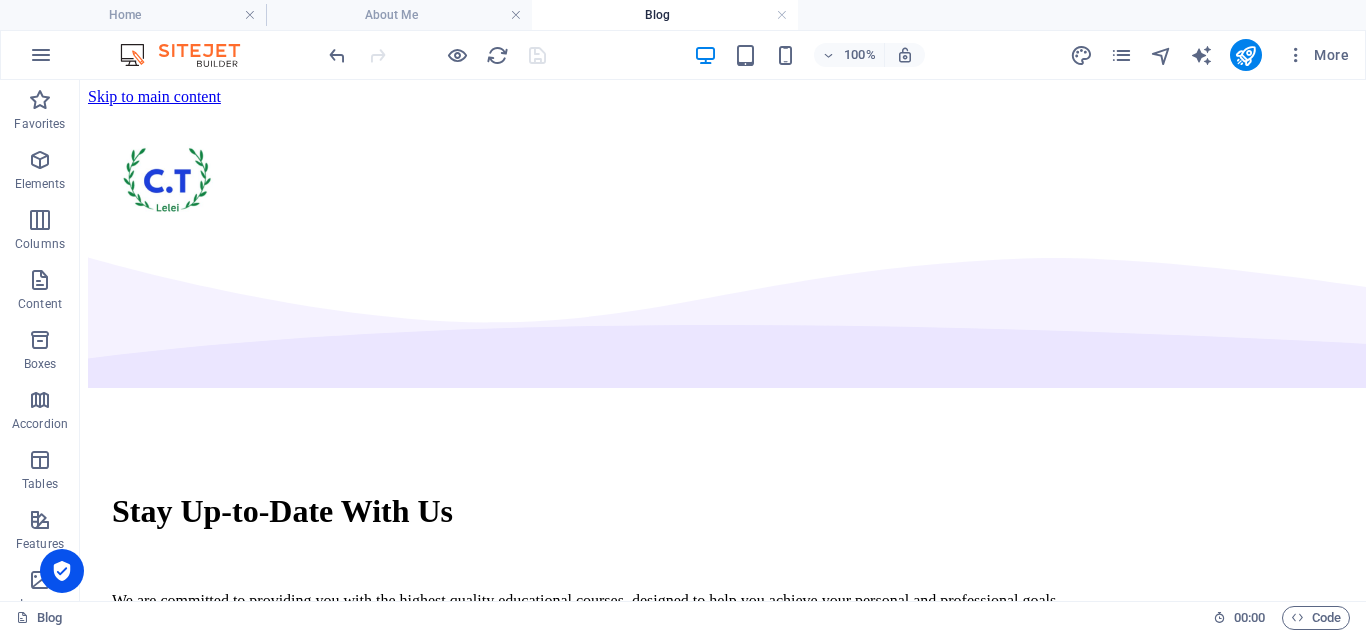 scroll, scrollTop: 565, scrollLeft: 0, axis: vertical 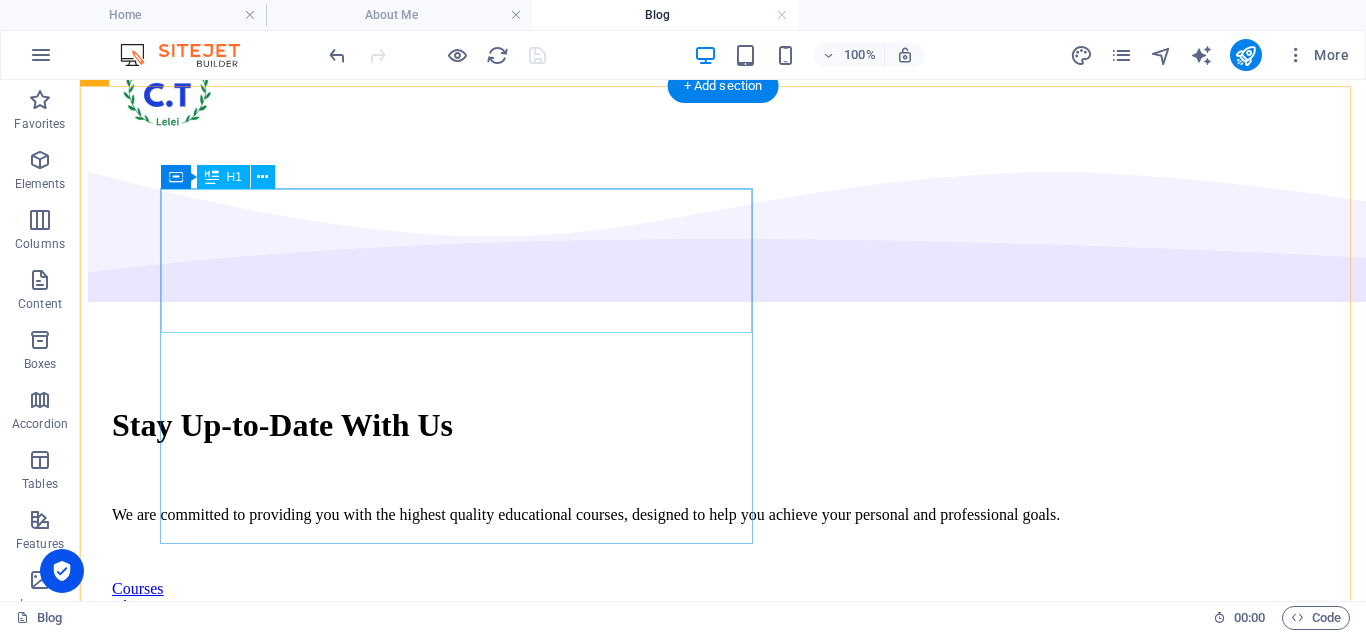 click on "Stay Up-to-Date With Us" at bounding box center [723, 425] 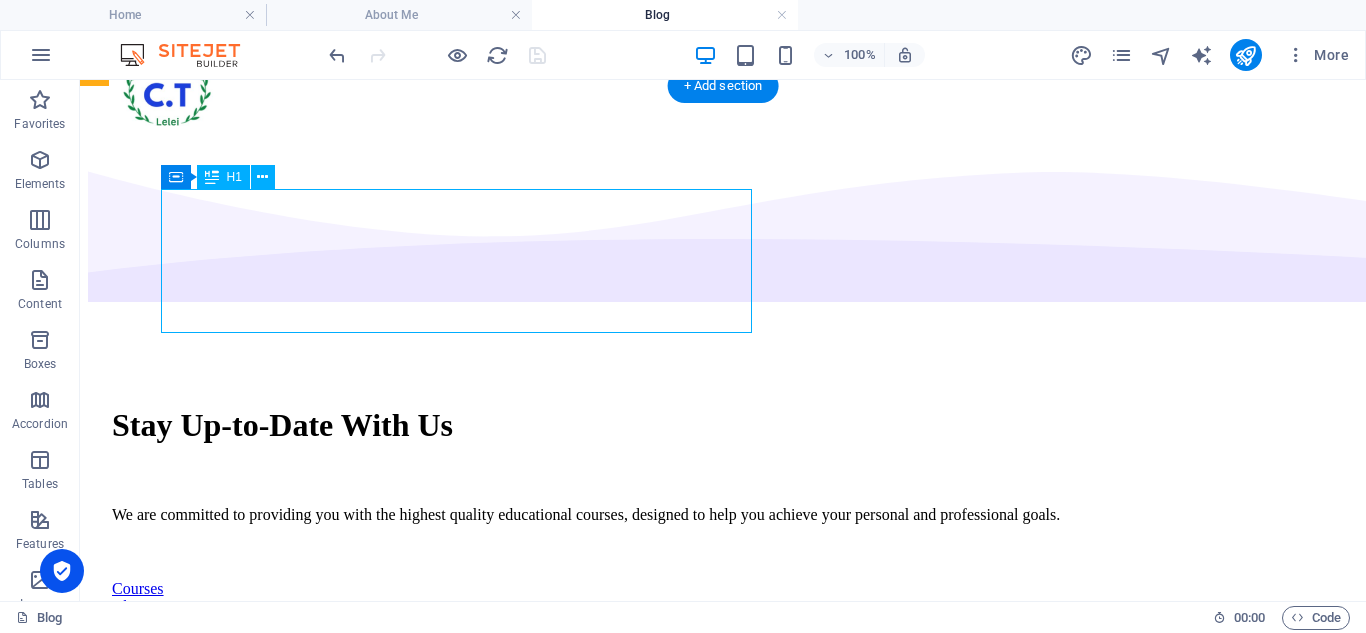 click on "Stay Up-to-Date With Us" at bounding box center [723, 425] 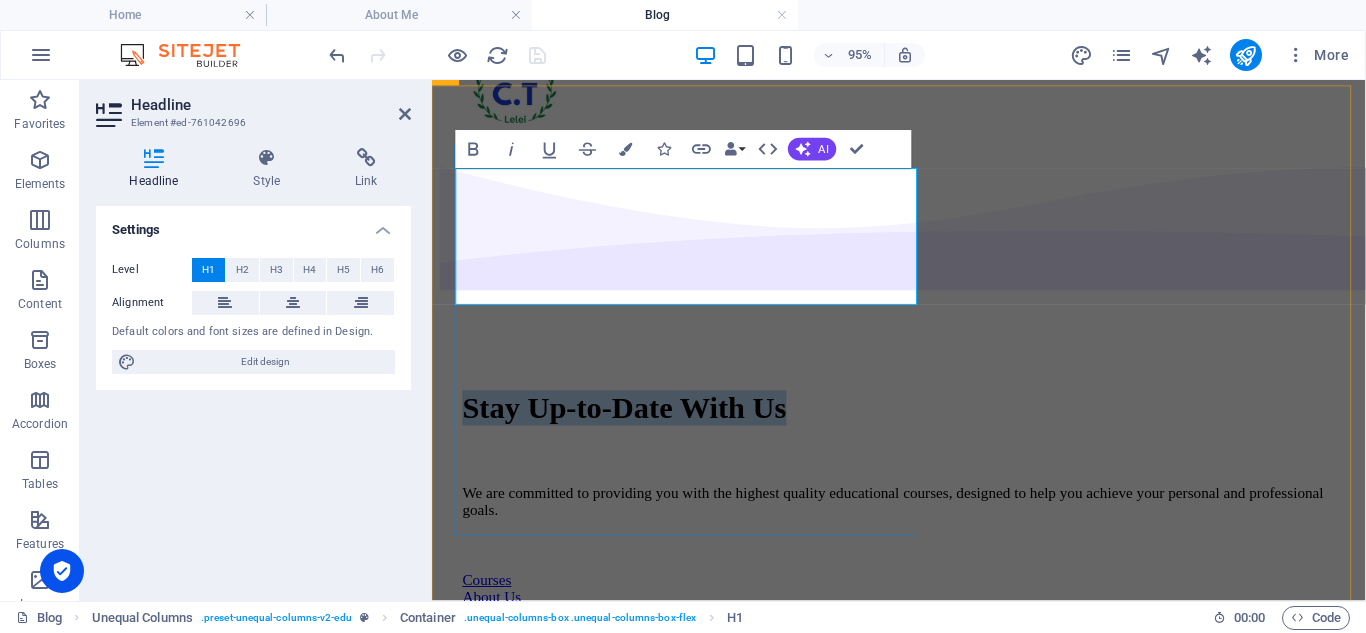 click on "Stay Up-to-Date With Us" at bounding box center [923, 425] 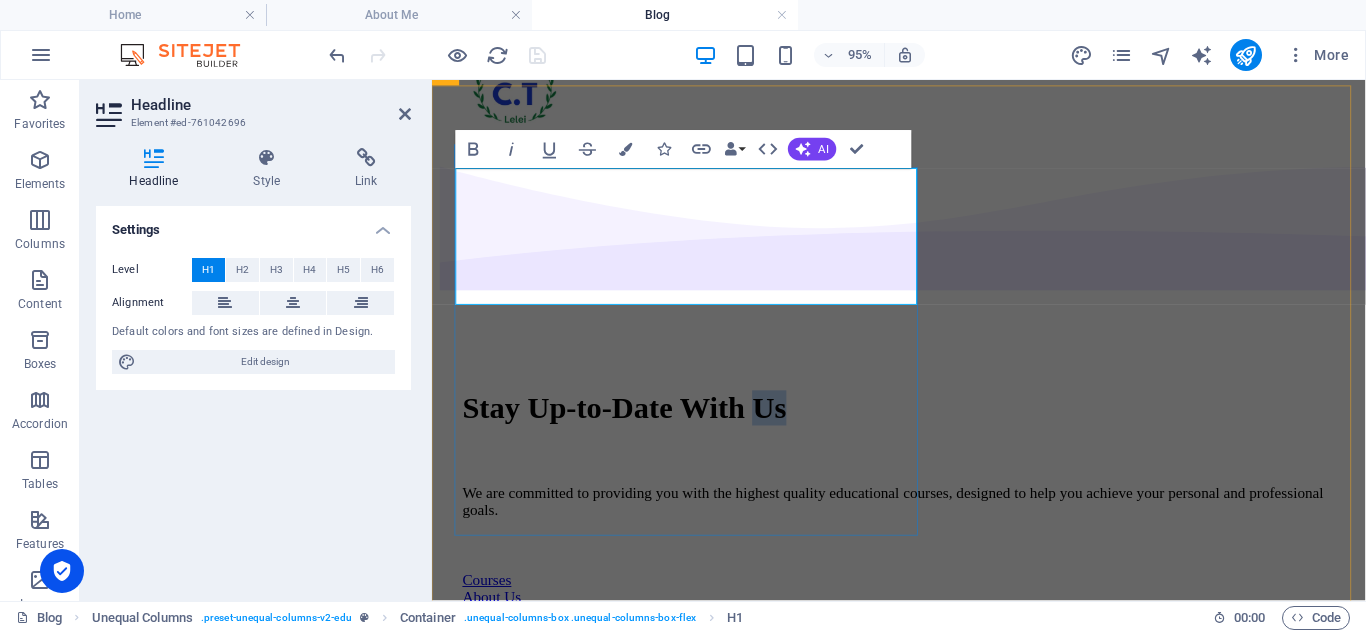 click on "Stay Up-to-Date With Us" at bounding box center (923, 425) 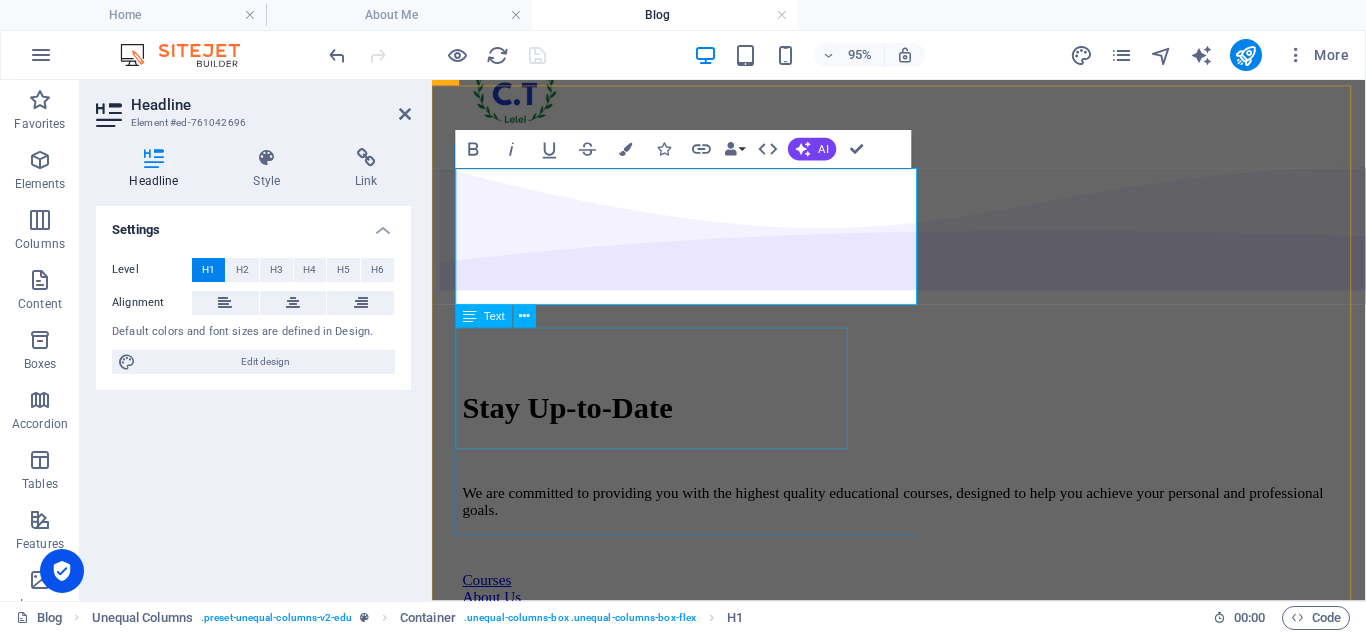 click on "We are committed to providing you with the highest quality educational courses, designed to help you achieve your personal and professional goals." at bounding box center [923, 524] 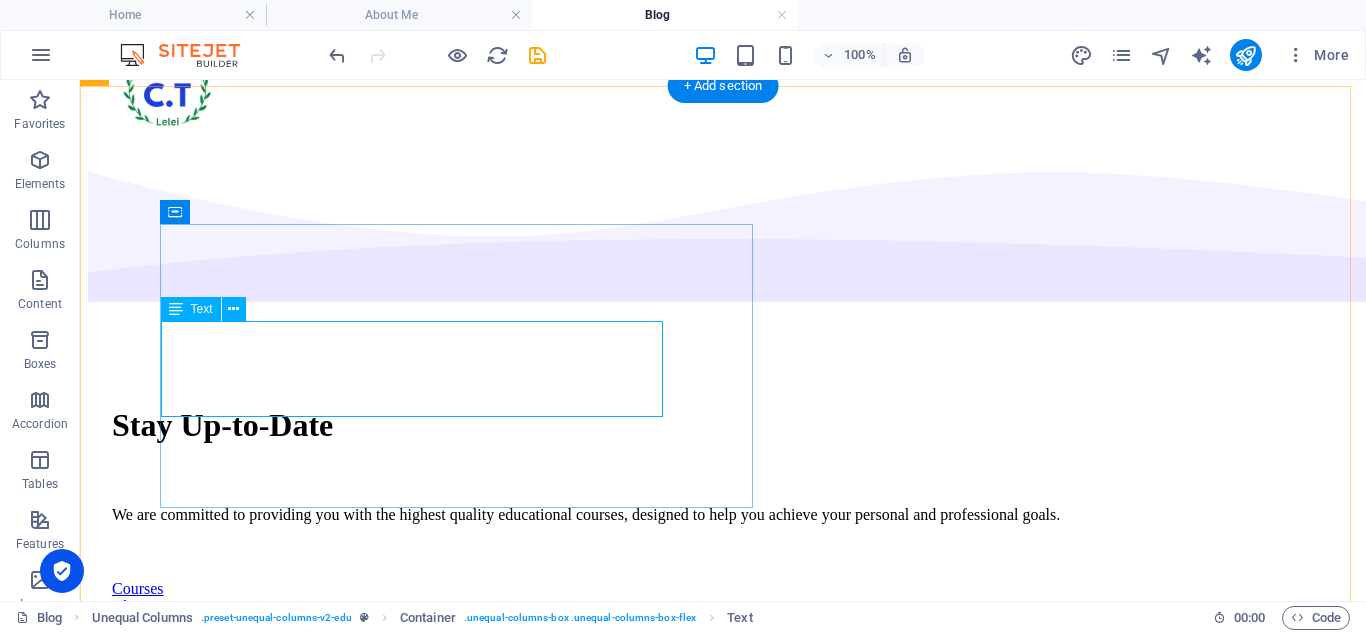 click on "We are committed to providing you with the highest quality educational courses, designed to help you achieve your personal and professional goals." at bounding box center (723, 515) 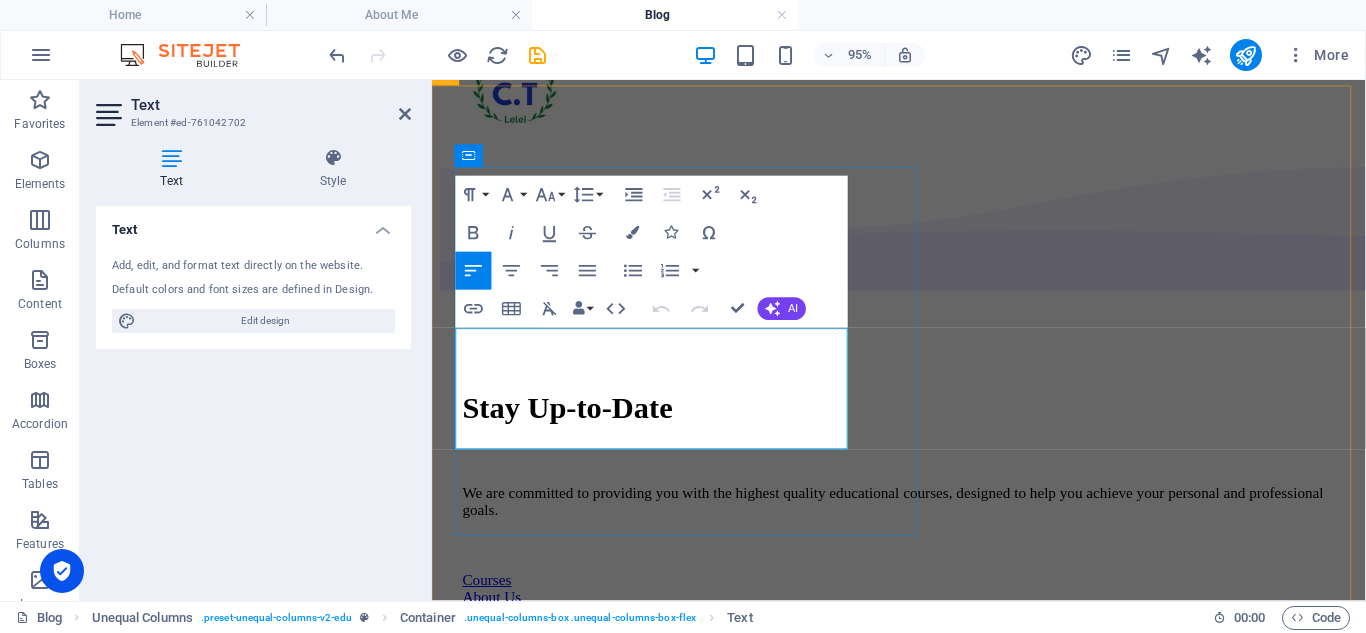 click on "We are committed to providing you with the highest quality educational courses, designed to help you achieve your personal and professional goals." at bounding box center [923, 524] 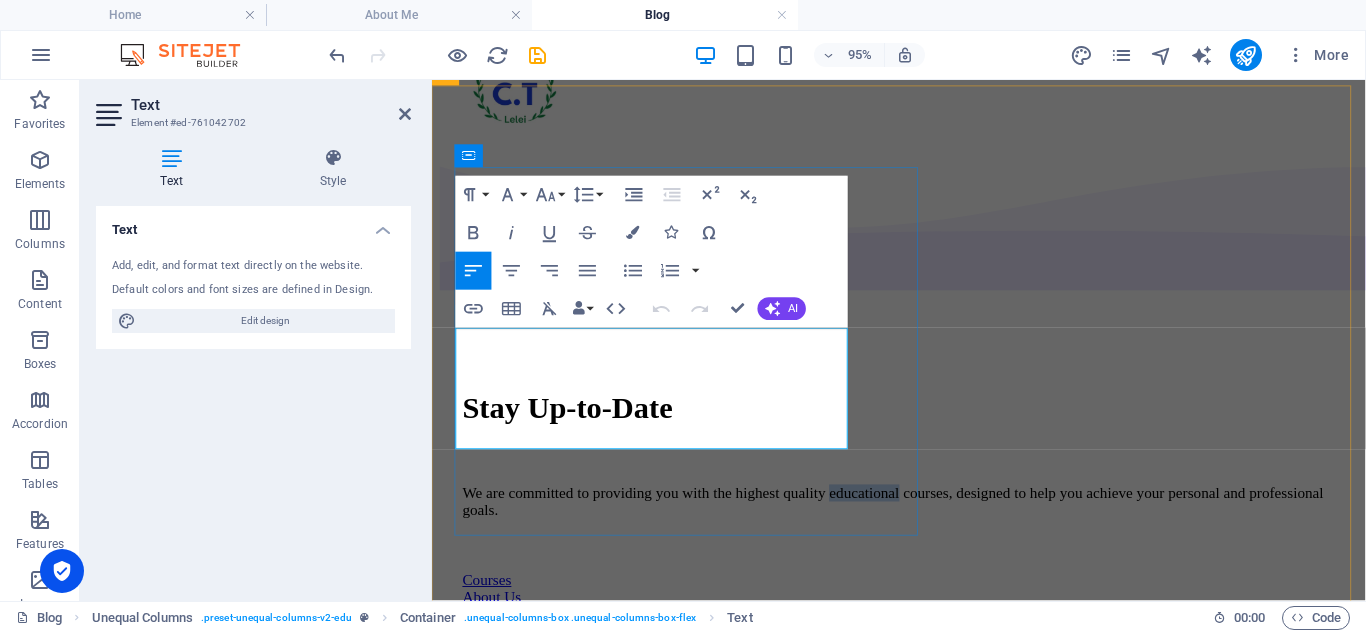 click on "We are committed to providing you with the highest quality educational courses, designed to help you achieve your personal and professional goals." at bounding box center [923, 524] 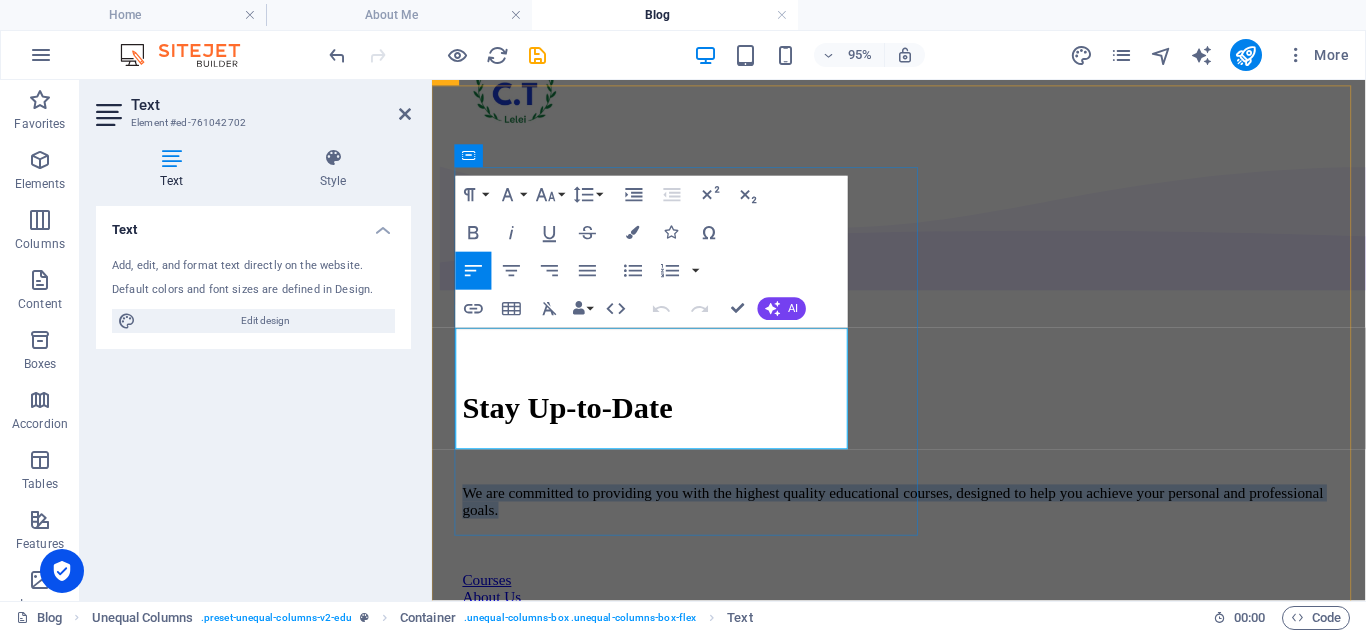 click on "We are committed to providing you with the highest quality educational courses, designed to help you achieve your personal and professional goals." at bounding box center (923, 524) 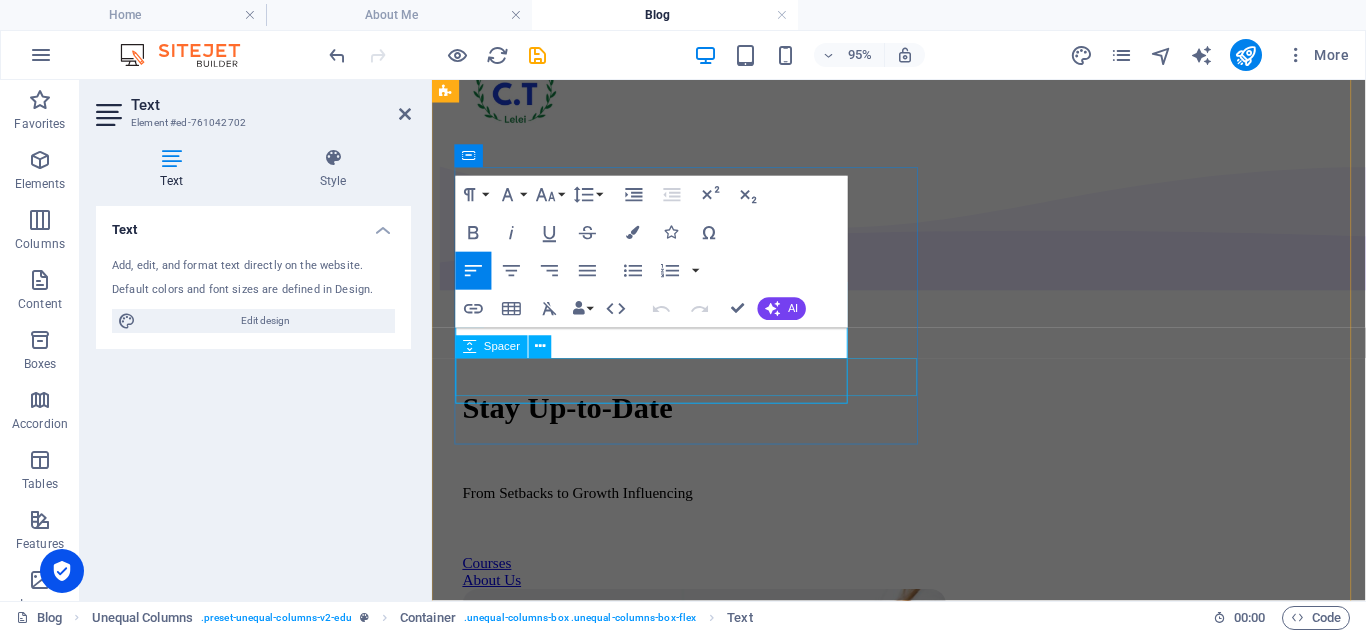 scroll, scrollTop: 134, scrollLeft: 0, axis: vertical 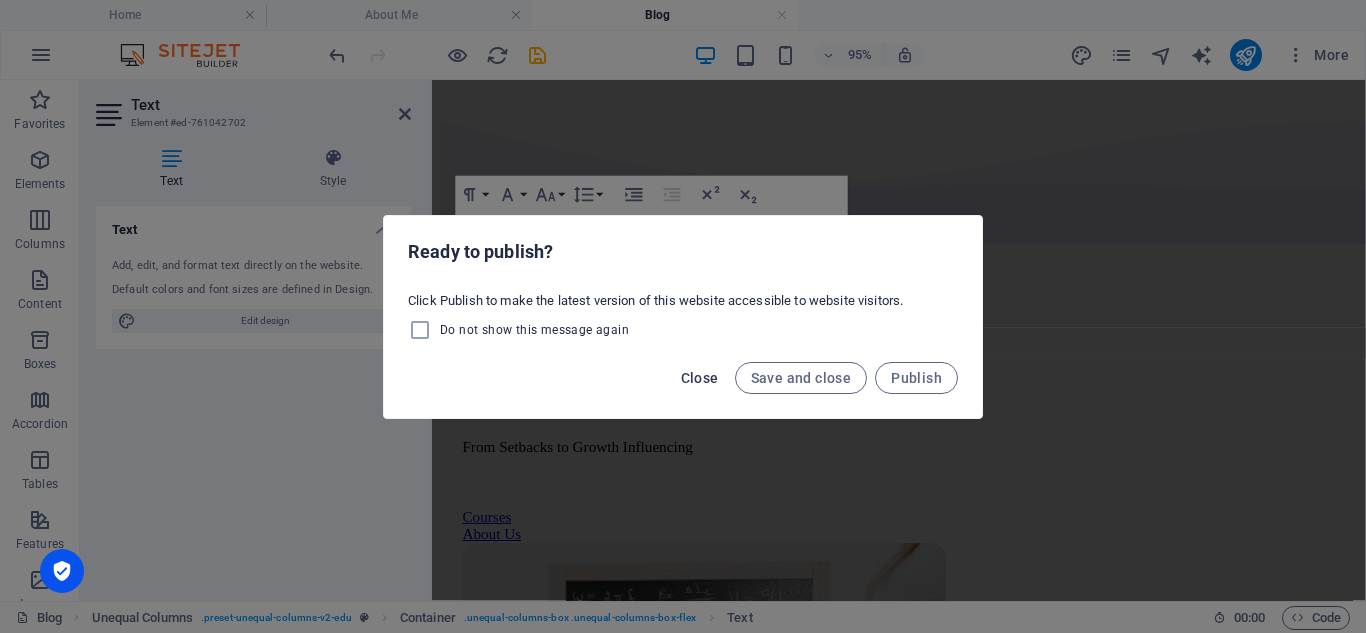 click on "Close" at bounding box center [700, 378] 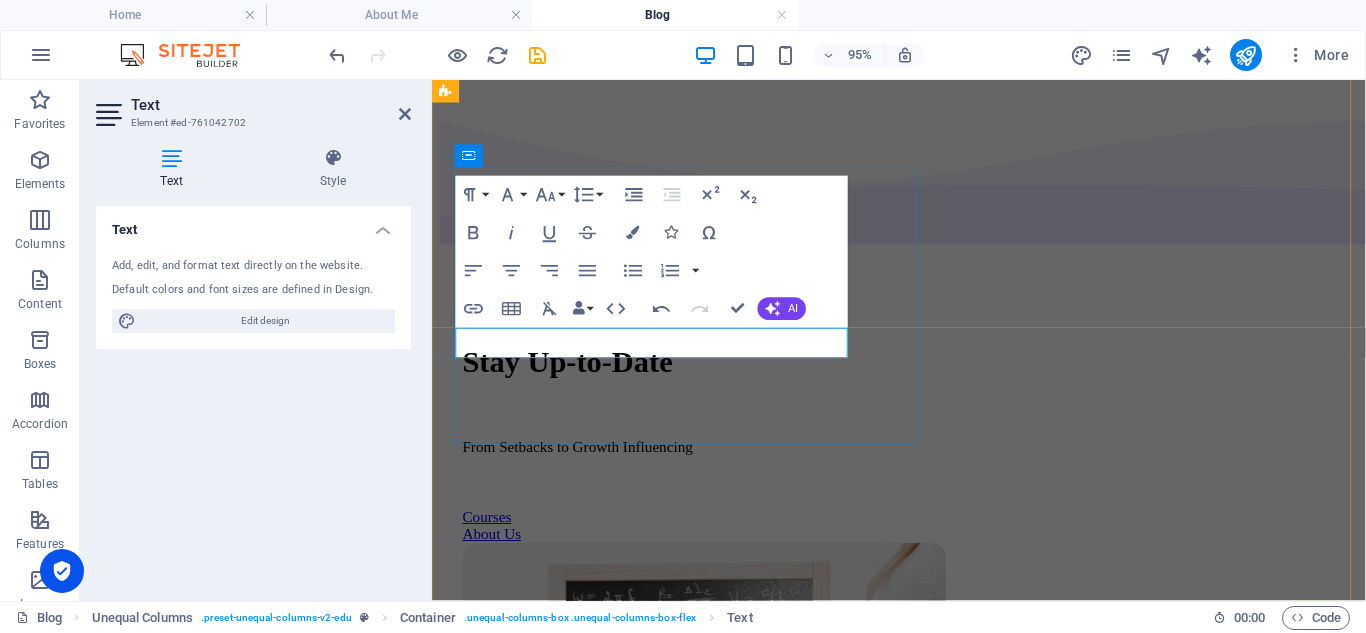 click on "From Setbacks to Growth Influencing" at bounding box center [923, 467] 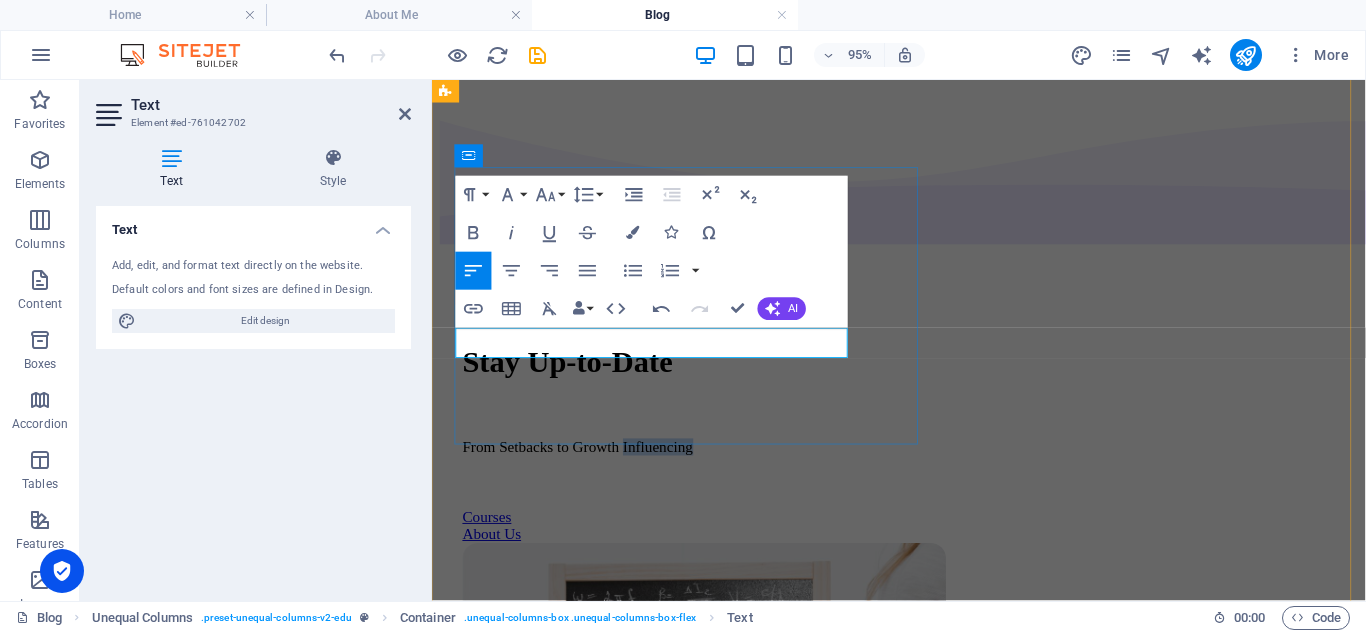 click on "From Setbacks to Growth Influencing" at bounding box center [923, 467] 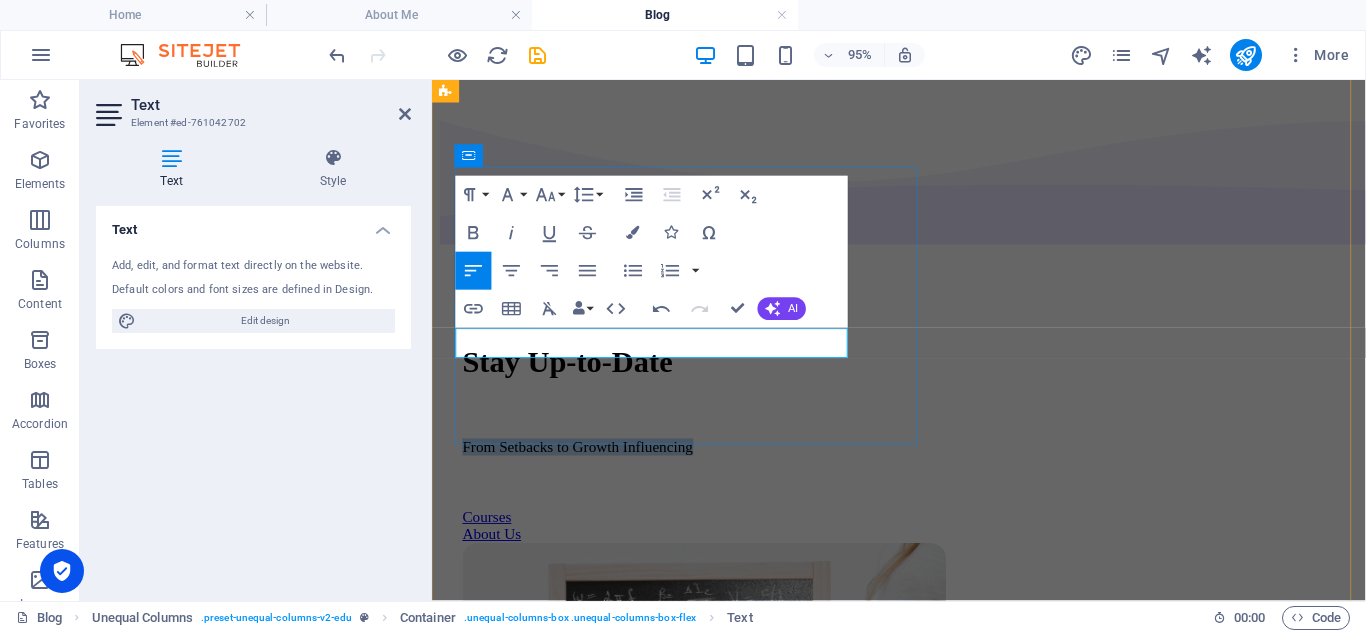 click on "From Setbacks to Growth Influencing" at bounding box center (923, 467) 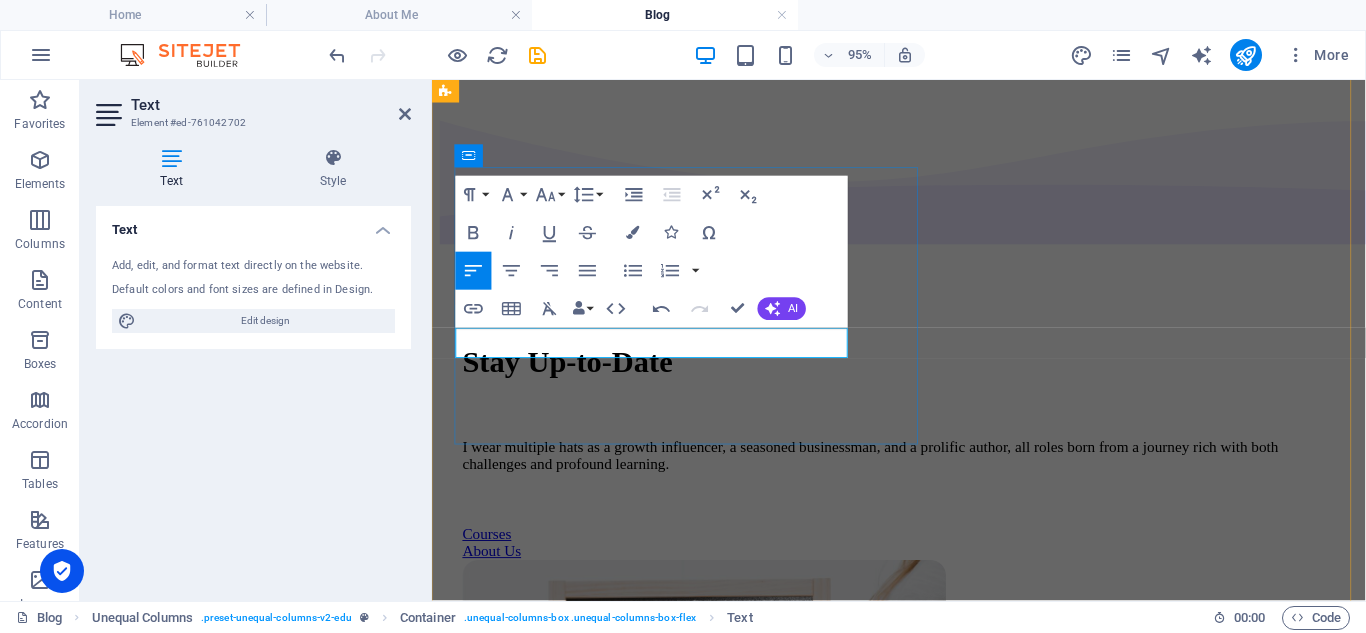 scroll, scrollTop: 80, scrollLeft: 0, axis: vertical 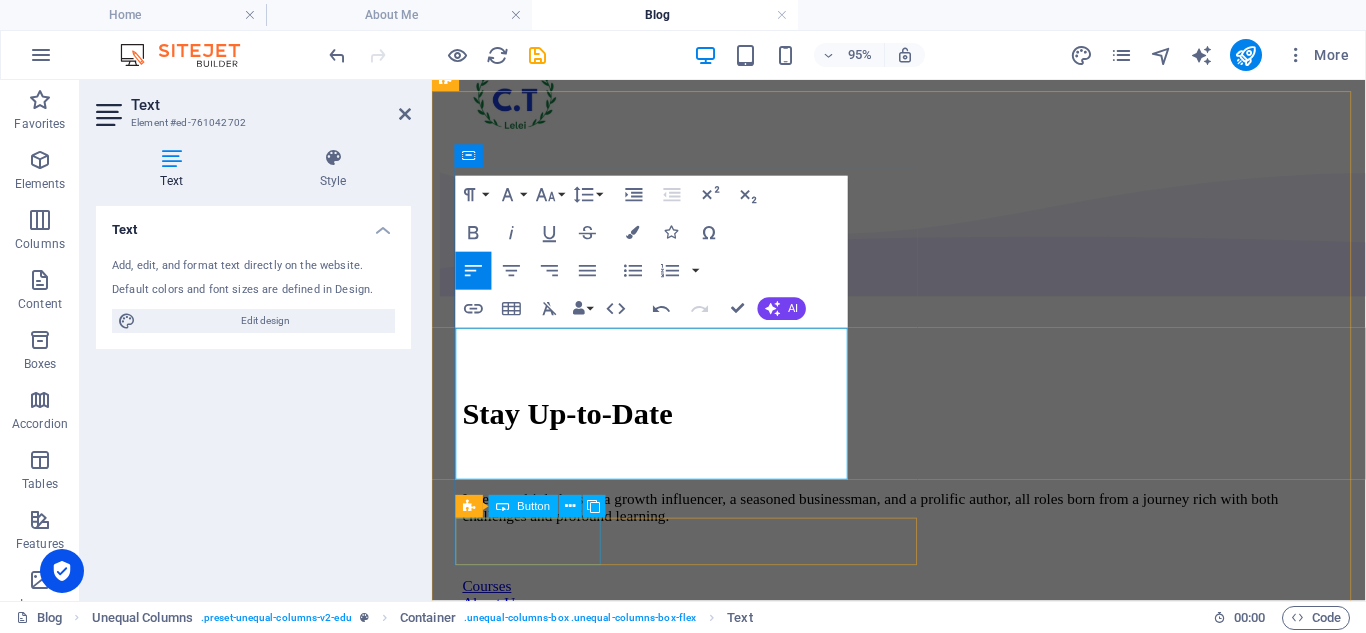 click on "Courses" at bounding box center [923, 613] 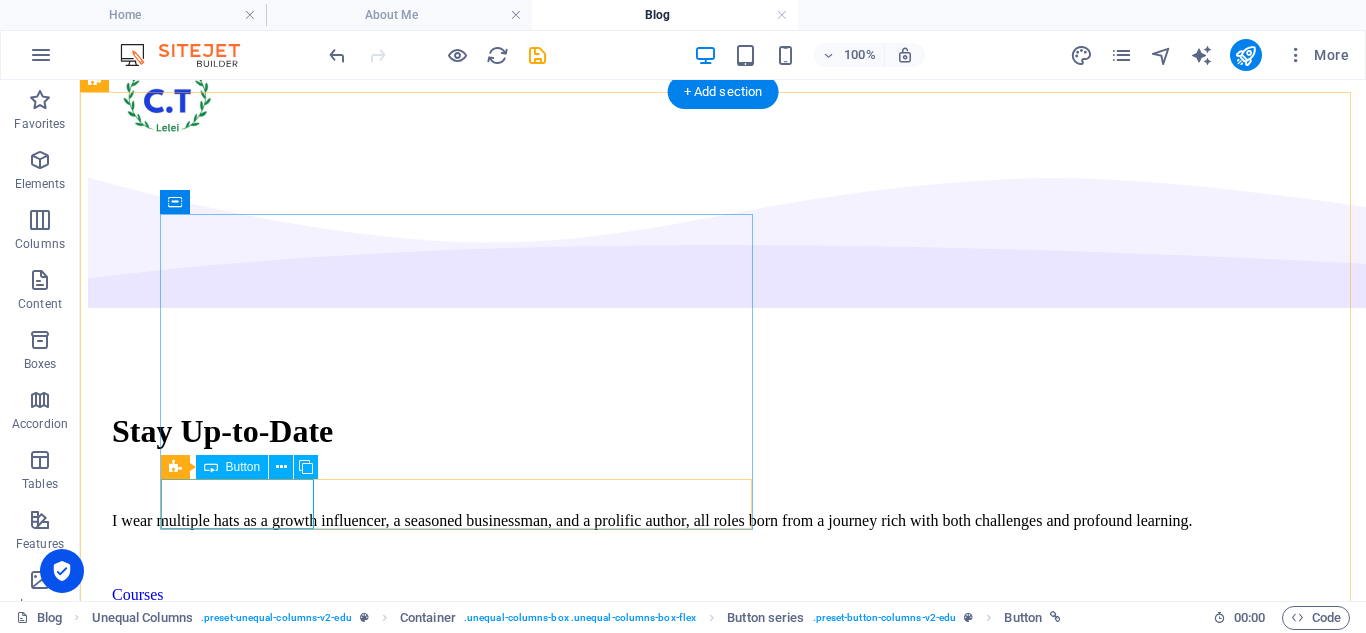 drag, startPoint x: 257, startPoint y: 490, endPoint x: 337, endPoint y: 570, distance: 113.137085 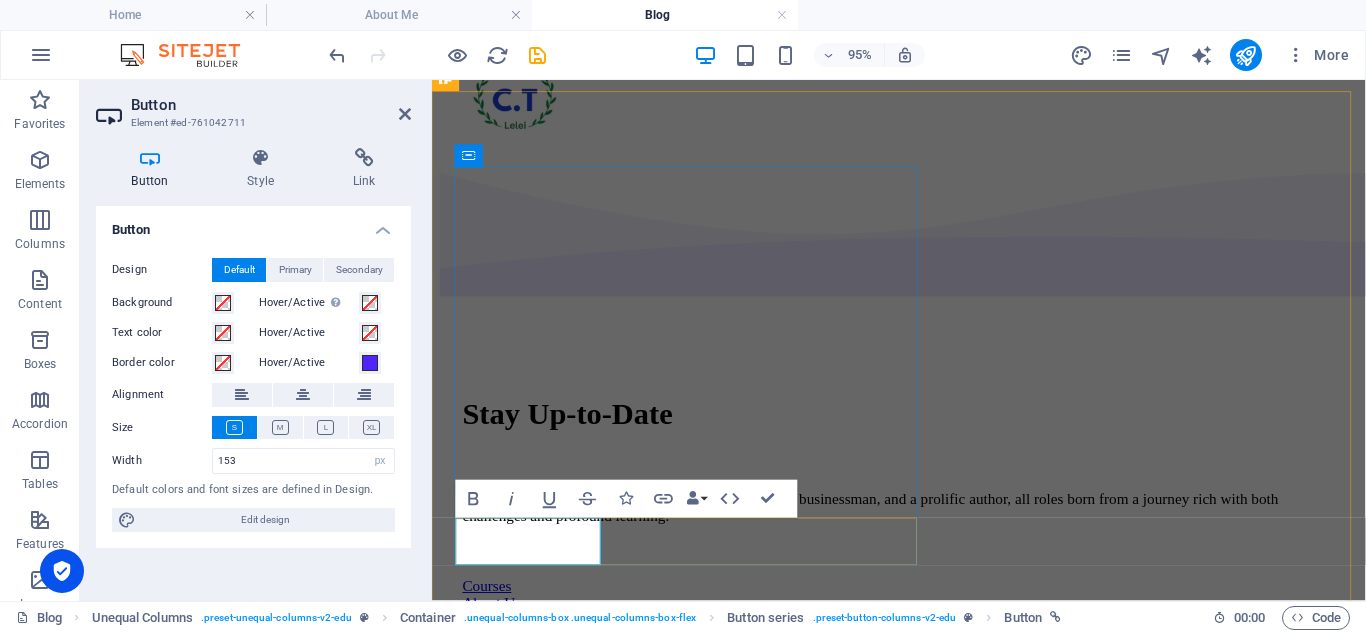 type 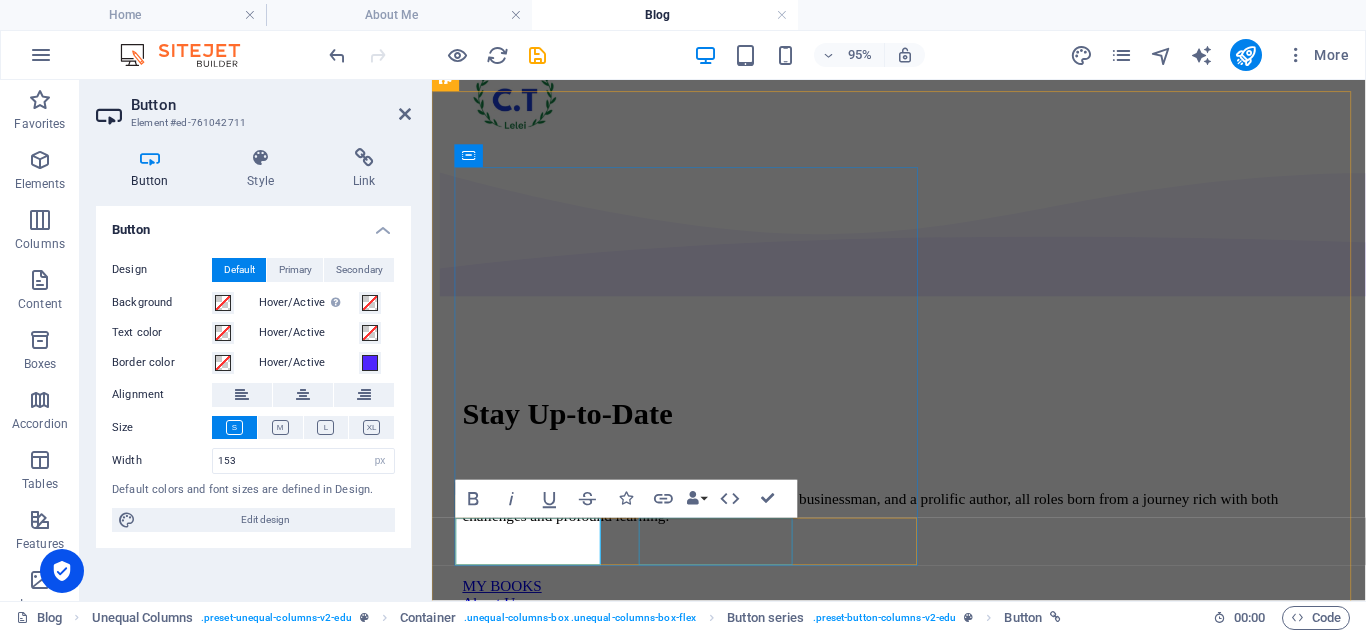 click on "About Us" at bounding box center (923, 631) 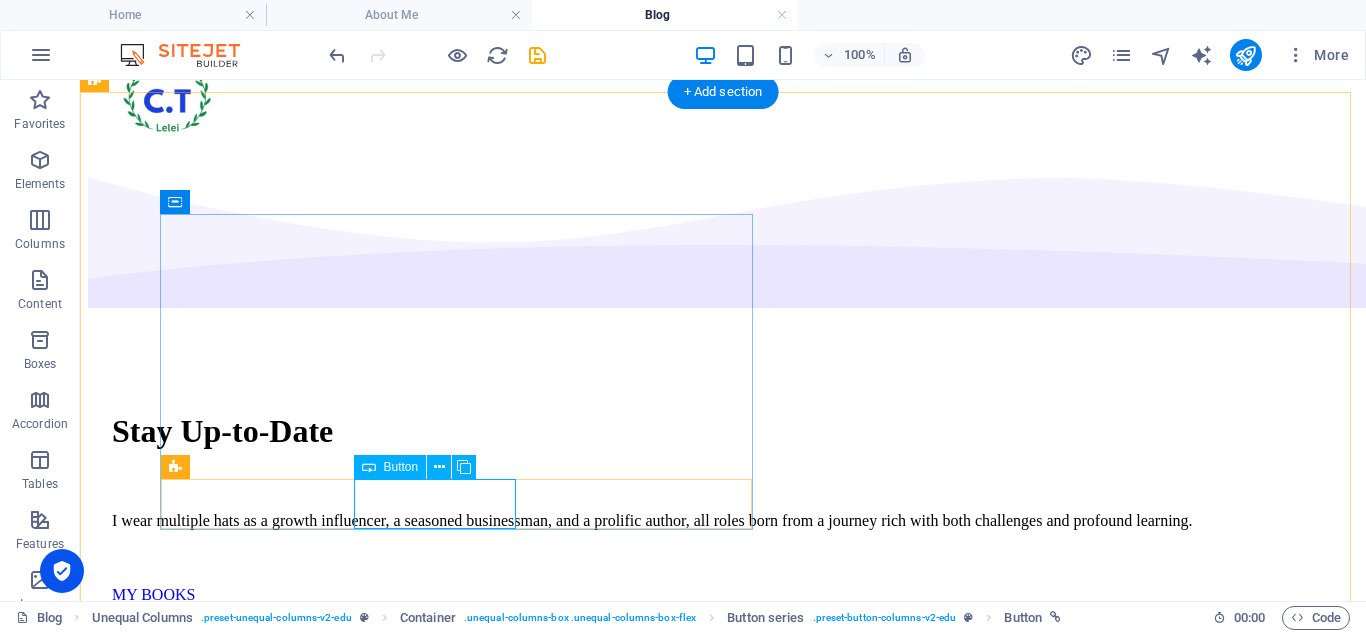 click on "About Us" at bounding box center (723, 613) 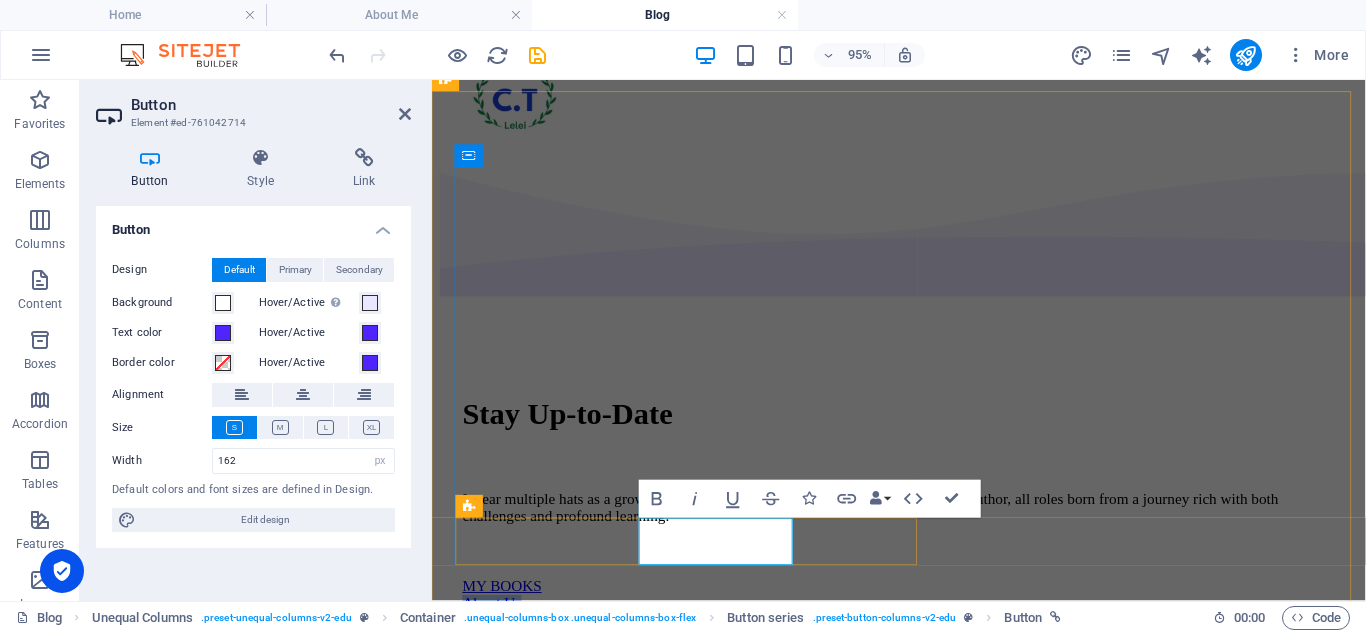 click on "About Us" at bounding box center (495, 630) 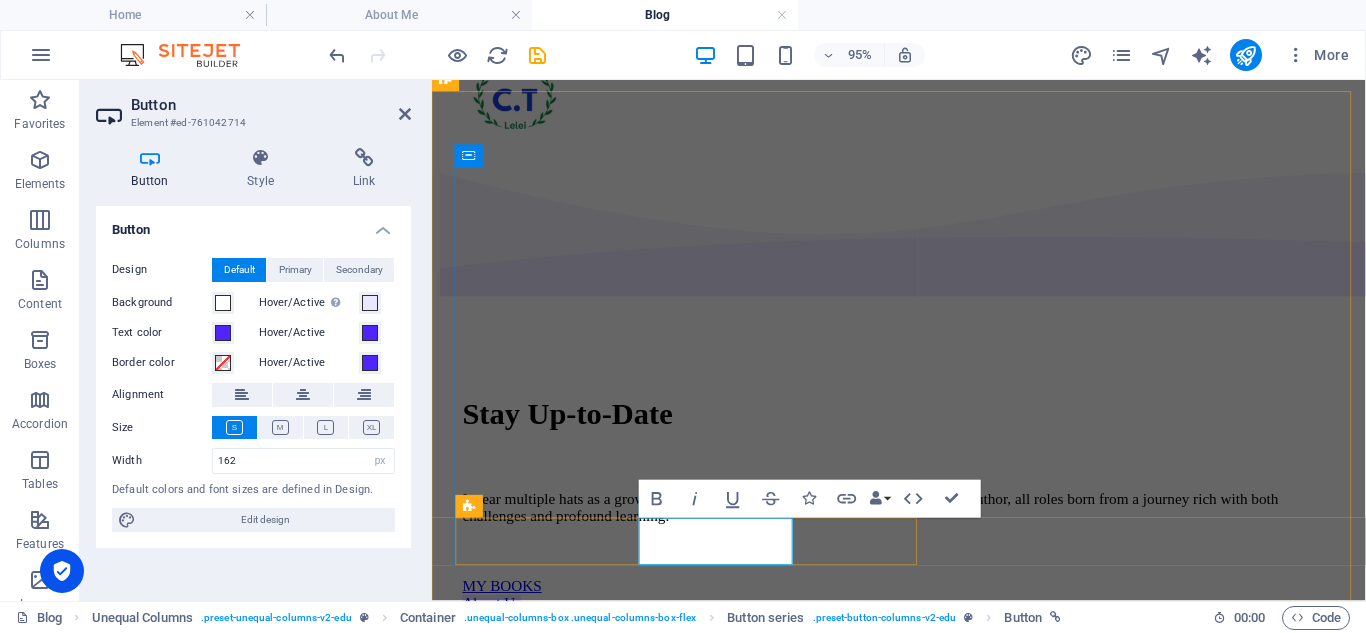 click on "About Us" at bounding box center [495, 630] 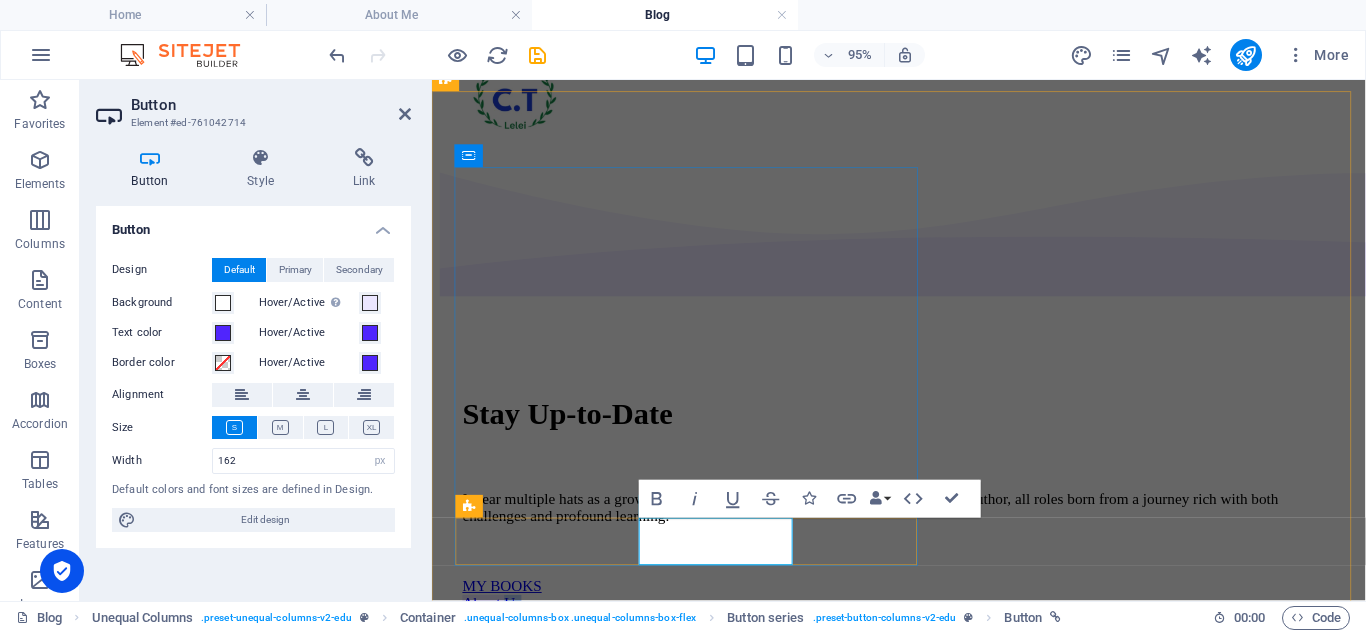 click on "About Us" at bounding box center (495, 630) 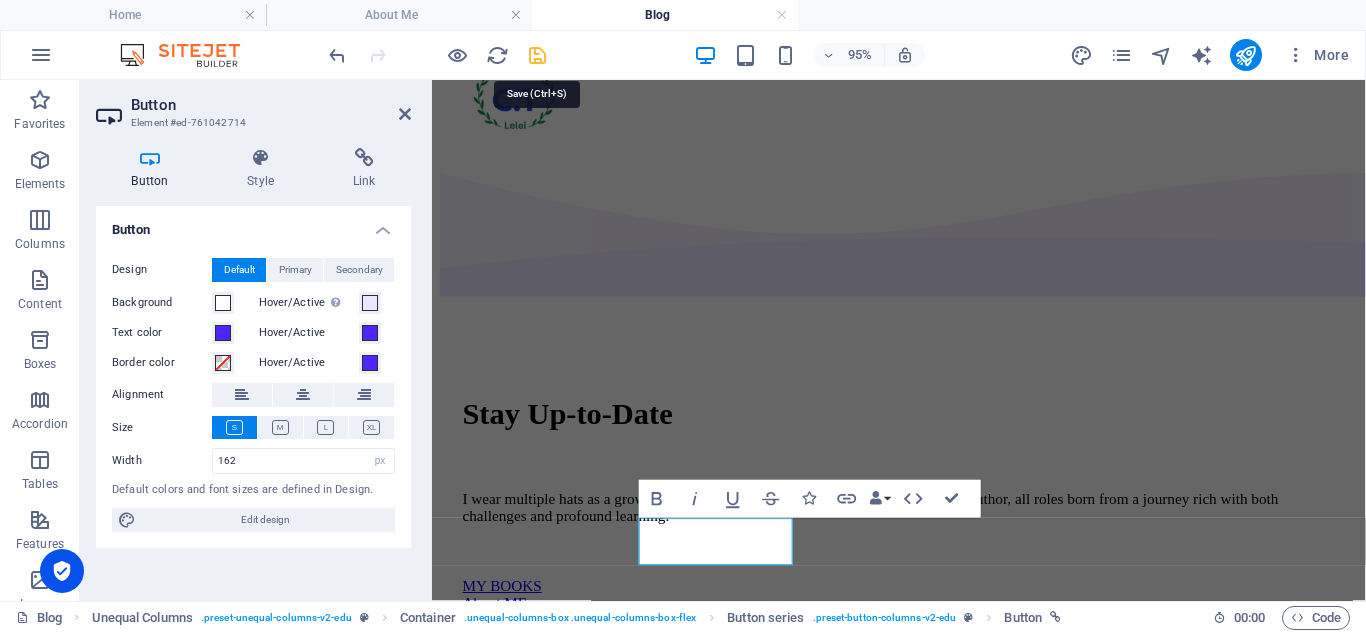 click at bounding box center (537, 55) 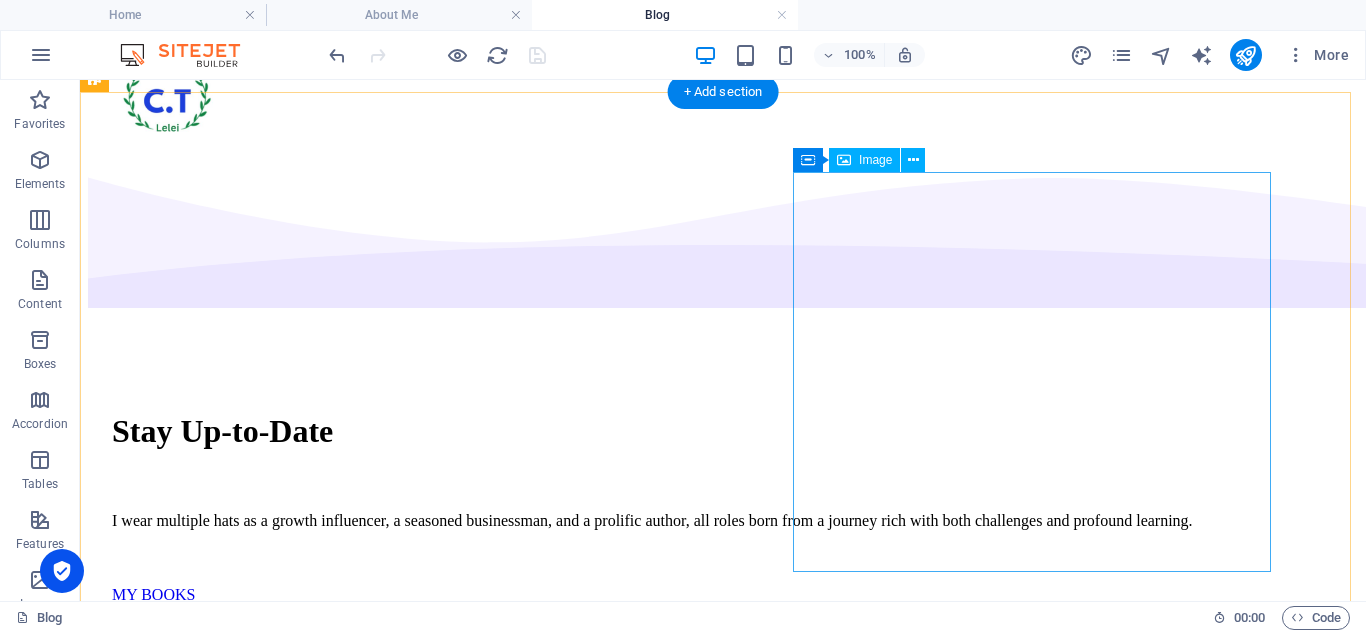 click at bounding box center (723, 824) 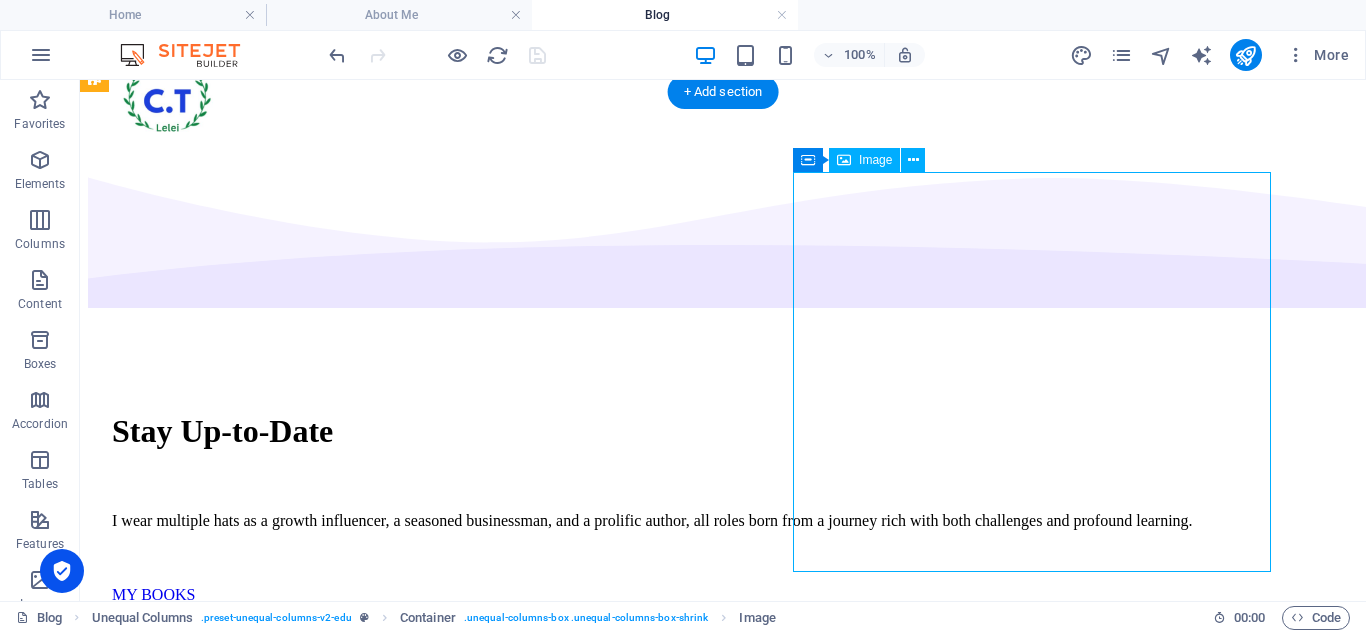 click at bounding box center (723, 824) 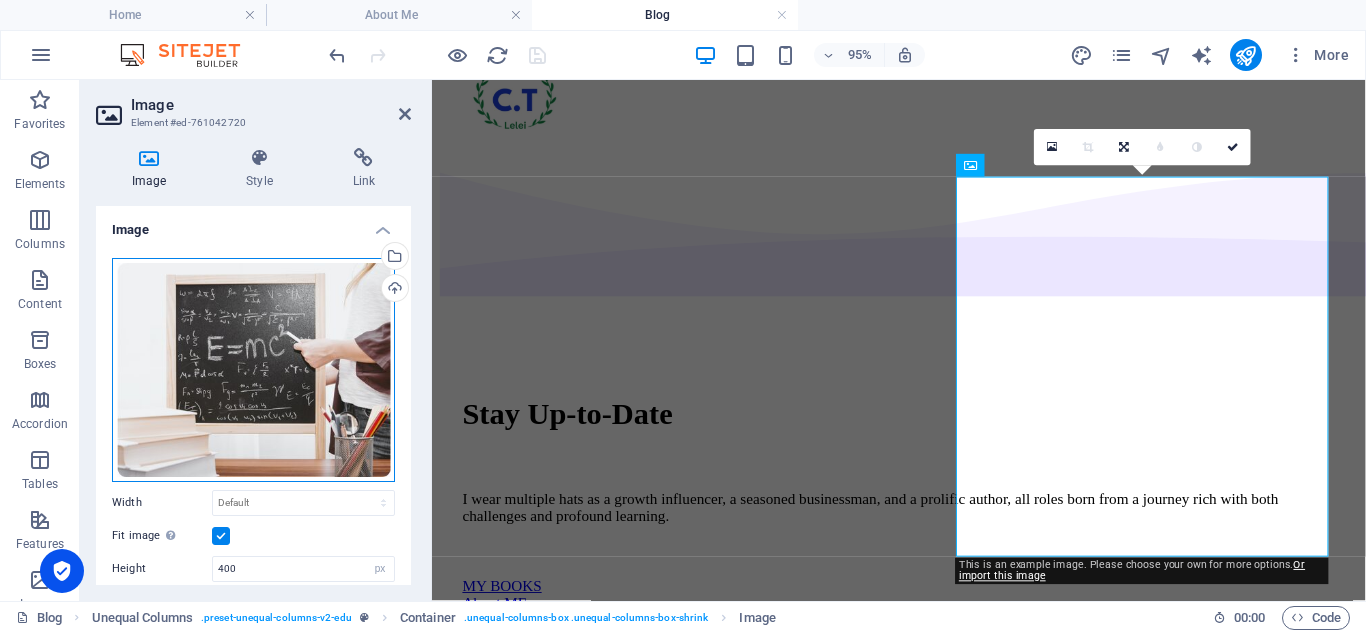 click on "Drag files here, click to choose files or select files from Files or our free stock photos & videos" at bounding box center [253, 370] 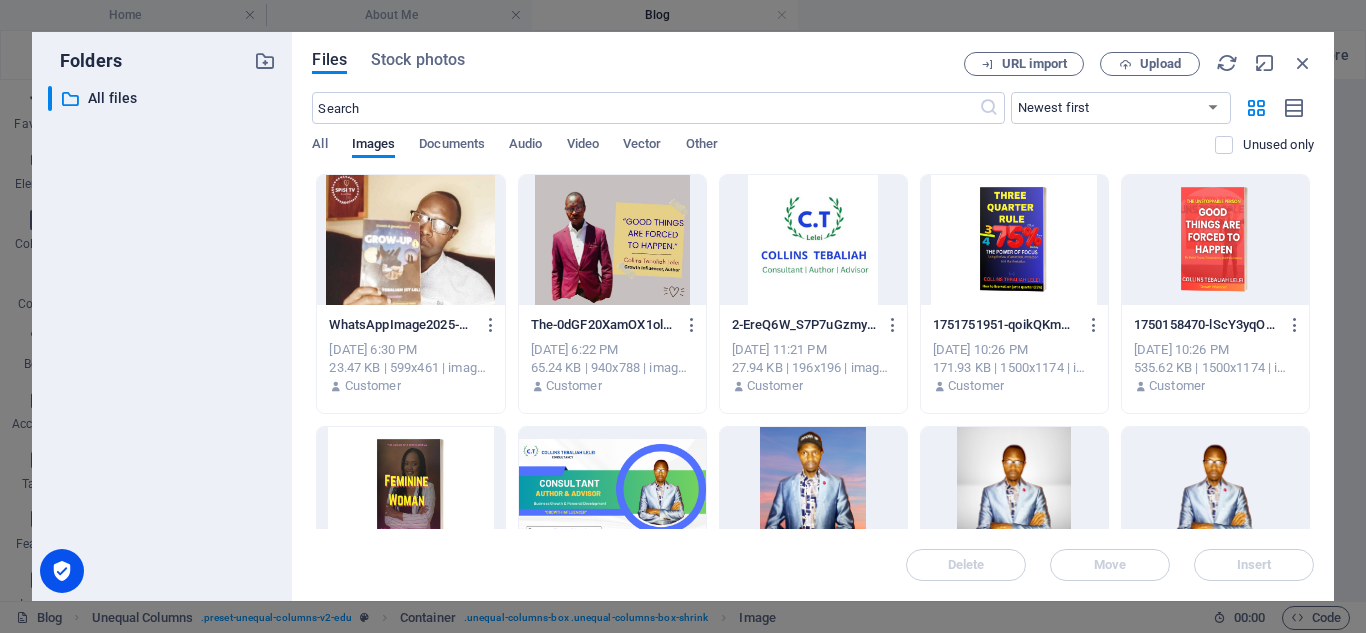 click at bounding box center (813, 492) 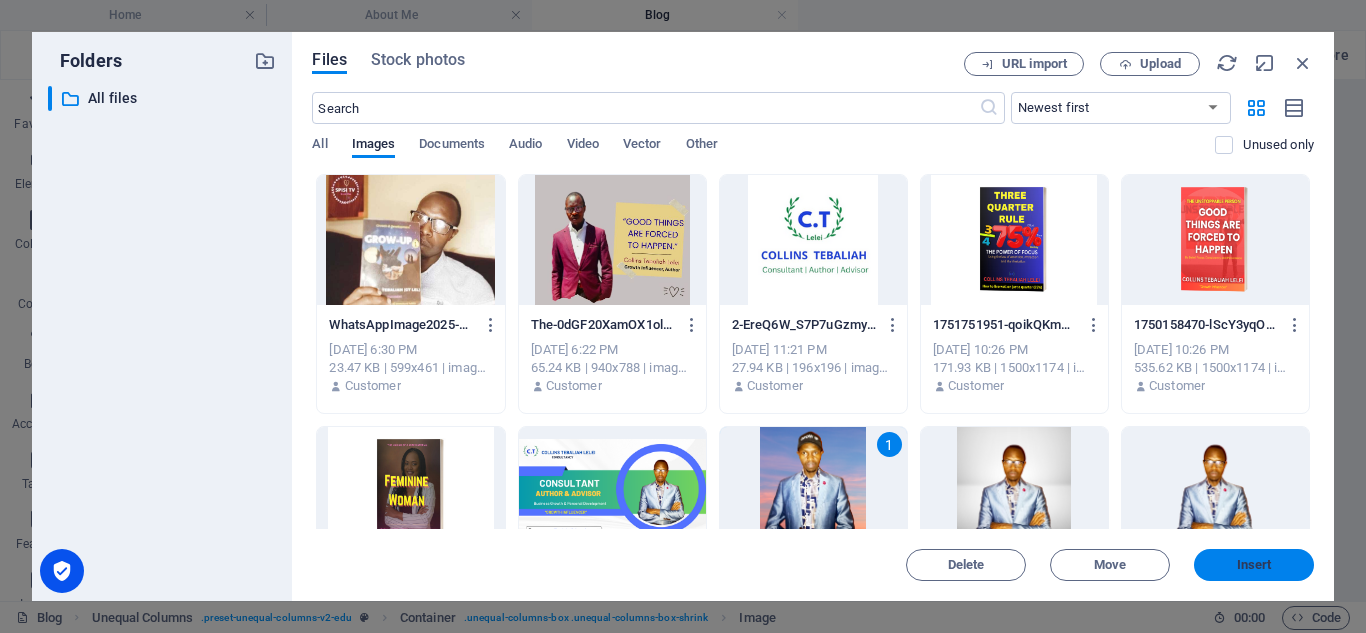 click on "Insert" at bounding box center [1254, 565] 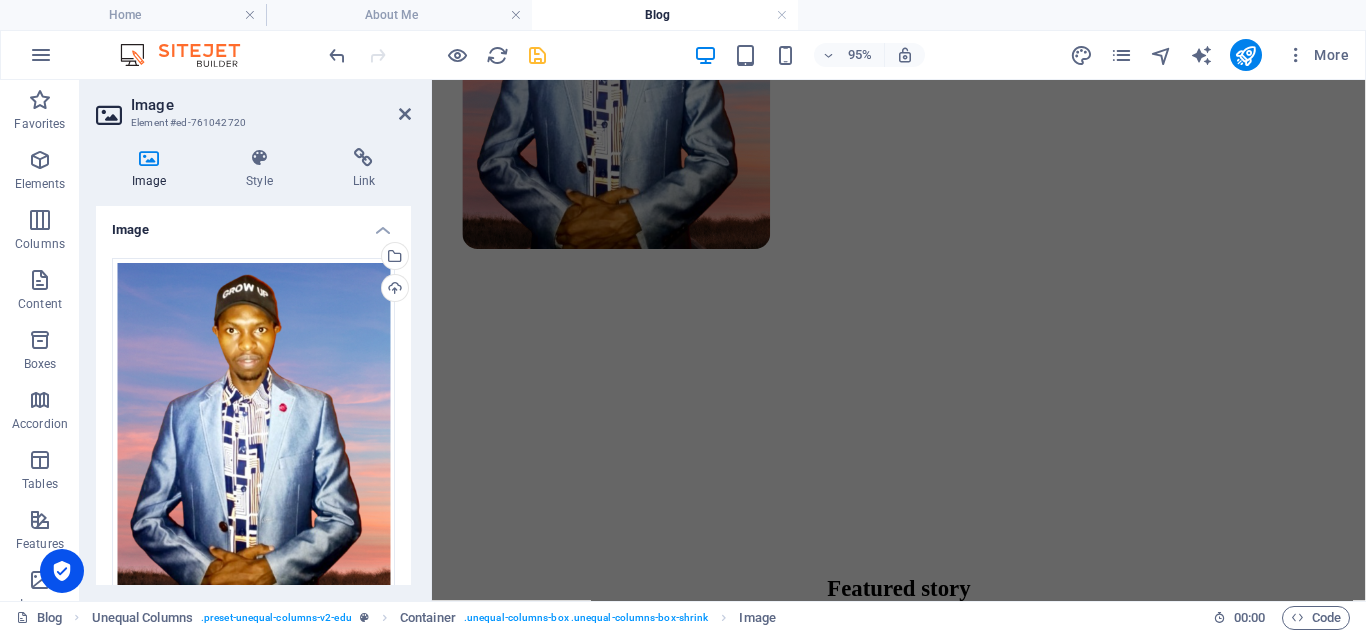 scroll, scrollTop: 769, scrollLeft: 0, axis: vertical 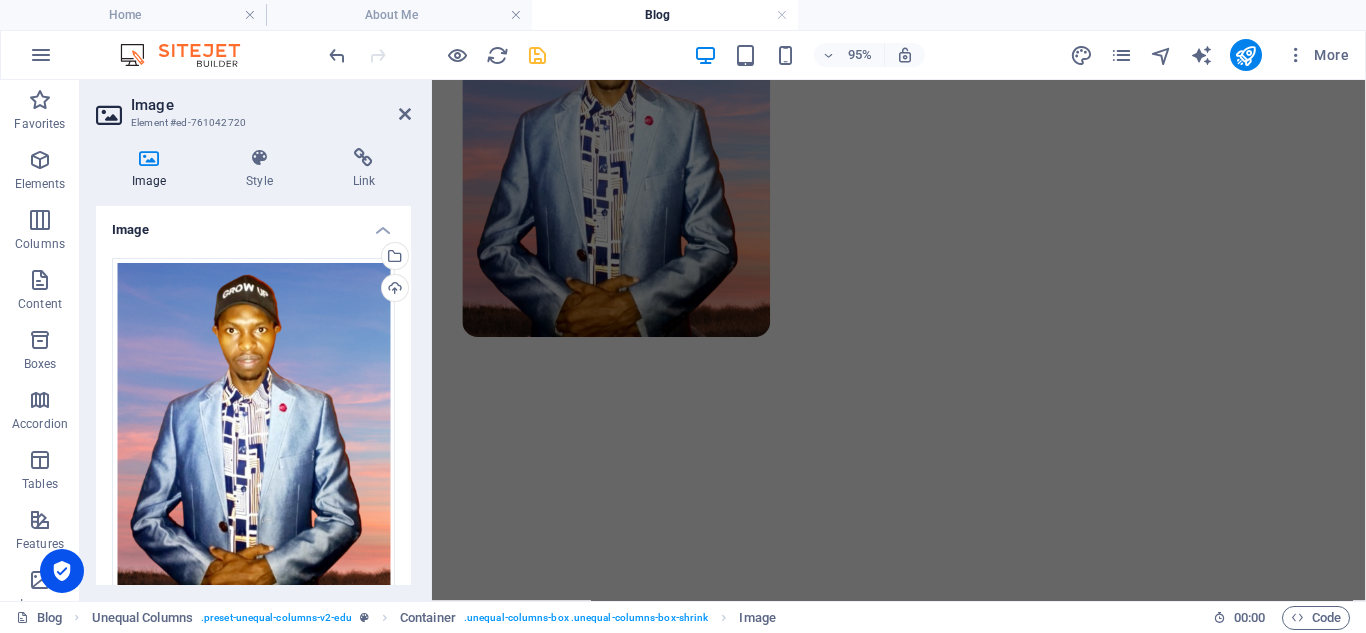 click at bounding box center [437, 55] 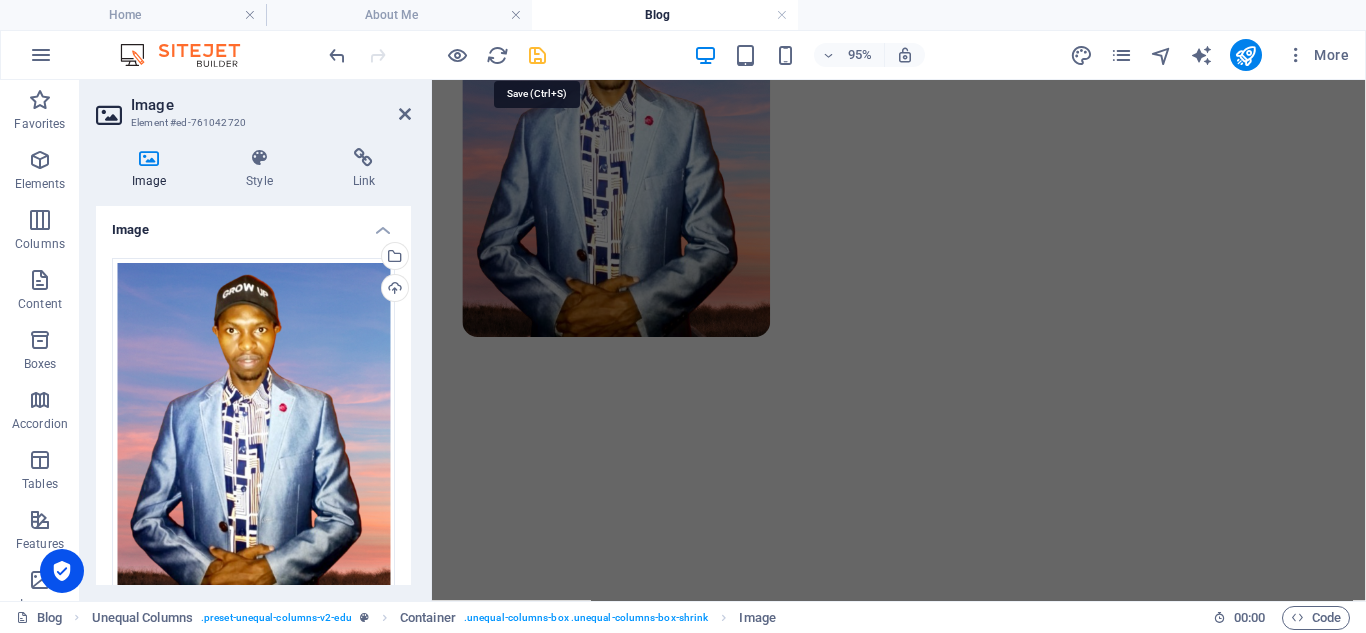 click at bounding box center (537, 55) 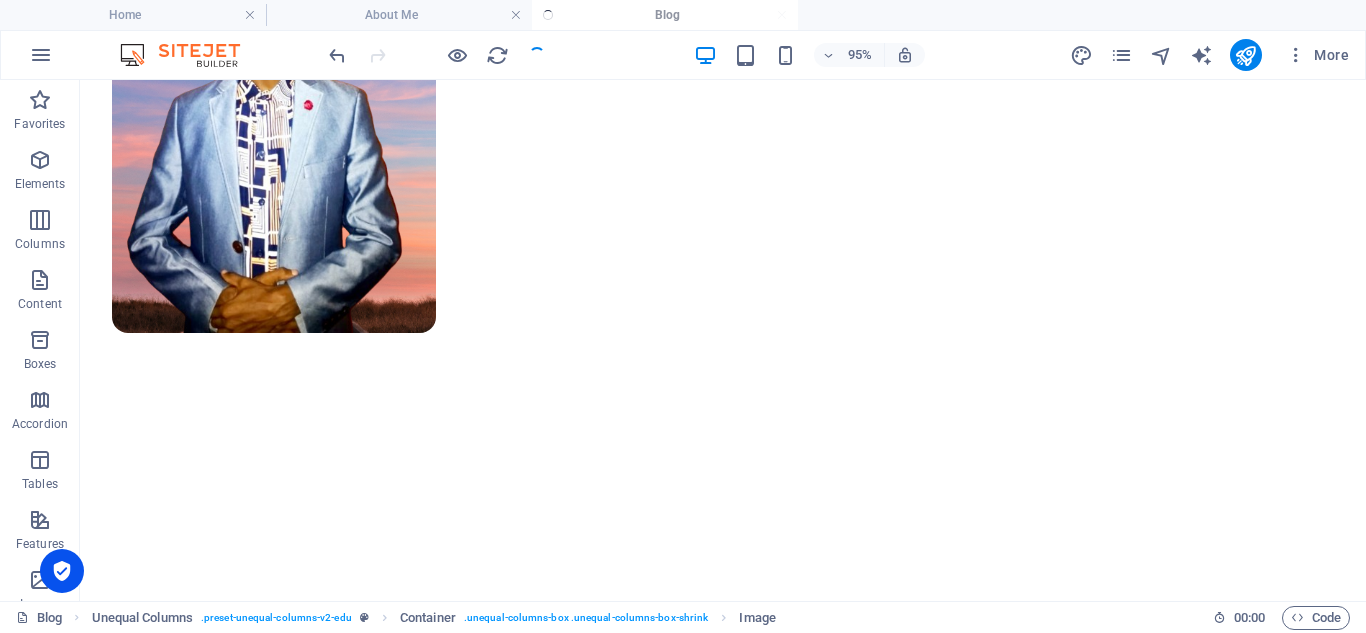 scroll, scrollTop: 112, scrollLeft: 0, axis: vertical 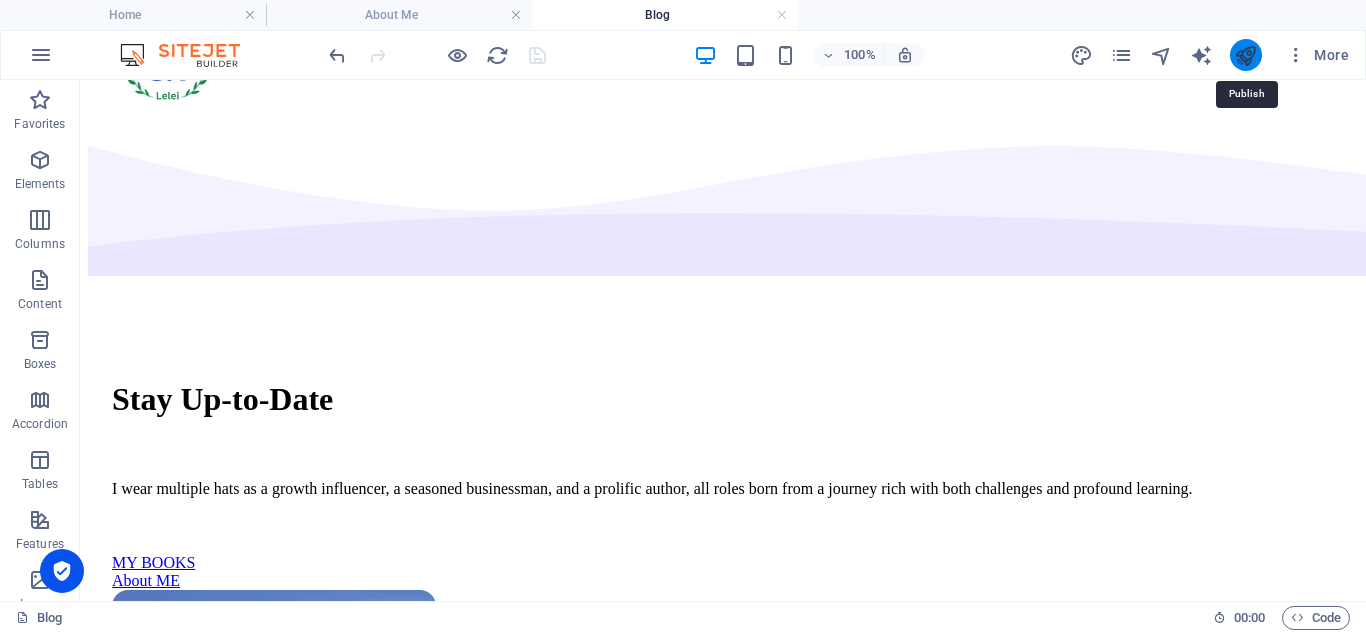 click at bounding box center [1245, 55] 